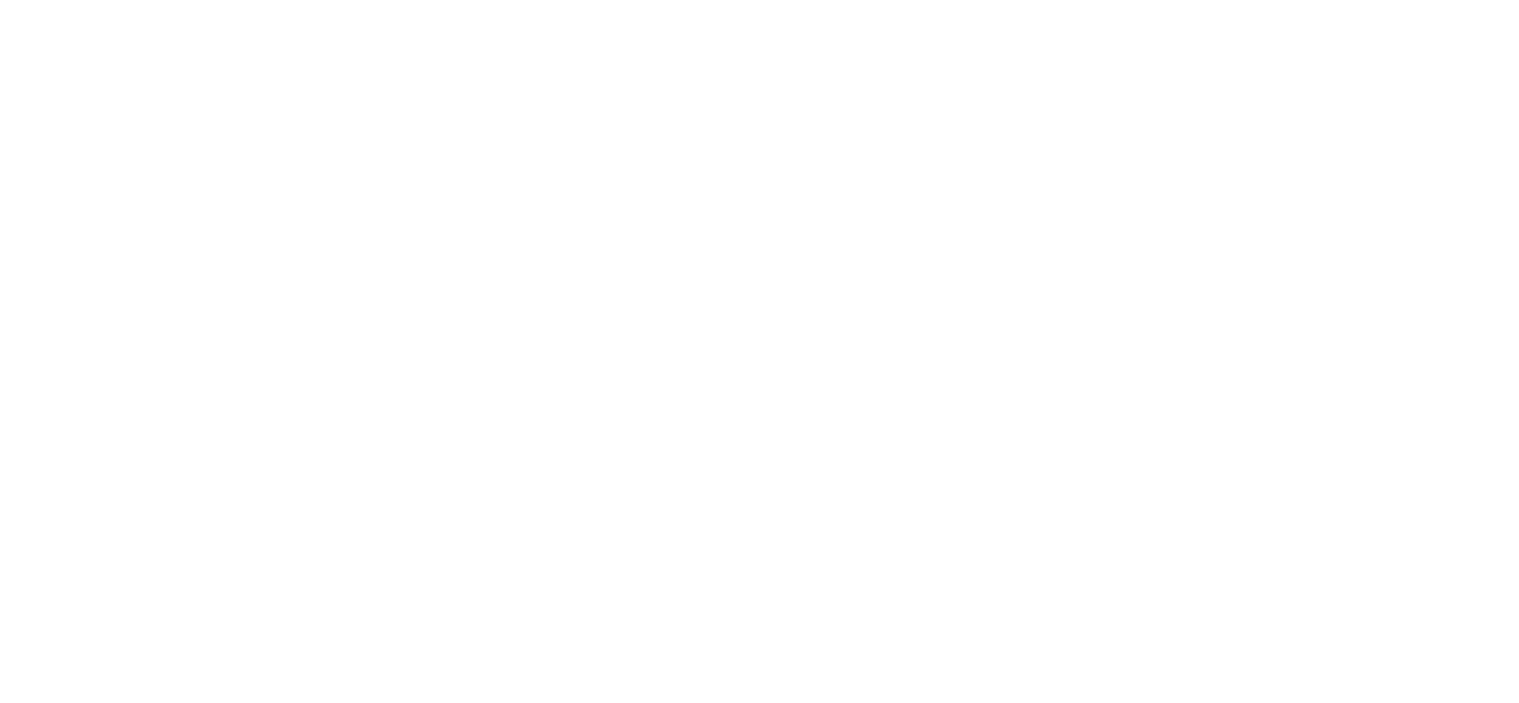 scroll, scrollTop: 0, scrollLeft: 0, axis: both 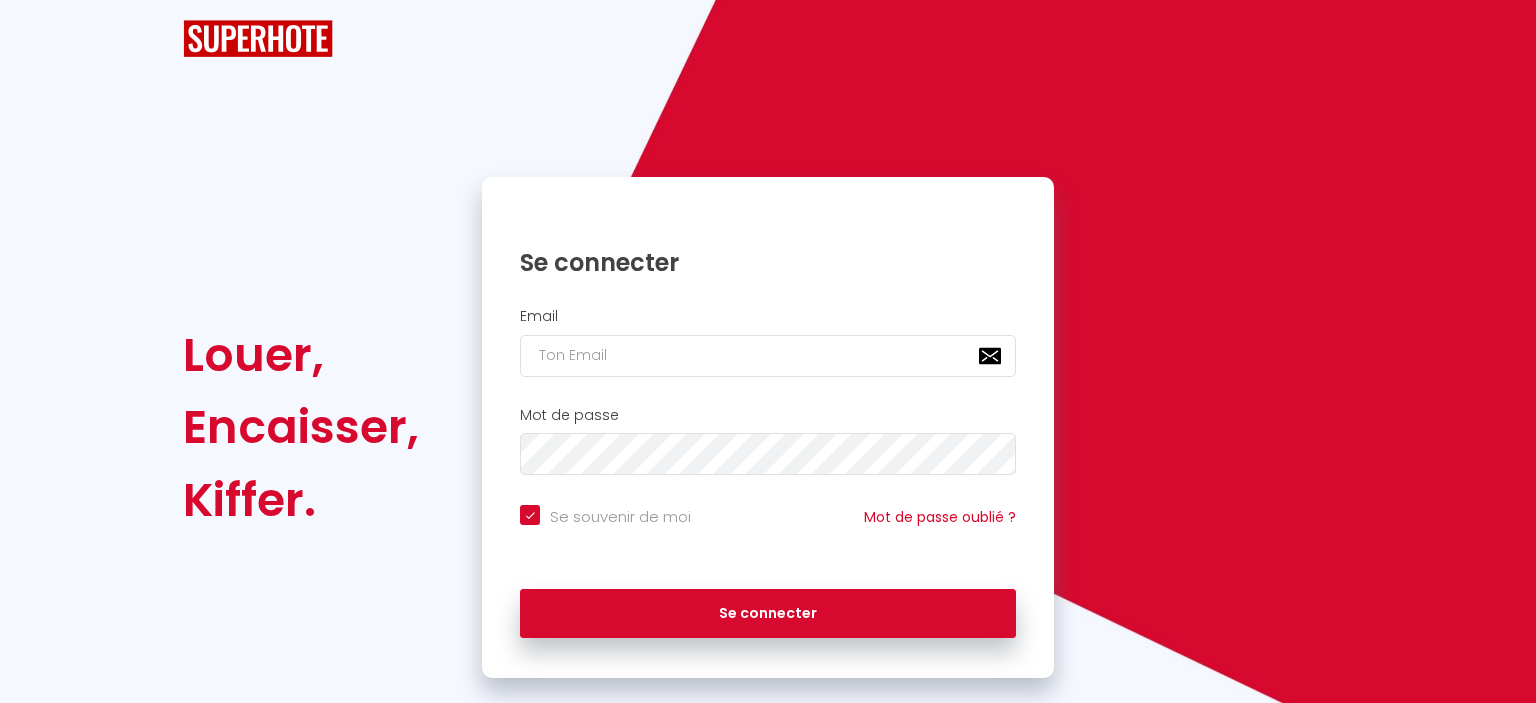 checkbox on "true" 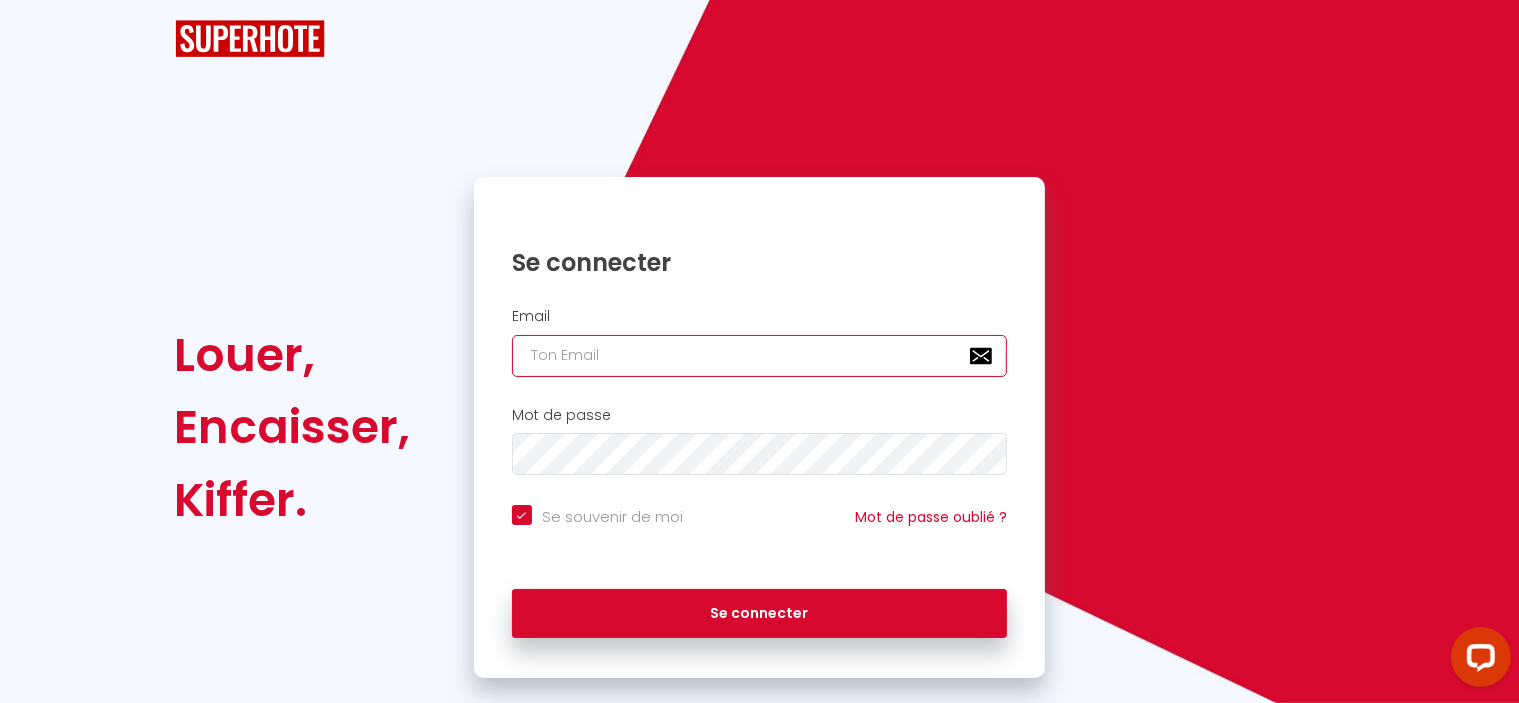 scroll, scrollTop: 0, scrollLeft: 0, axis: both 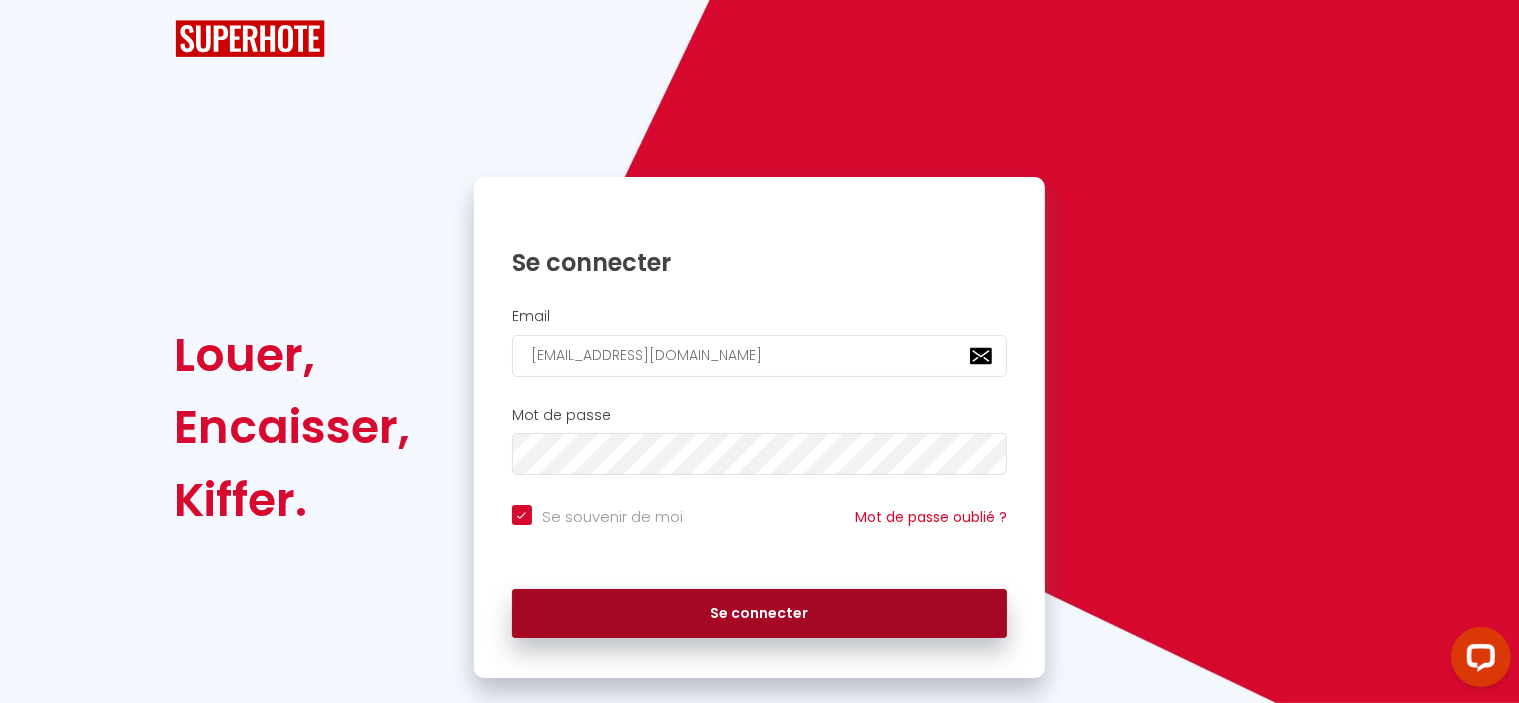 click on "Se connecter" at bounding box center (760, 614) 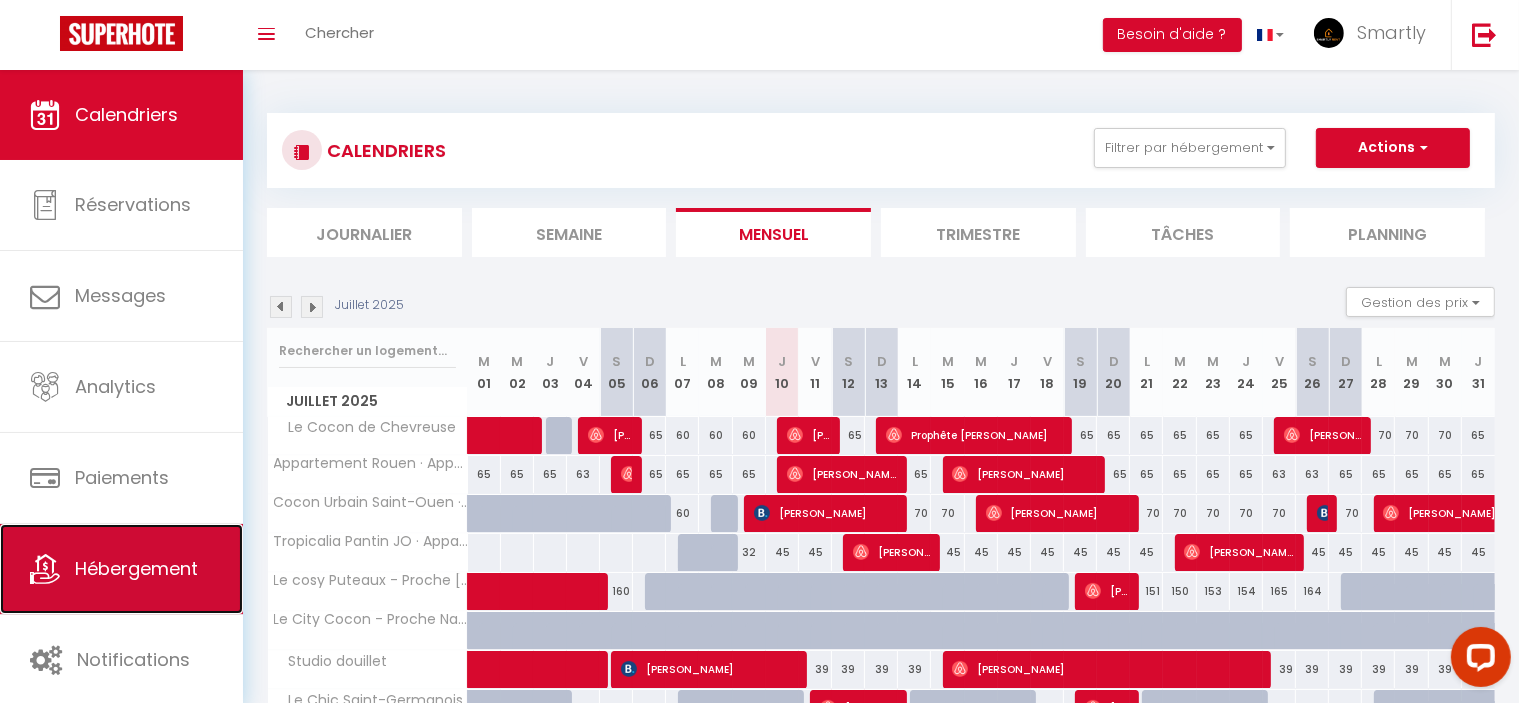 click on "Hébergement" at bounding box center (121, 569) 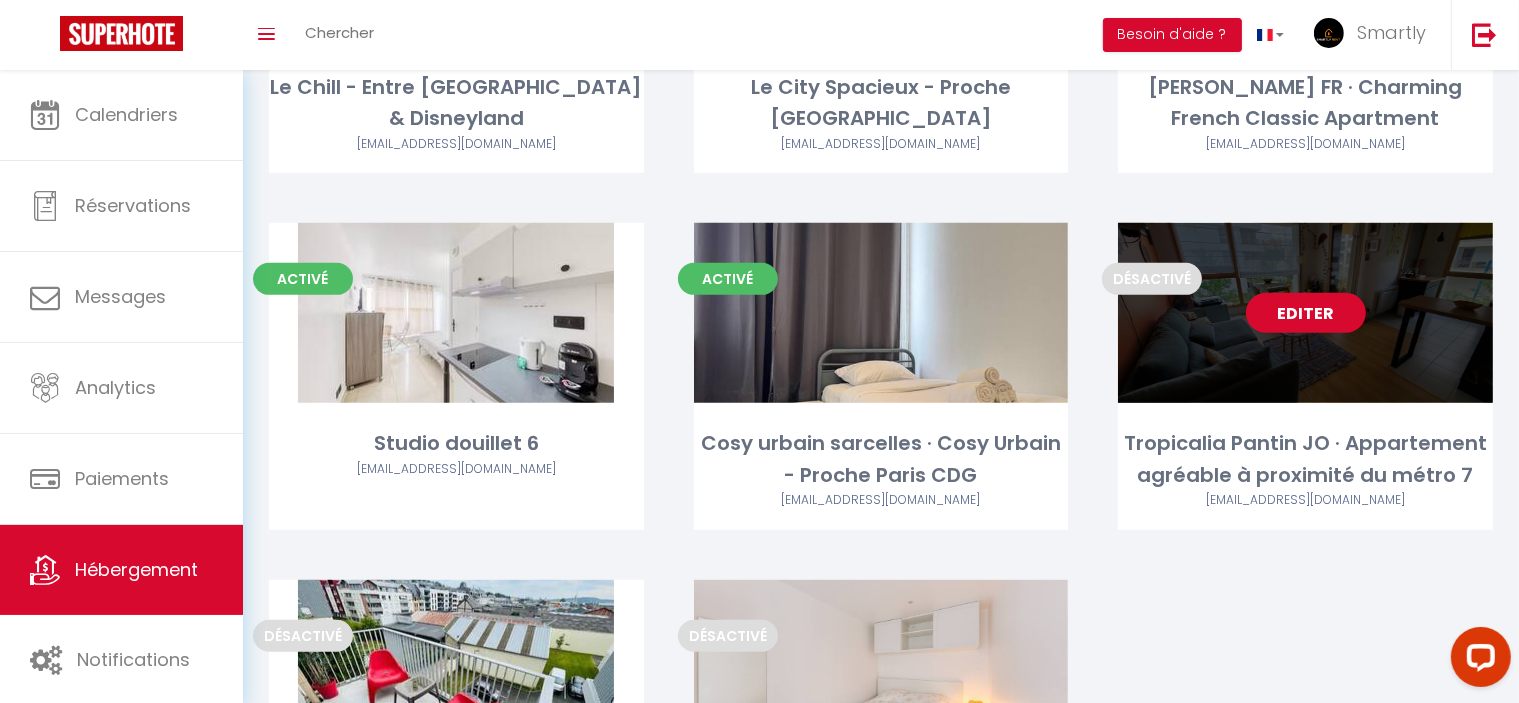 scroll, scrollTop: 1031, scrollLeft: 0, axis: vertical 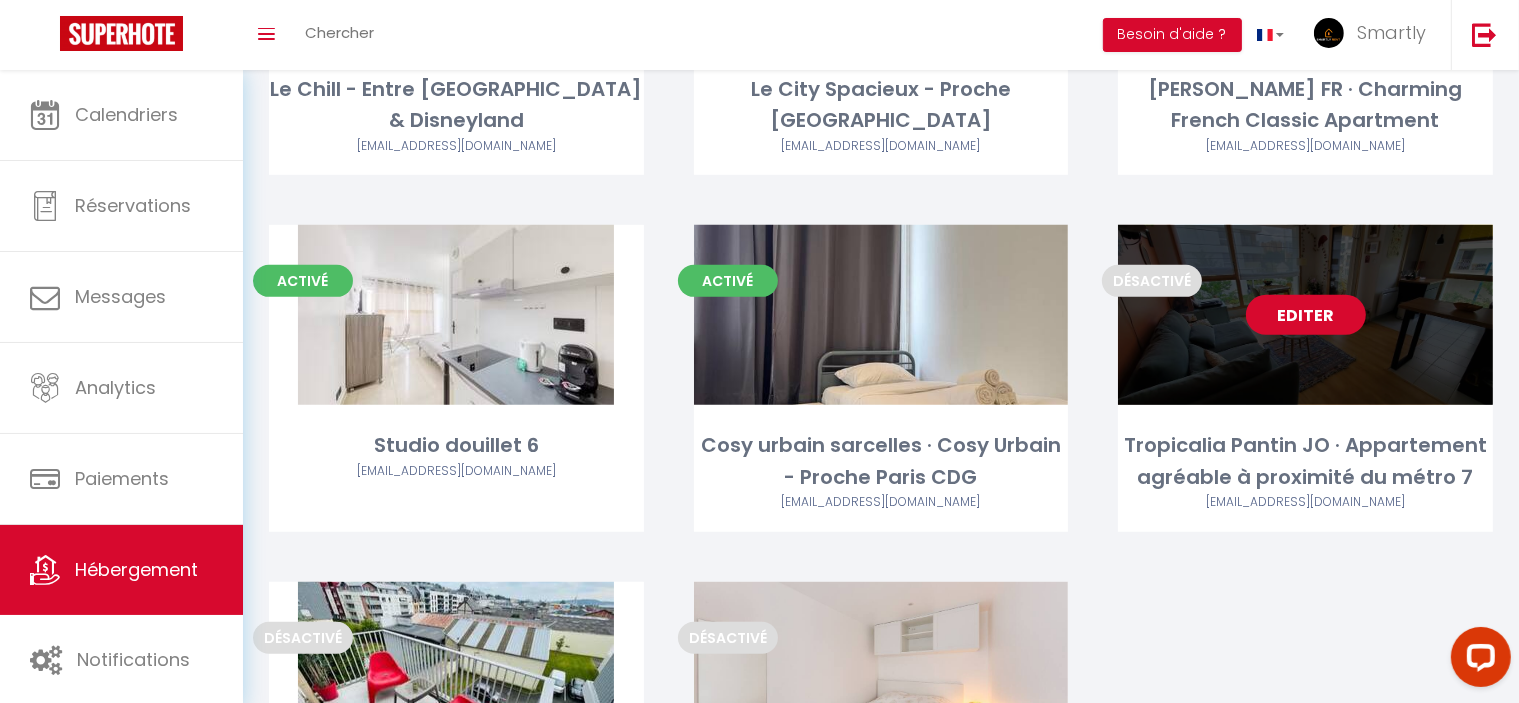 click on "Editer" at bounding box center [1306, 315] 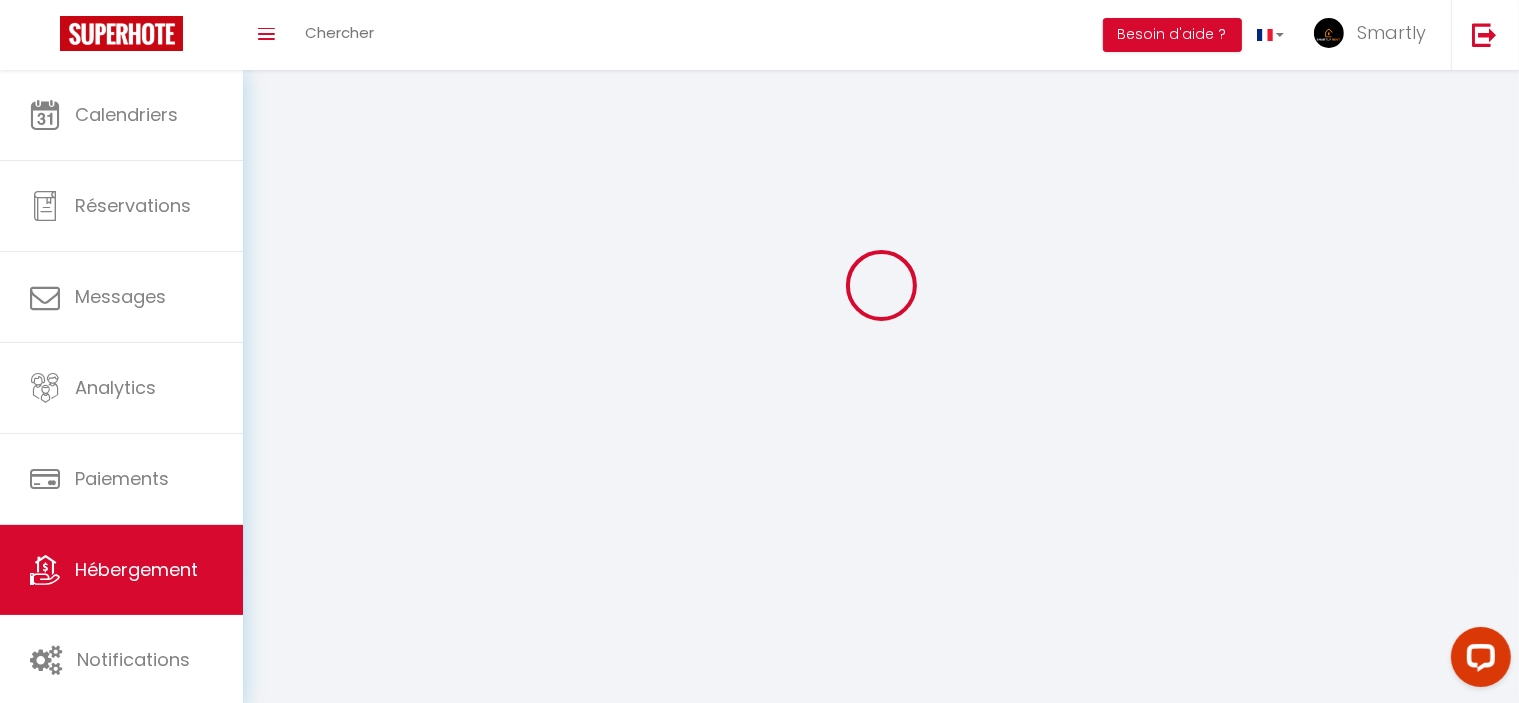 scroll, scrollTop: 0, scrollLeft: 0, axis: both 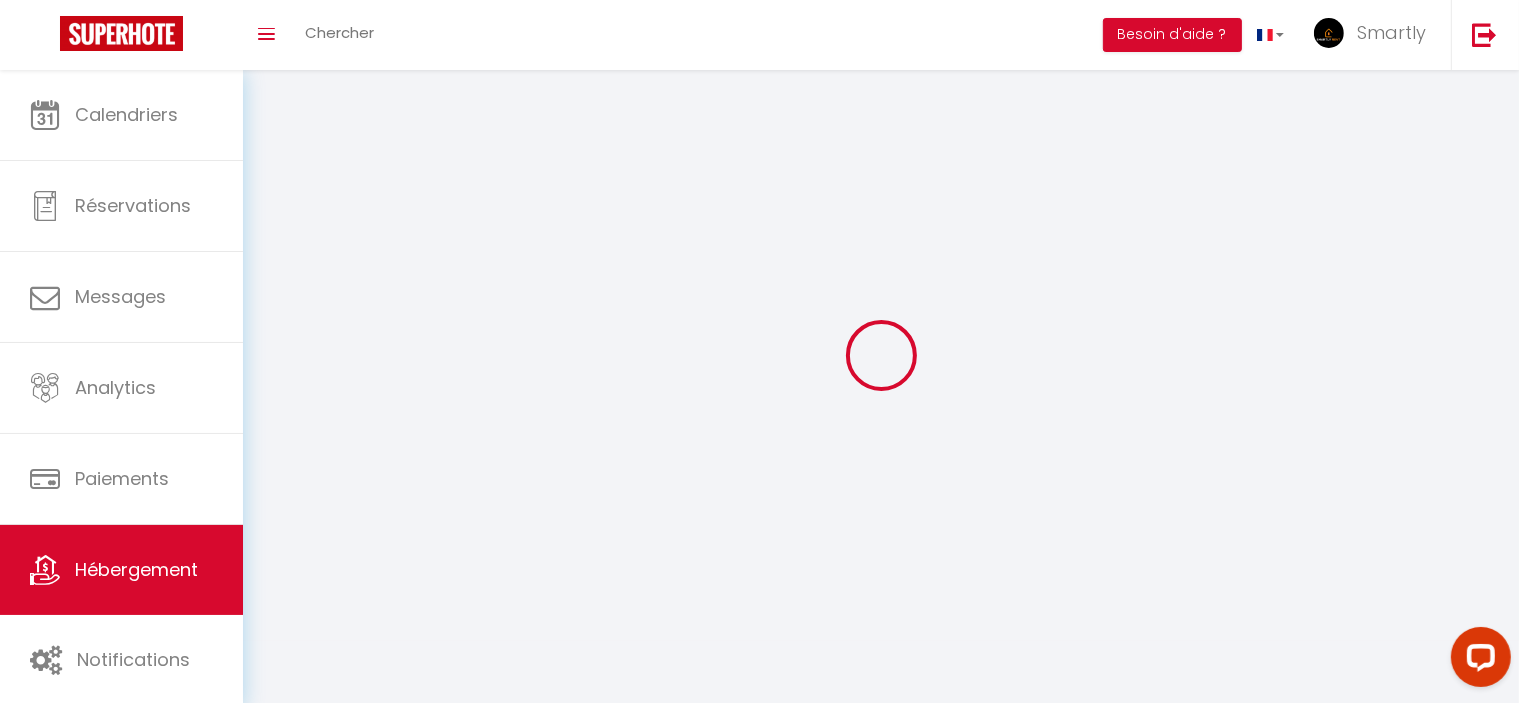 select 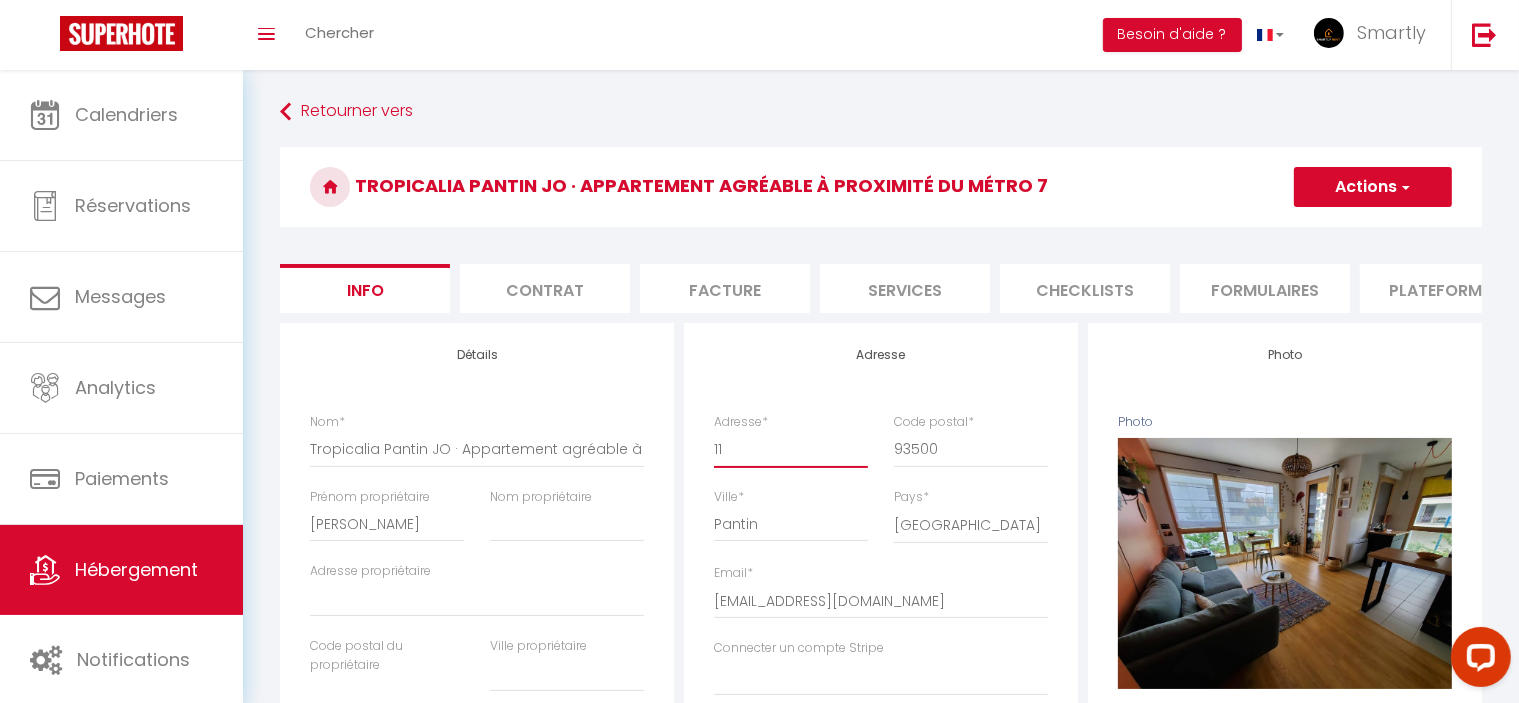 click on "11" at bounding box center [791, 449] 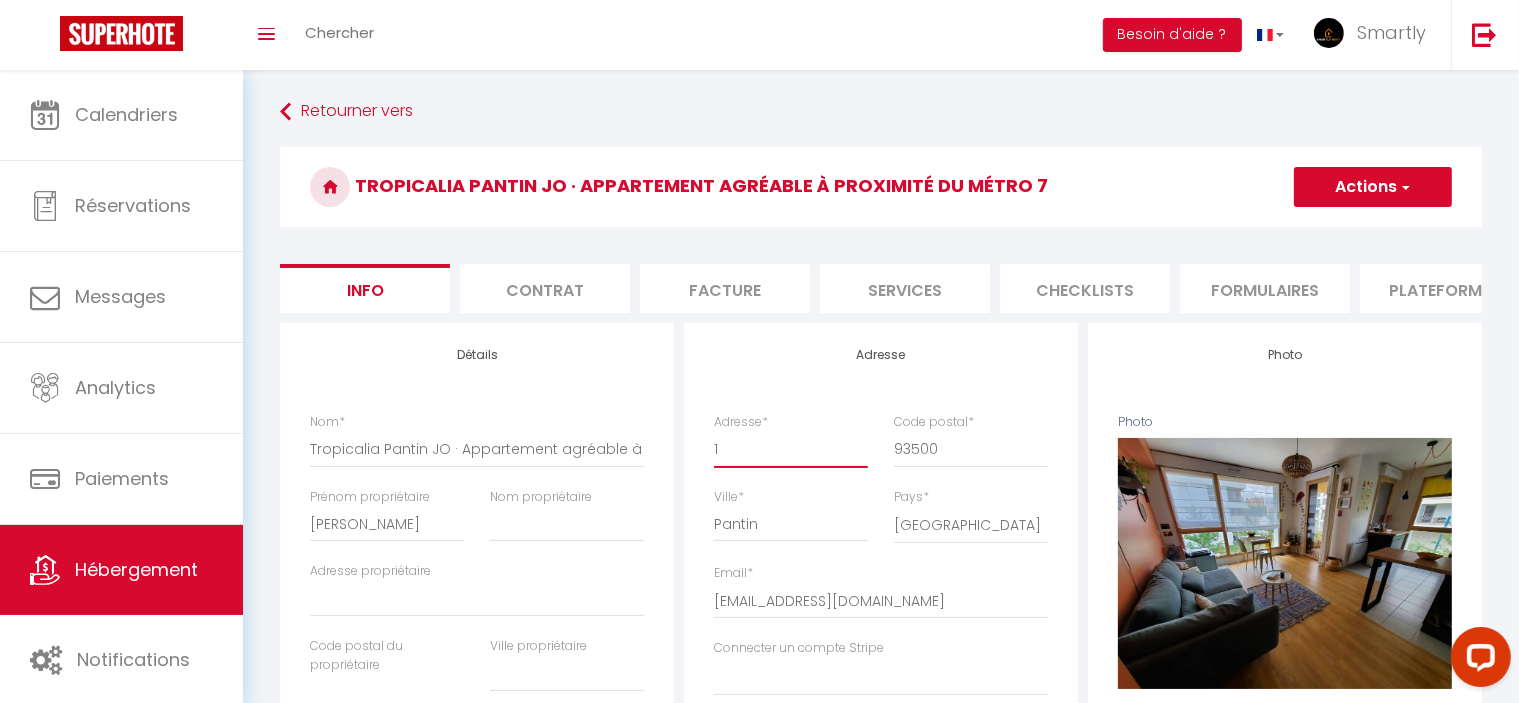 select 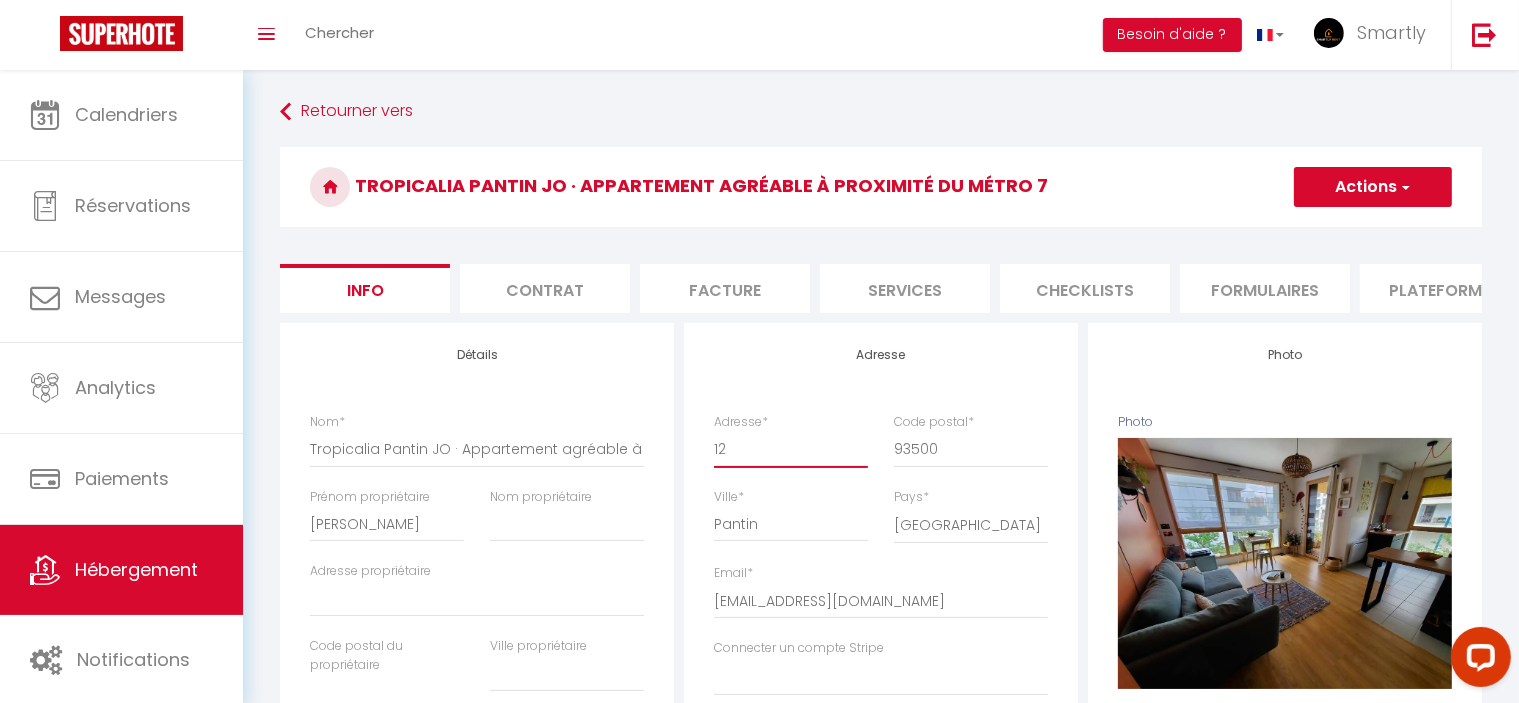 select 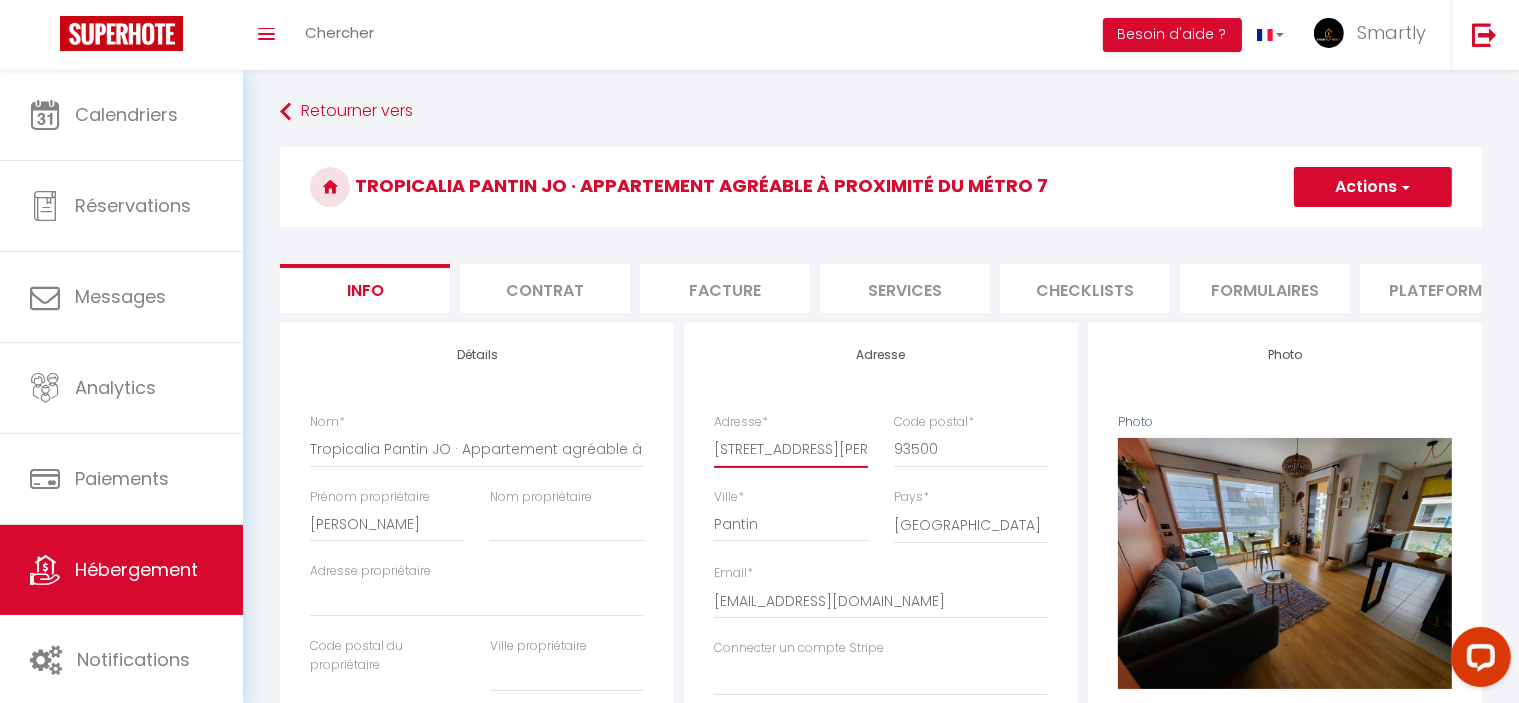 select 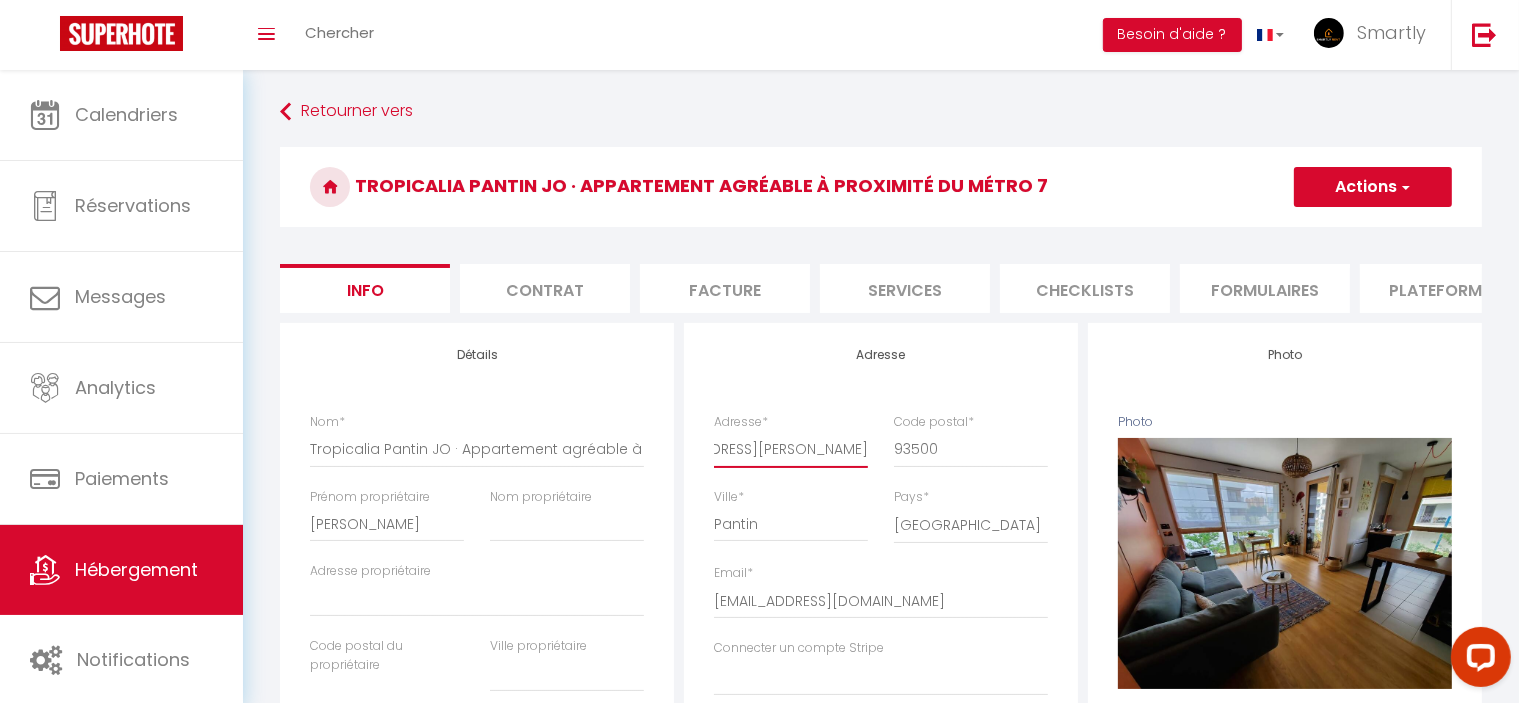 drag, startPoint x: 776, startPoint y: 462, endPoint x: 1006, endPoint y: 467, distance: 230.05434 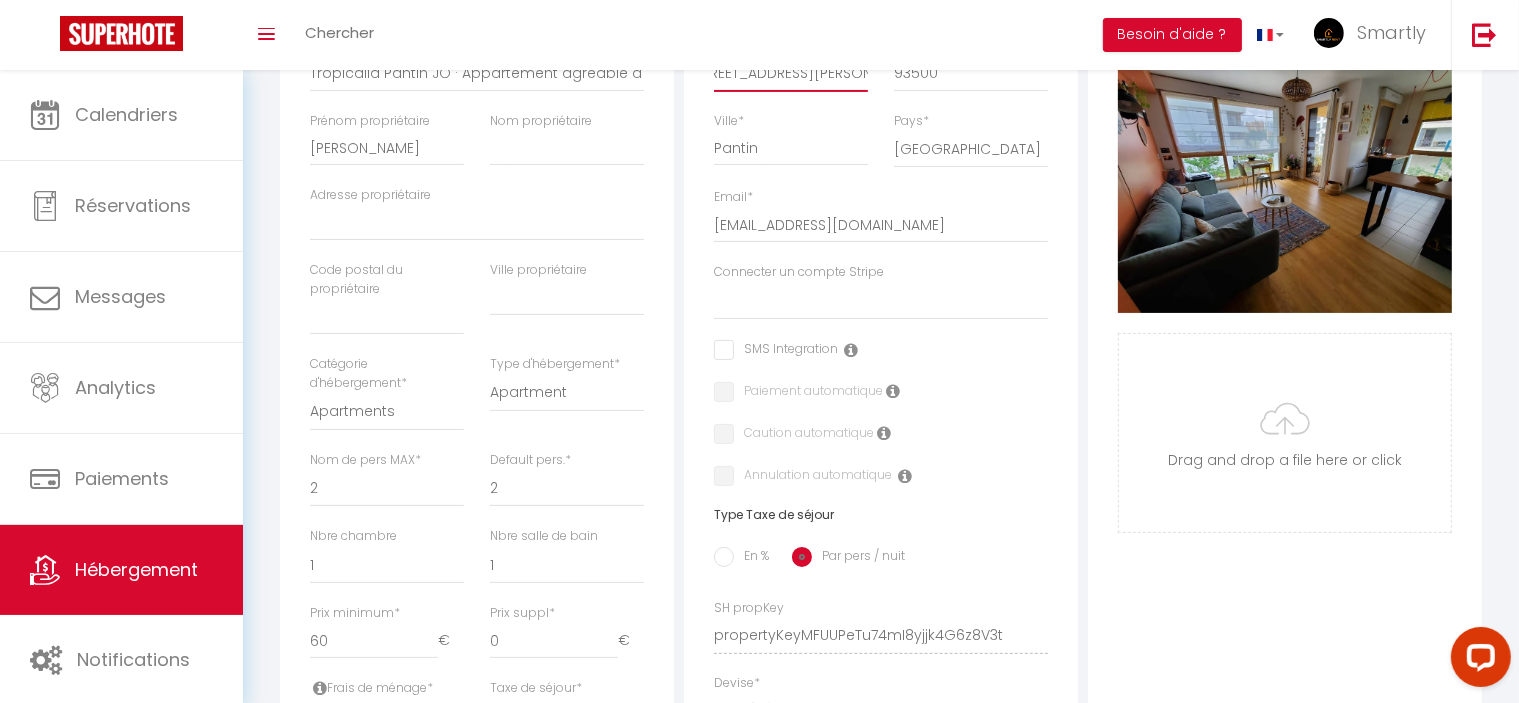 scroll, scrollTop: 0, scrollLeft: 0, axis: both 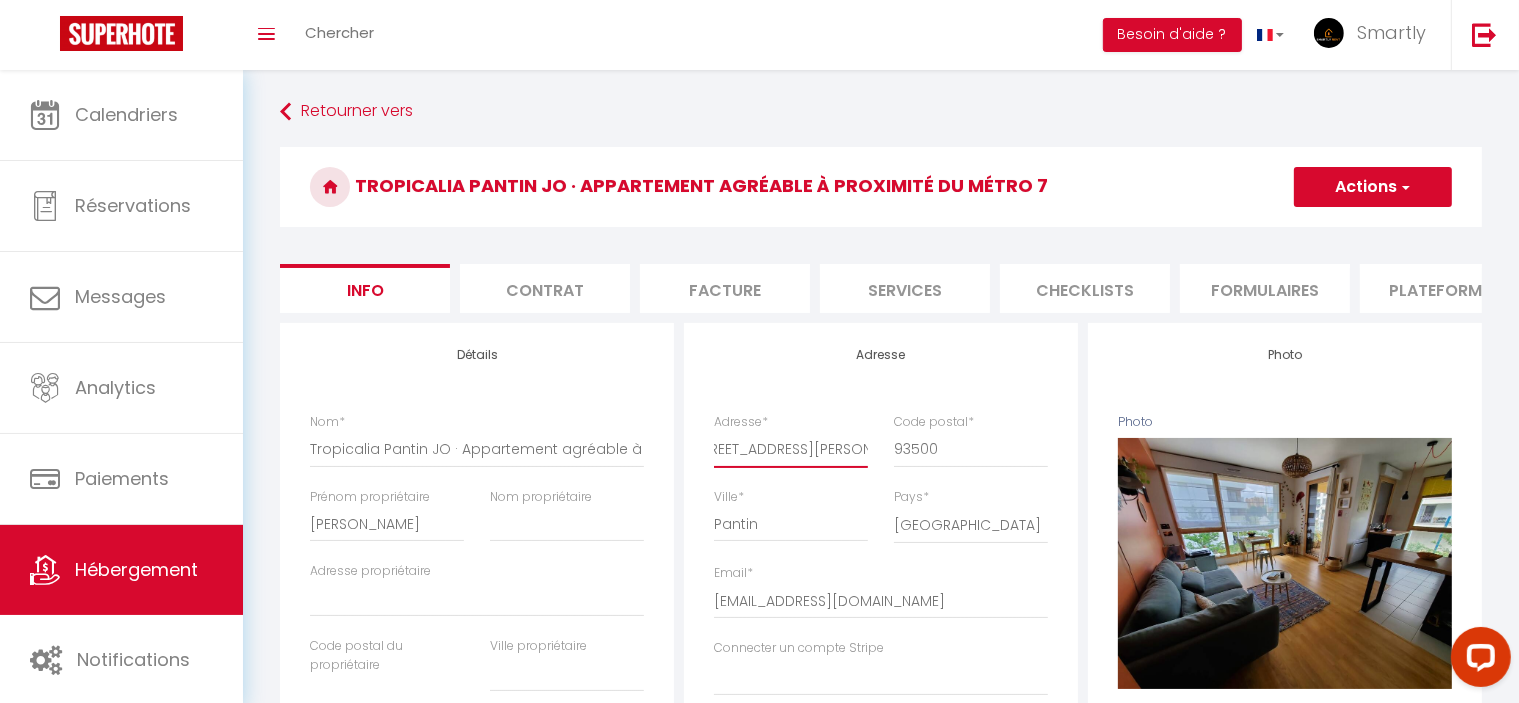 type on "[STREET_ADDRESS][PERSON_NAME]" 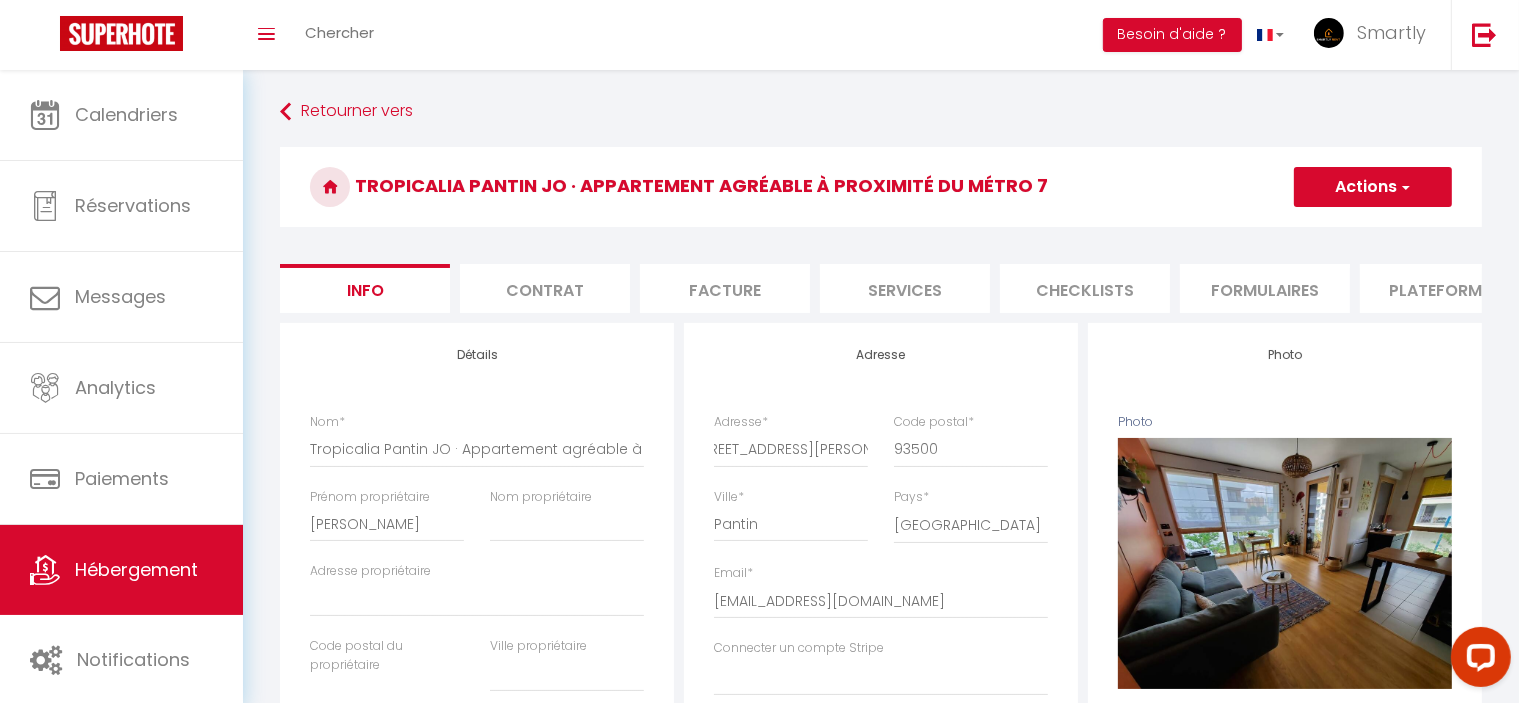 scroll, scrollTop: 0, scrollLeft: 0, axis: both 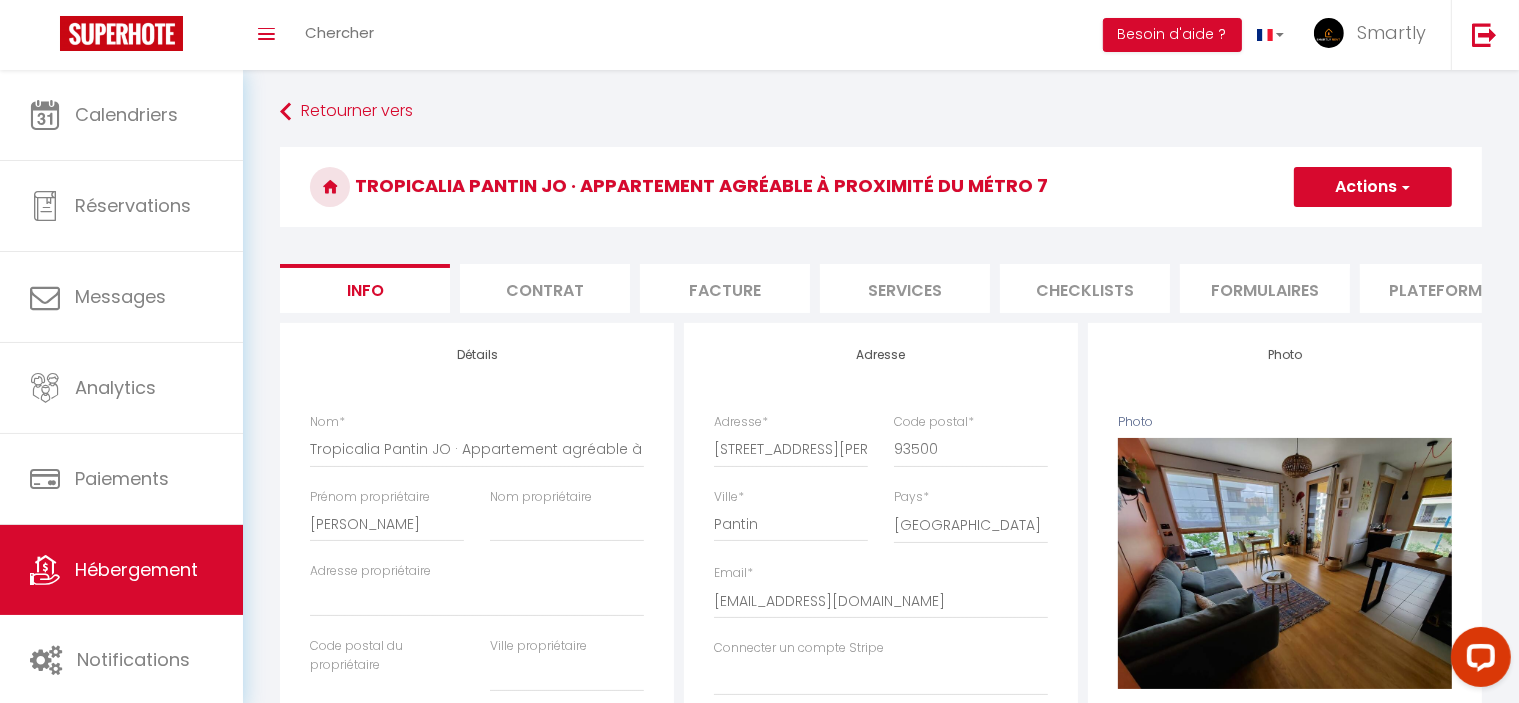 click on "Actions" at bounding box center (1373, 187) 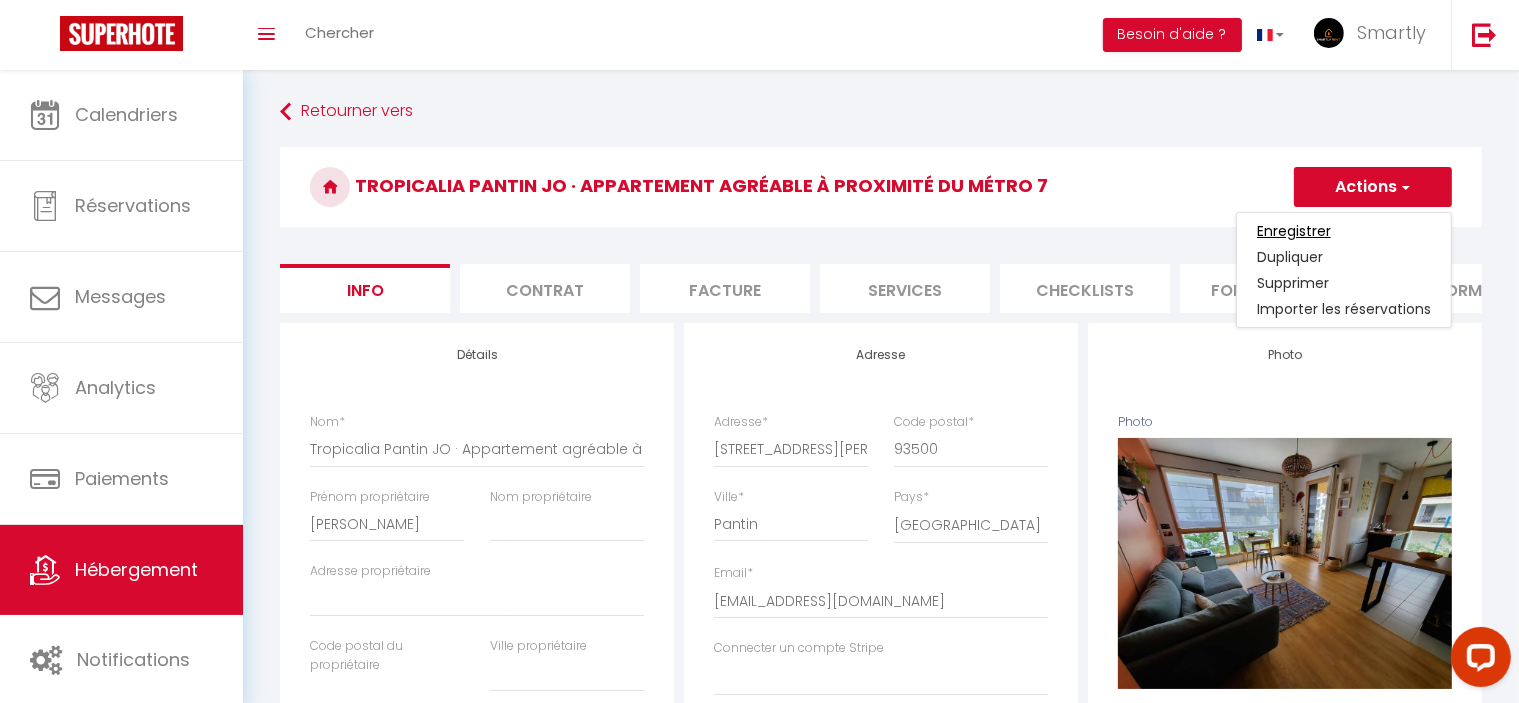 click on "Enregistrer" at bounding box center [1294, 231] 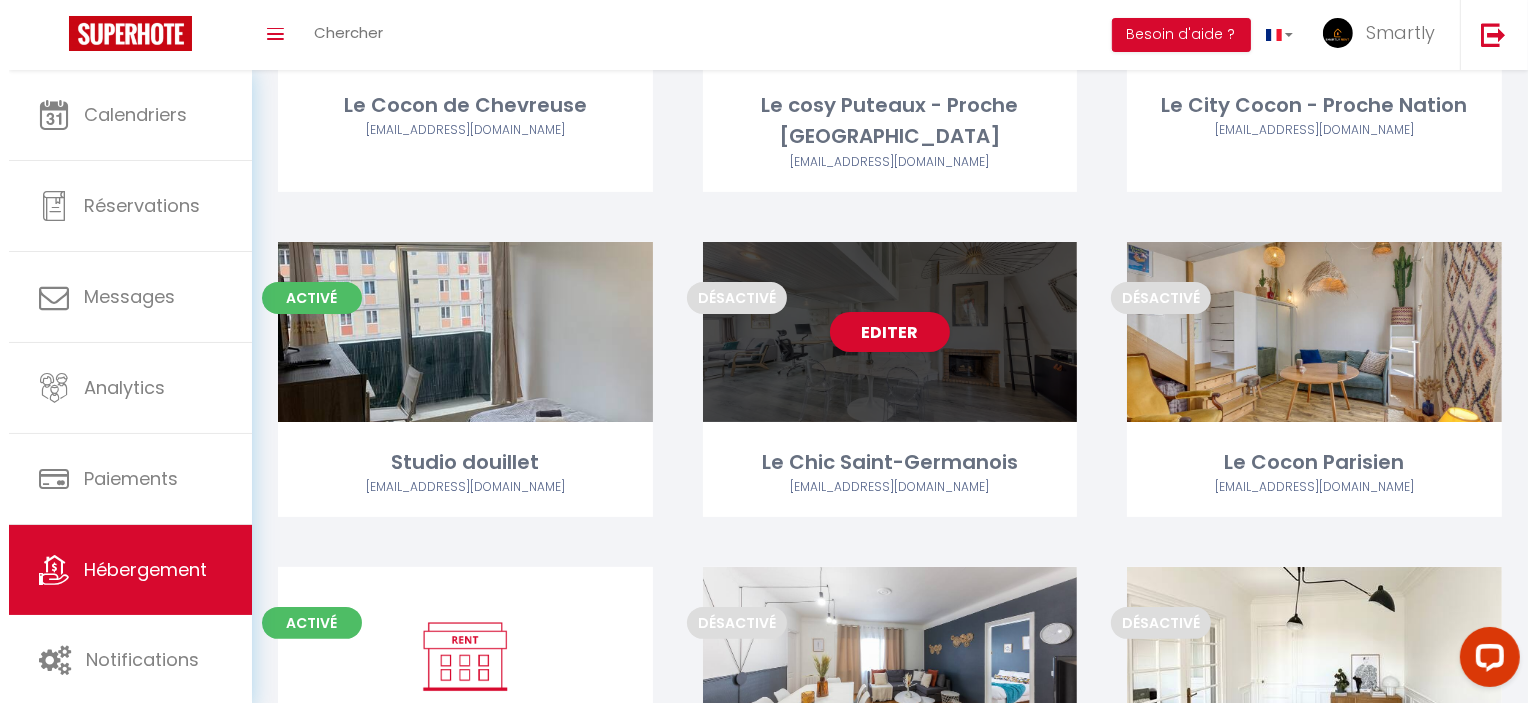 scroll, scrollTop: 0, scrollLeft: 0, axis: both 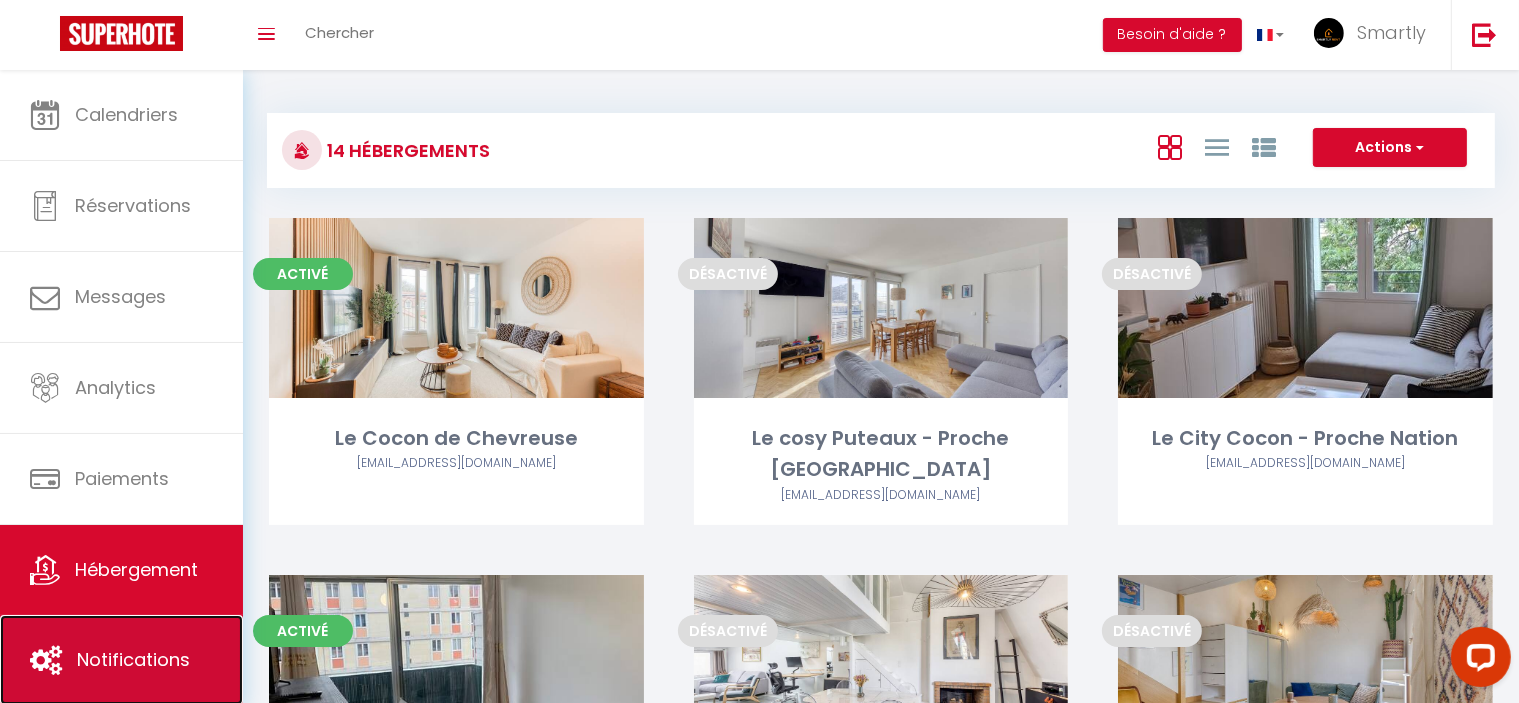 click on "Notifications" at bounding box center (121, 660) 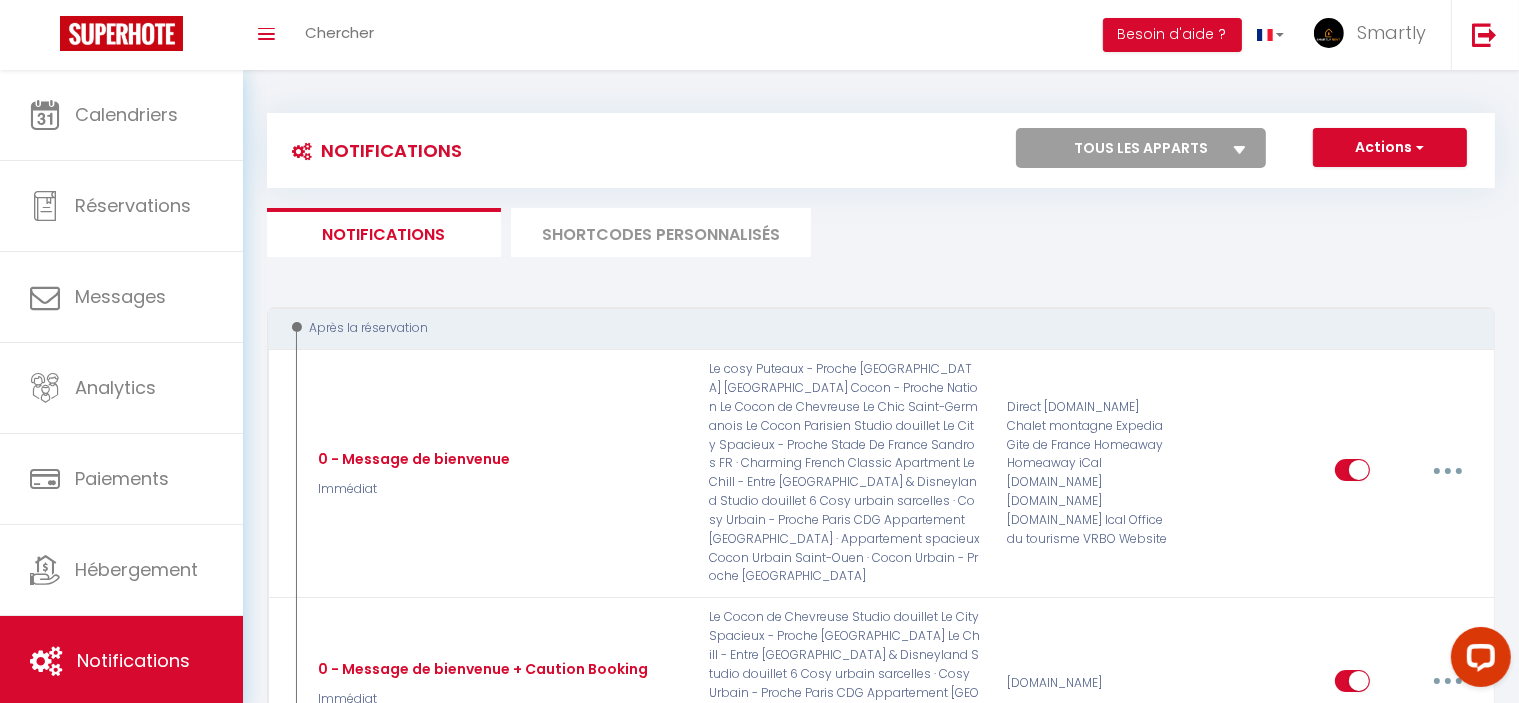 click on "SHORTCODES PERSONNALISÉS" at bounding box center [661, 232] 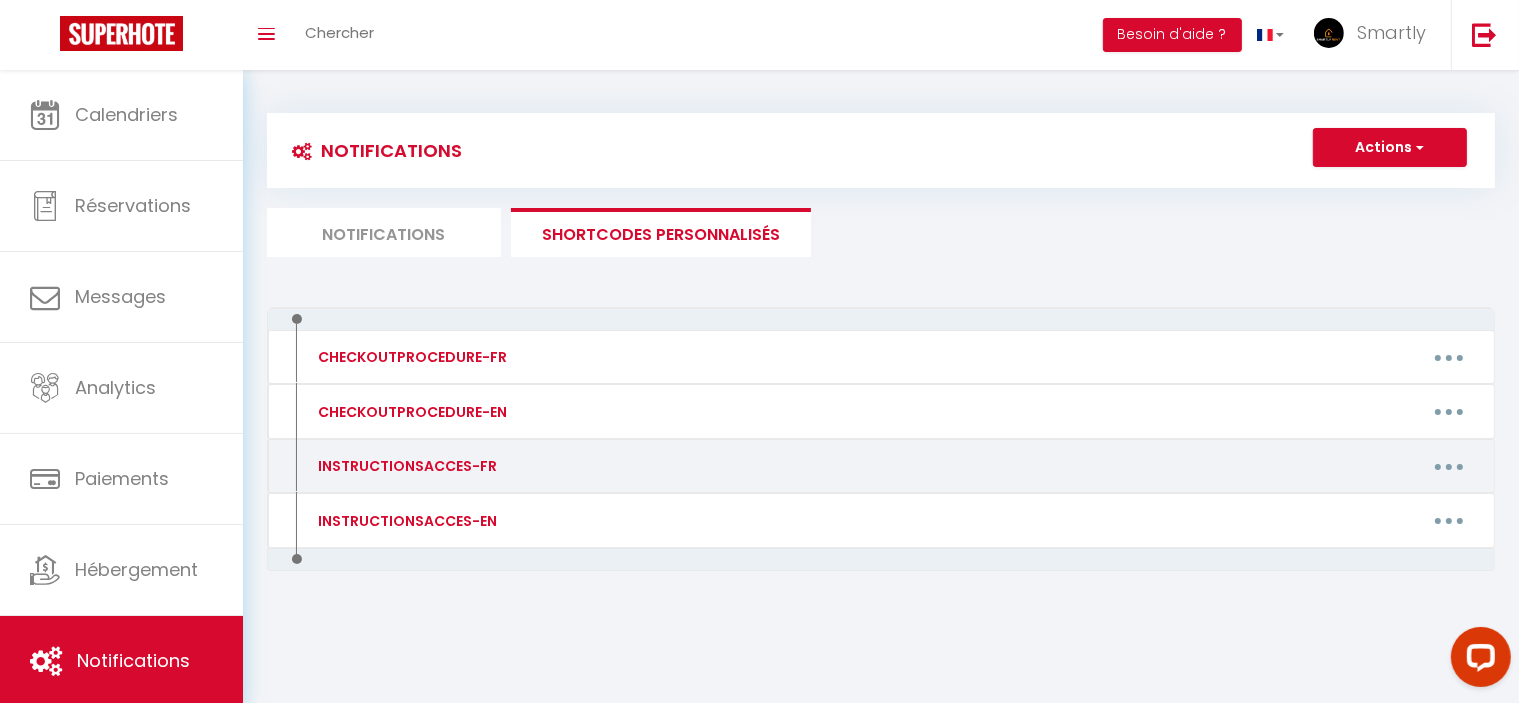click at bounding box center (1449, 466) 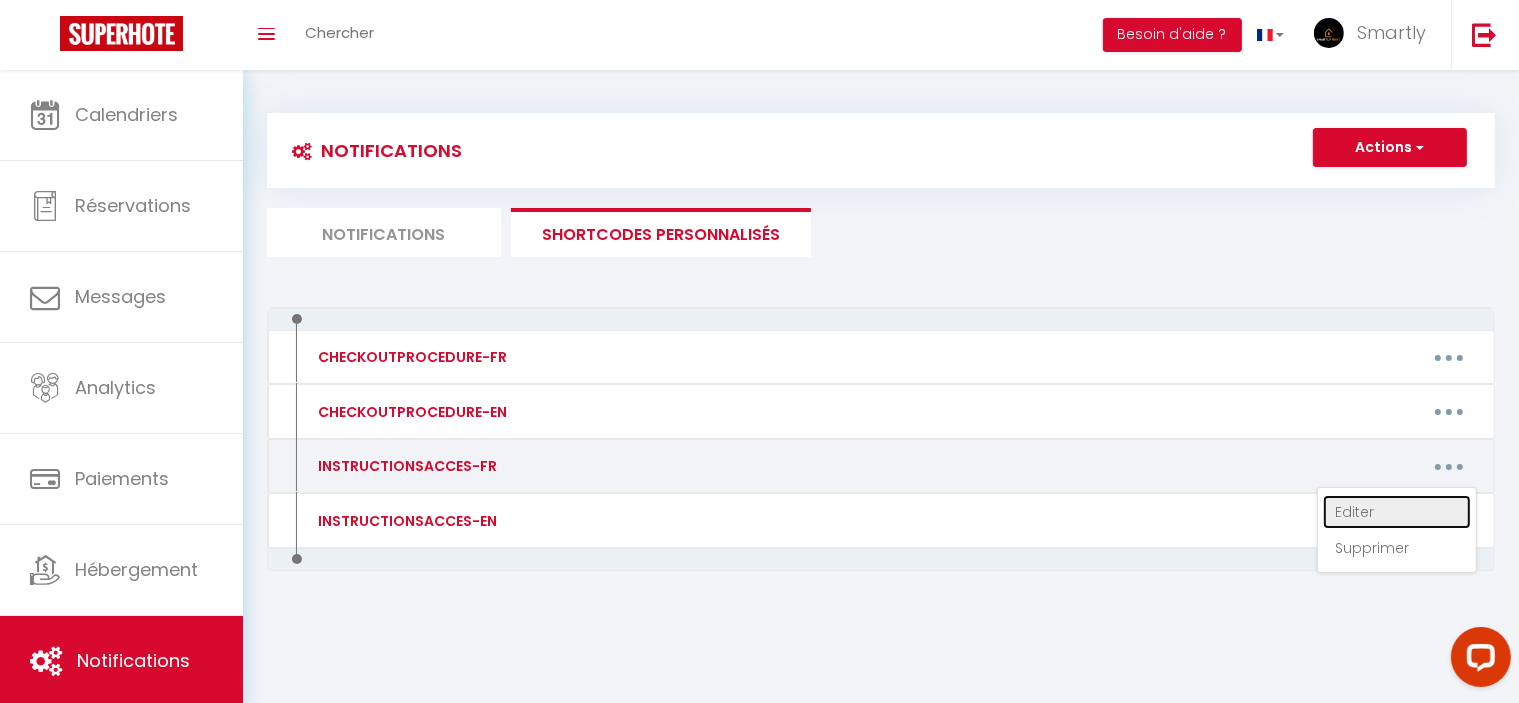 click on "Editer" at bounding box center (1397, 512) 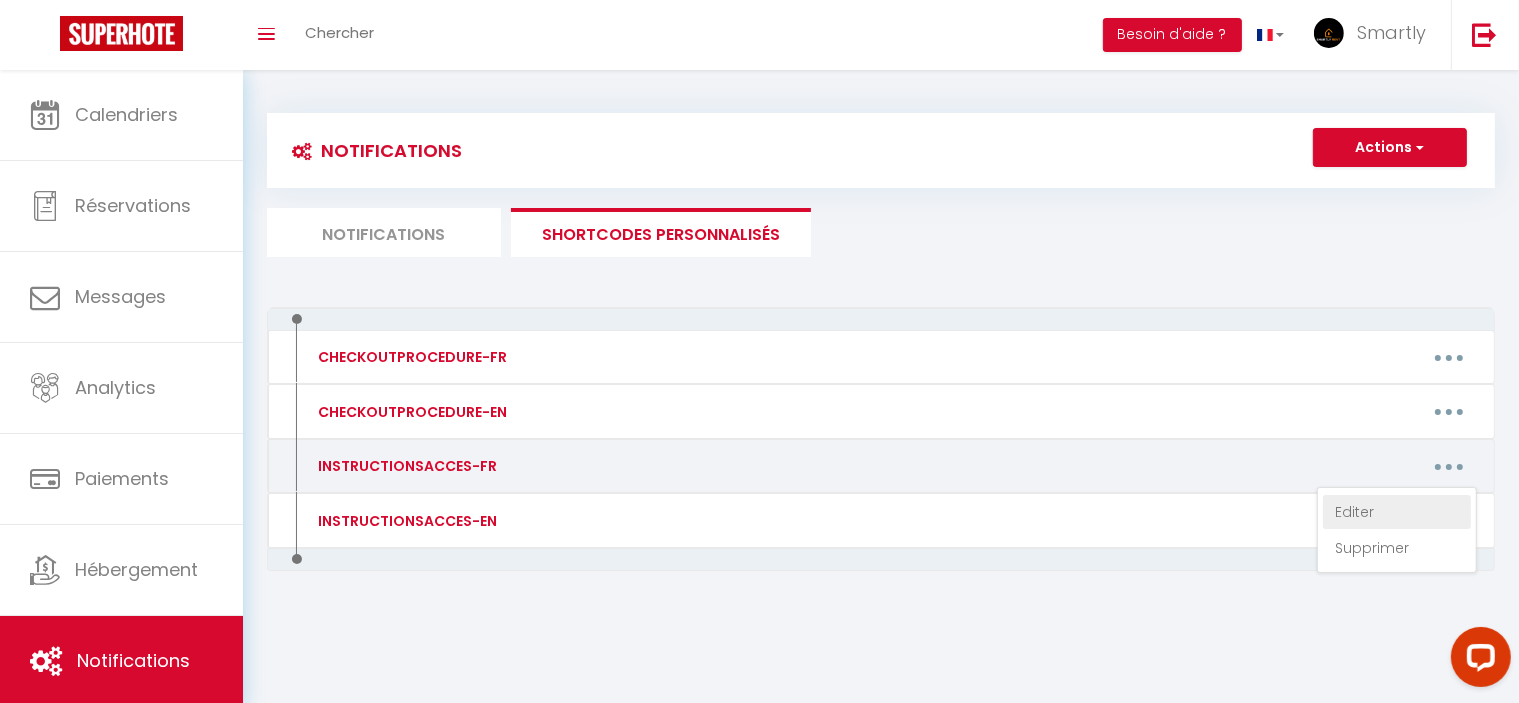 type on "INSTRUCTIONSACCES-FR" 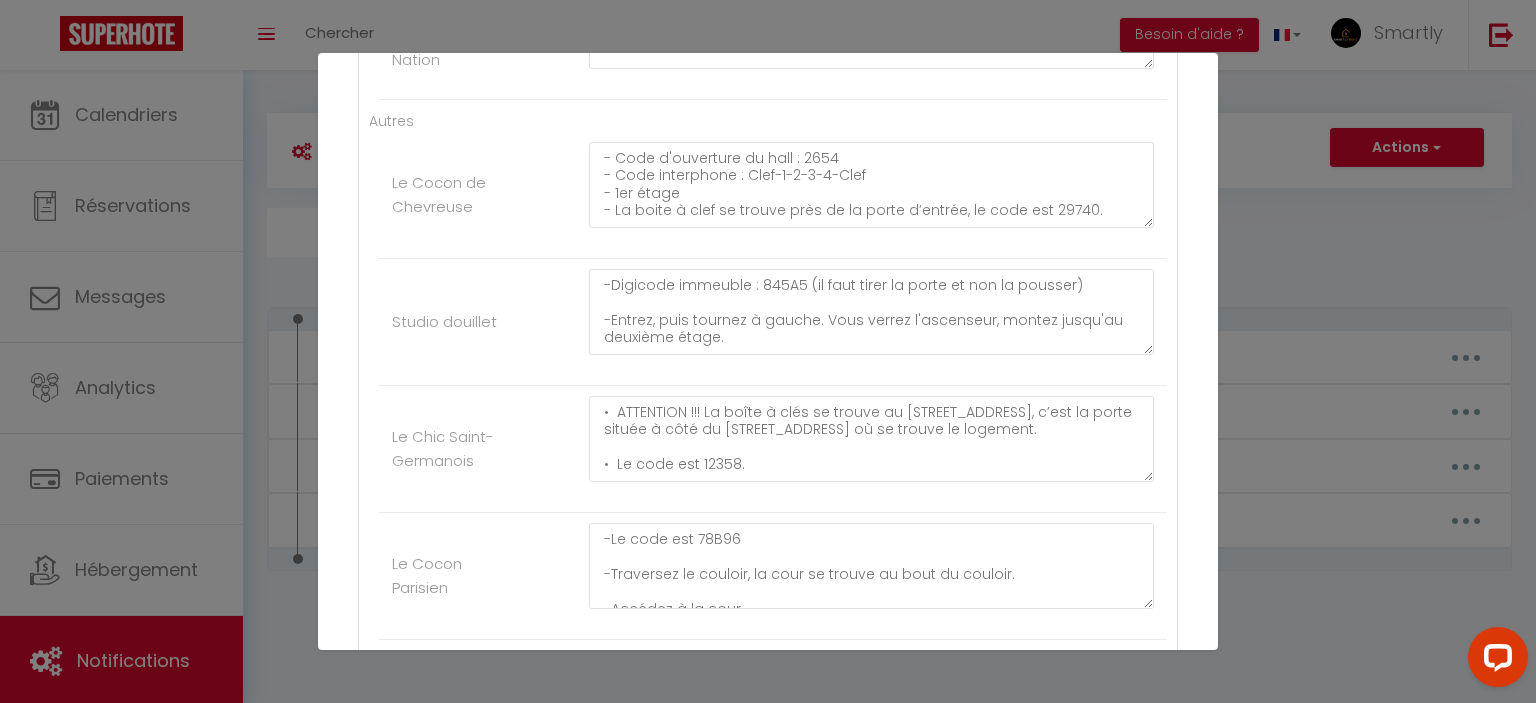 scroll, scrollTop: 695, scrollLeft: 0, axis: vertical 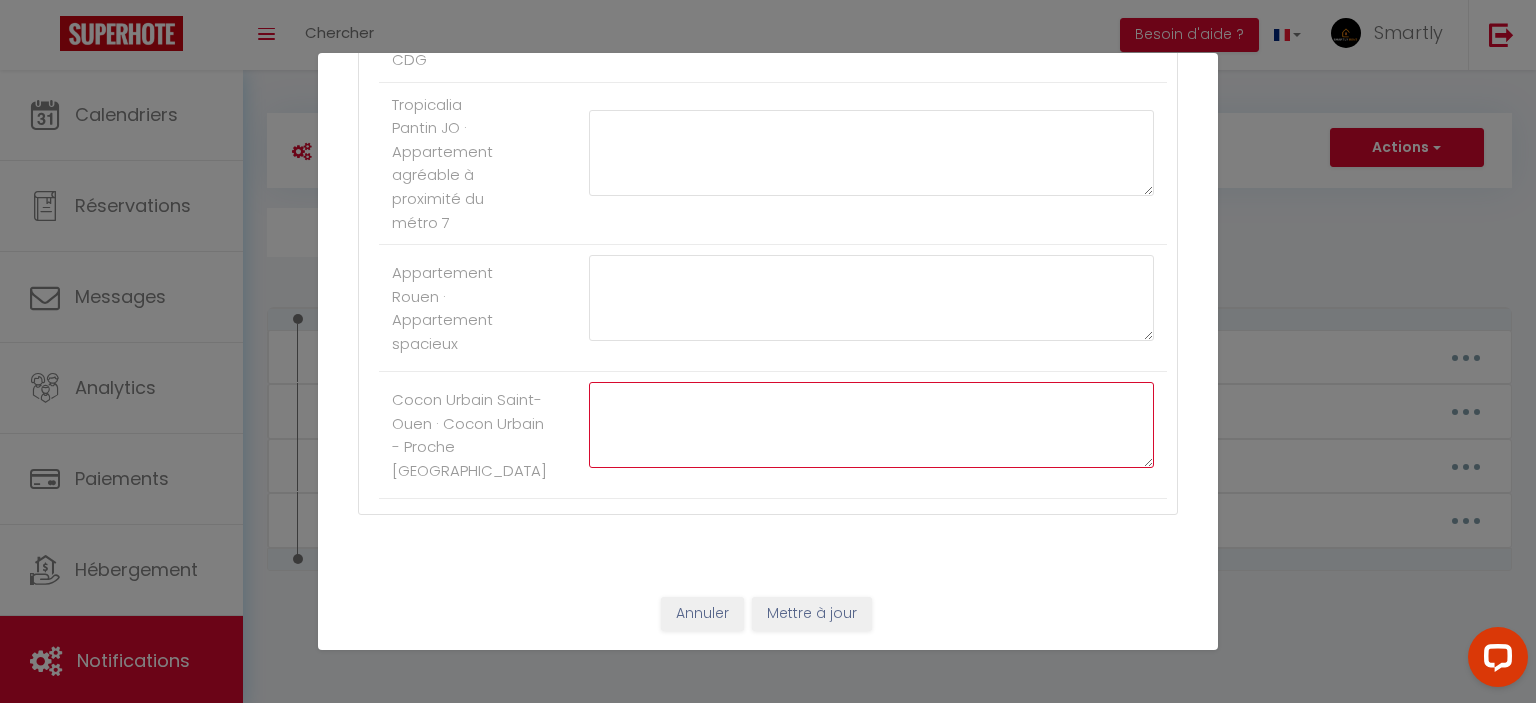 click at bounding box center (871, 425) 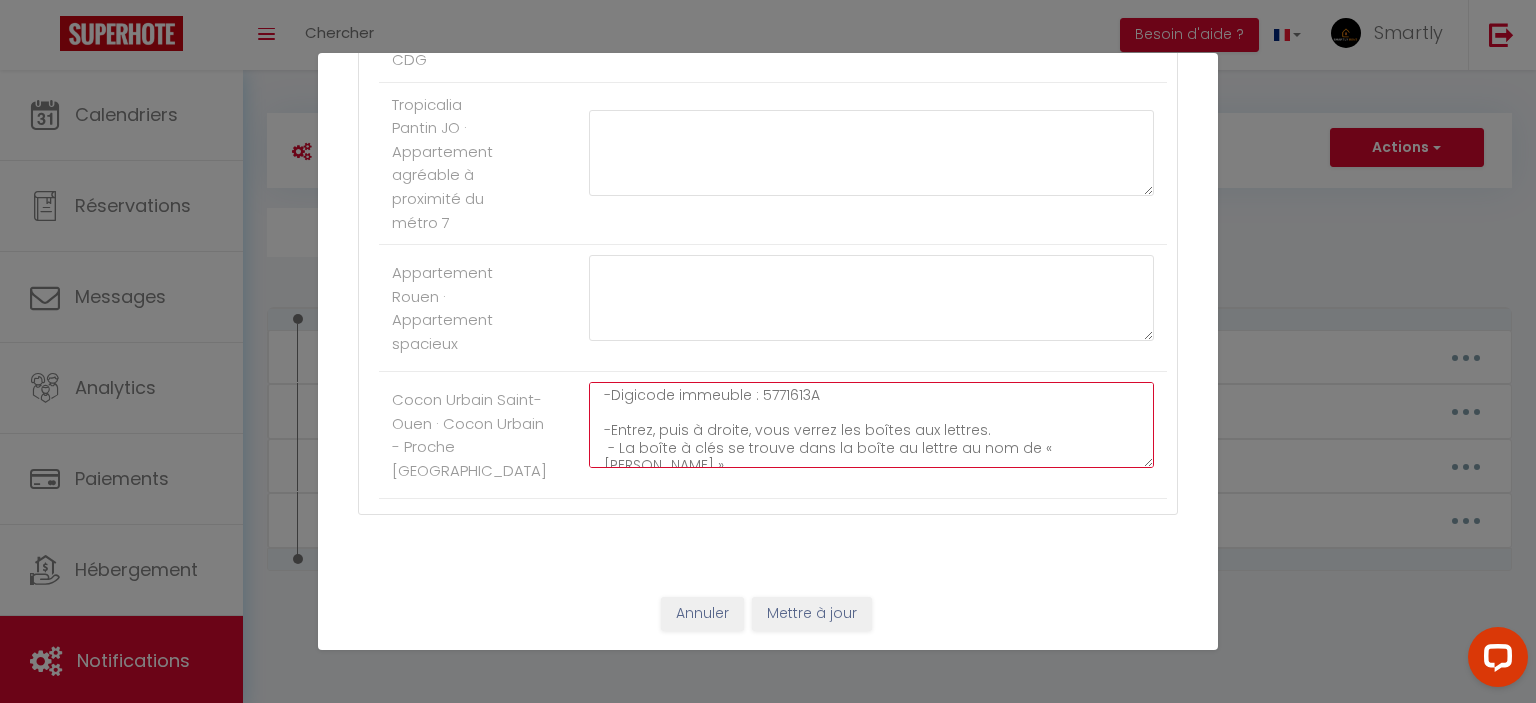 scroll, scrollTop: 0, scrollLeft: 0, axis: both 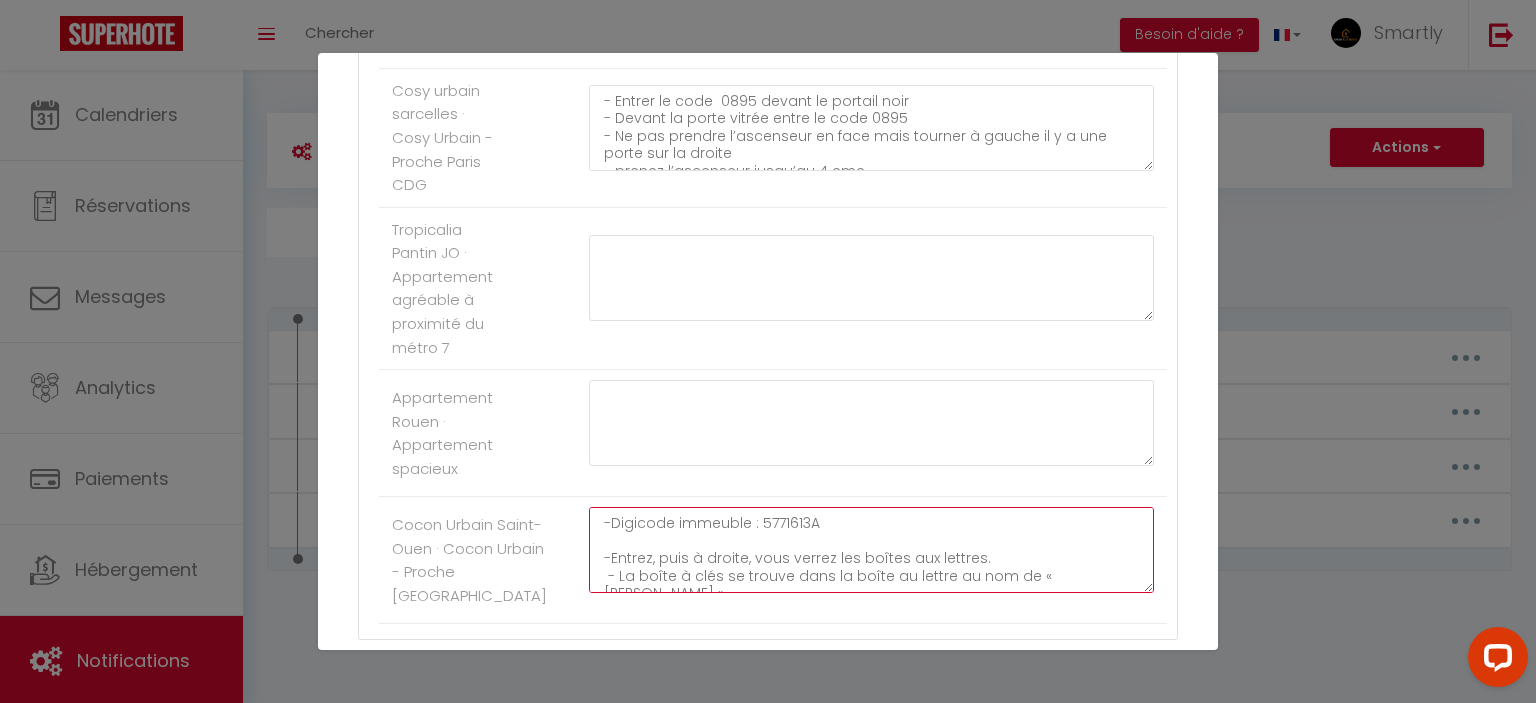 type on "-Digicode immeuble : 5771613A
-Entrez, puis à droite, vous verrez les boîtes aux lettres.
- La boîte à clés se trouve dans la boîte au lettre au nom de « [PERSON_NAME] »
-Le code est : 2802.
-A votre gauche se trouve une porte, entrez c’est ouvert ! Puis en face de vous la porte du logement il y’a 3-4 marches à descendre." 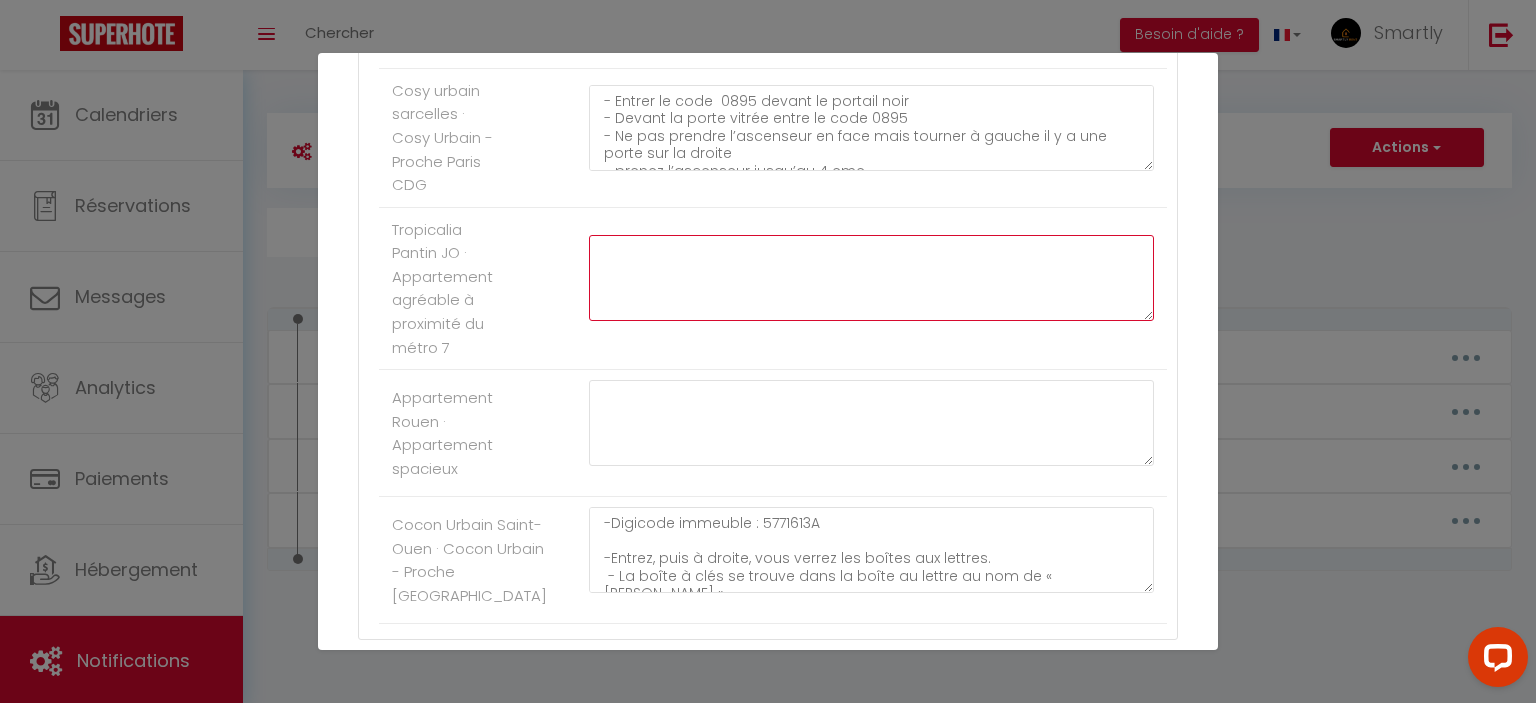 click at bounding box center (871, 278) 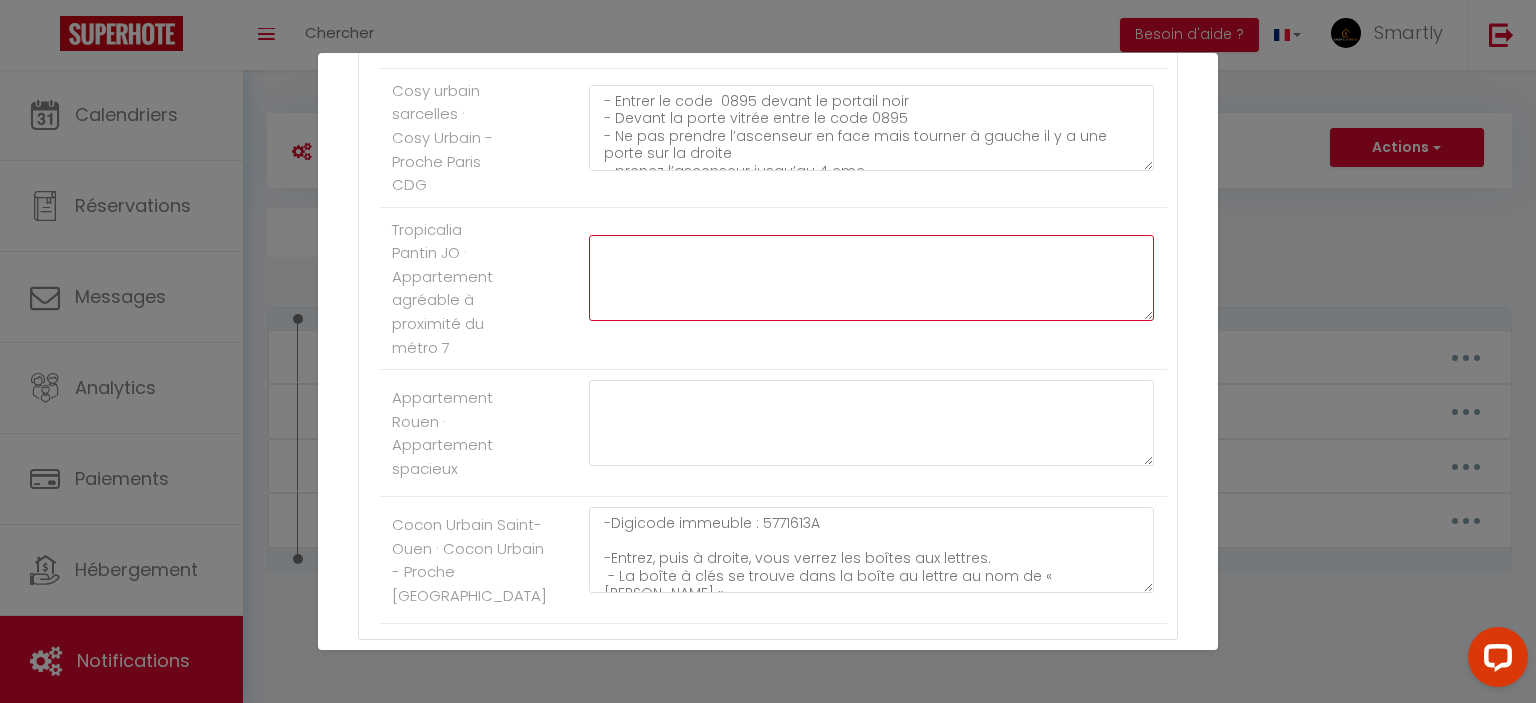 click at bounding box center (871, 278) 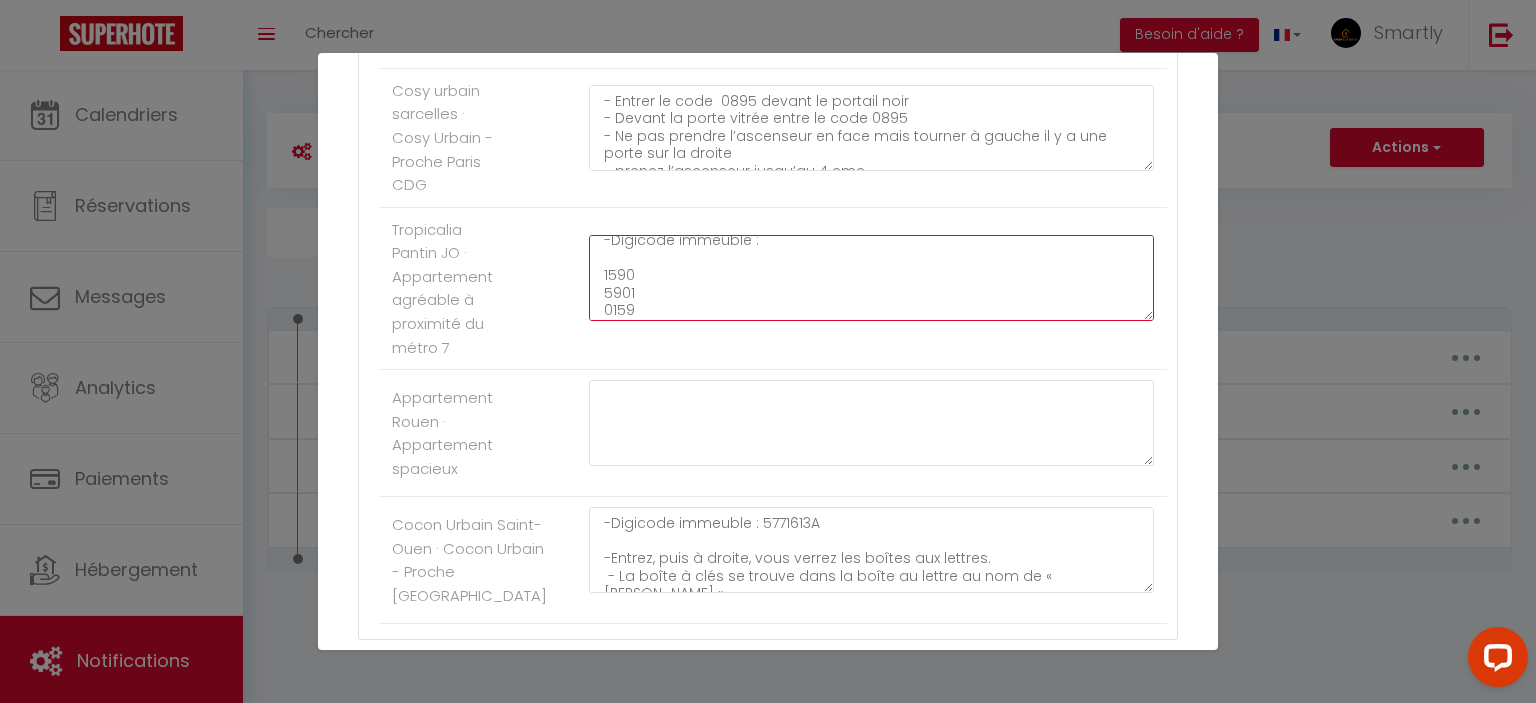 scroll, scrollTop: 0, scrollLeft: 0, axis: both 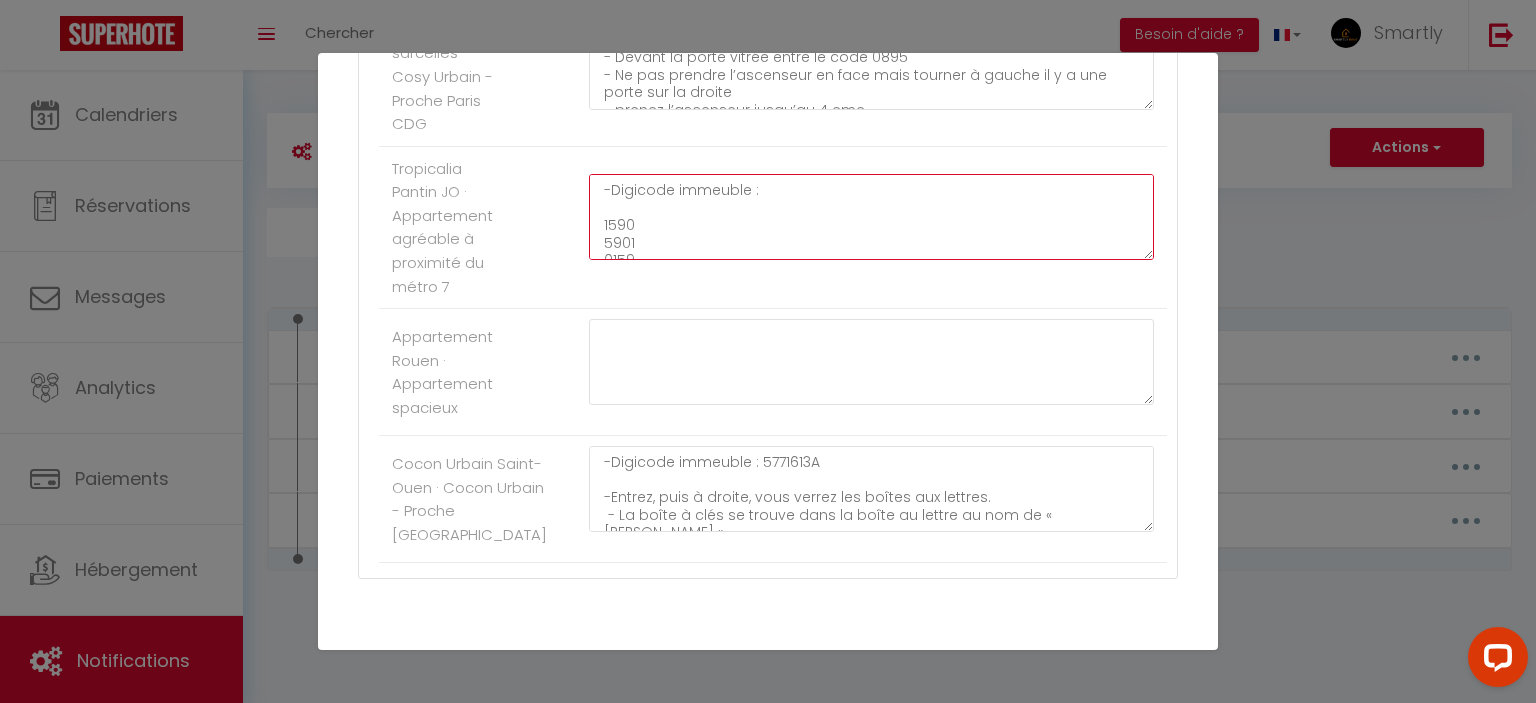type on "-Digicode immeuble :
1590
5901
0159
-Entrez, vous verrez l'ascenseur, montez jusqu'au première étage.
-L’appartement se trouve au fond, en face quand on sort de l'ascenseur.
-La boîte à clés se trouve à gauche de la porte. Code : 2746." 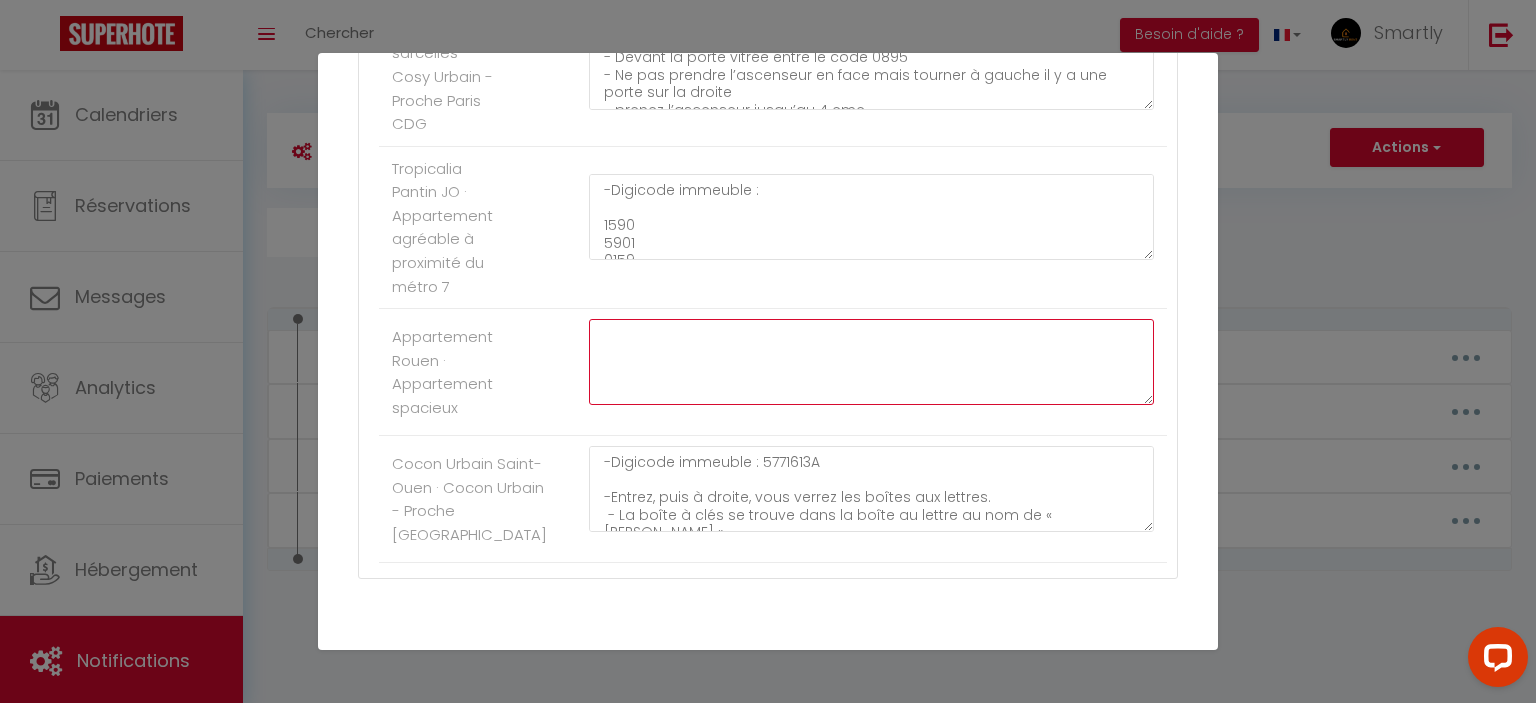 click at bounding box center [871, 362] 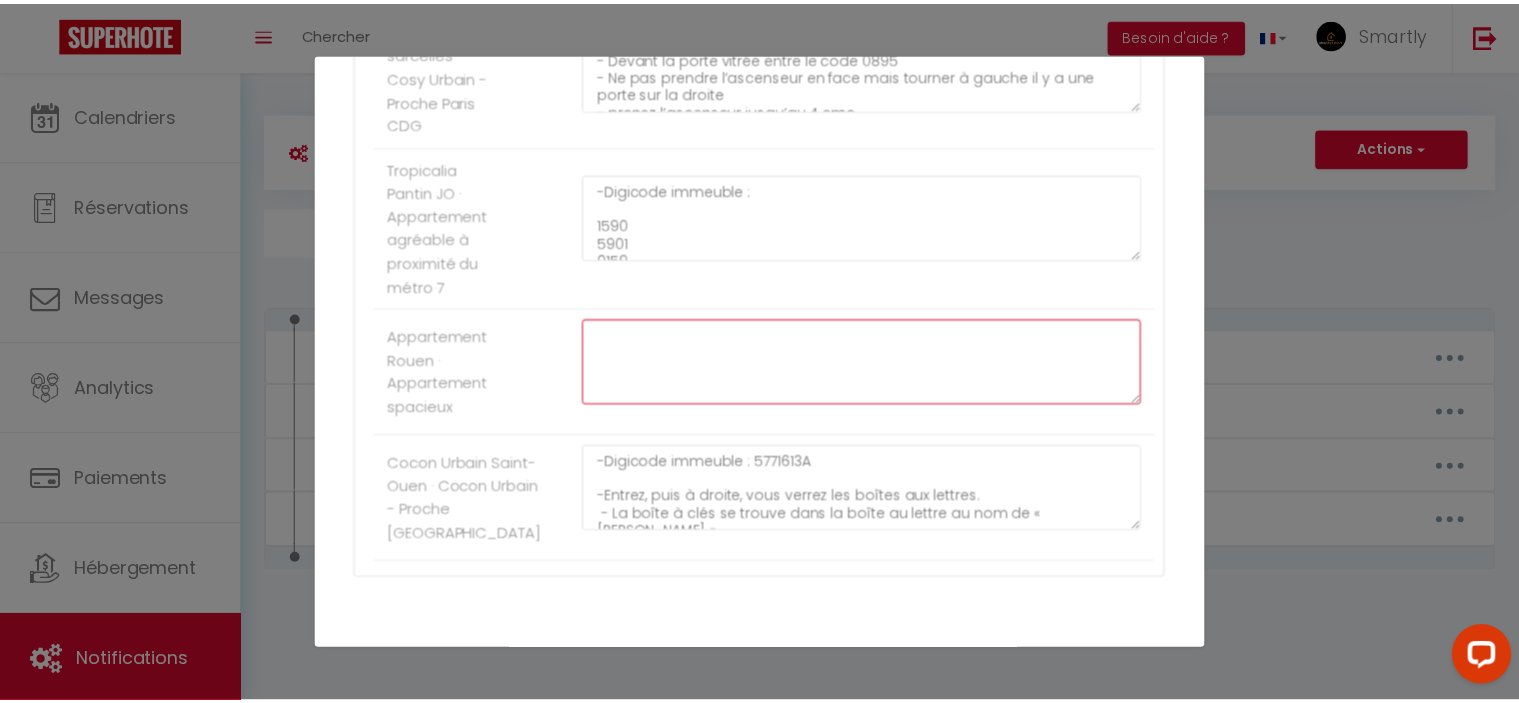 scroll, scrollTop: 1868, scrollLeft: 0, axis: vertical 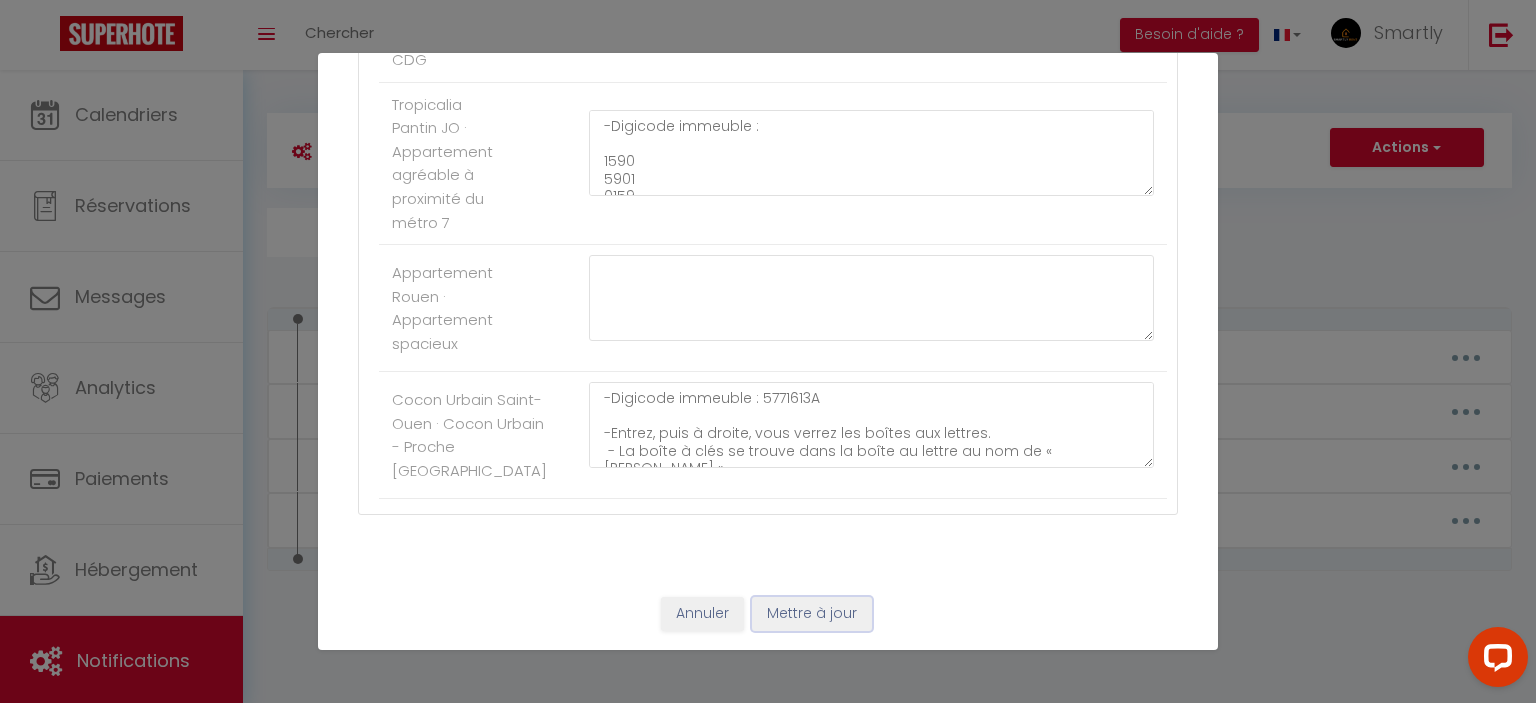 click on "Mettre à jour" at bounding box center (812, 614) 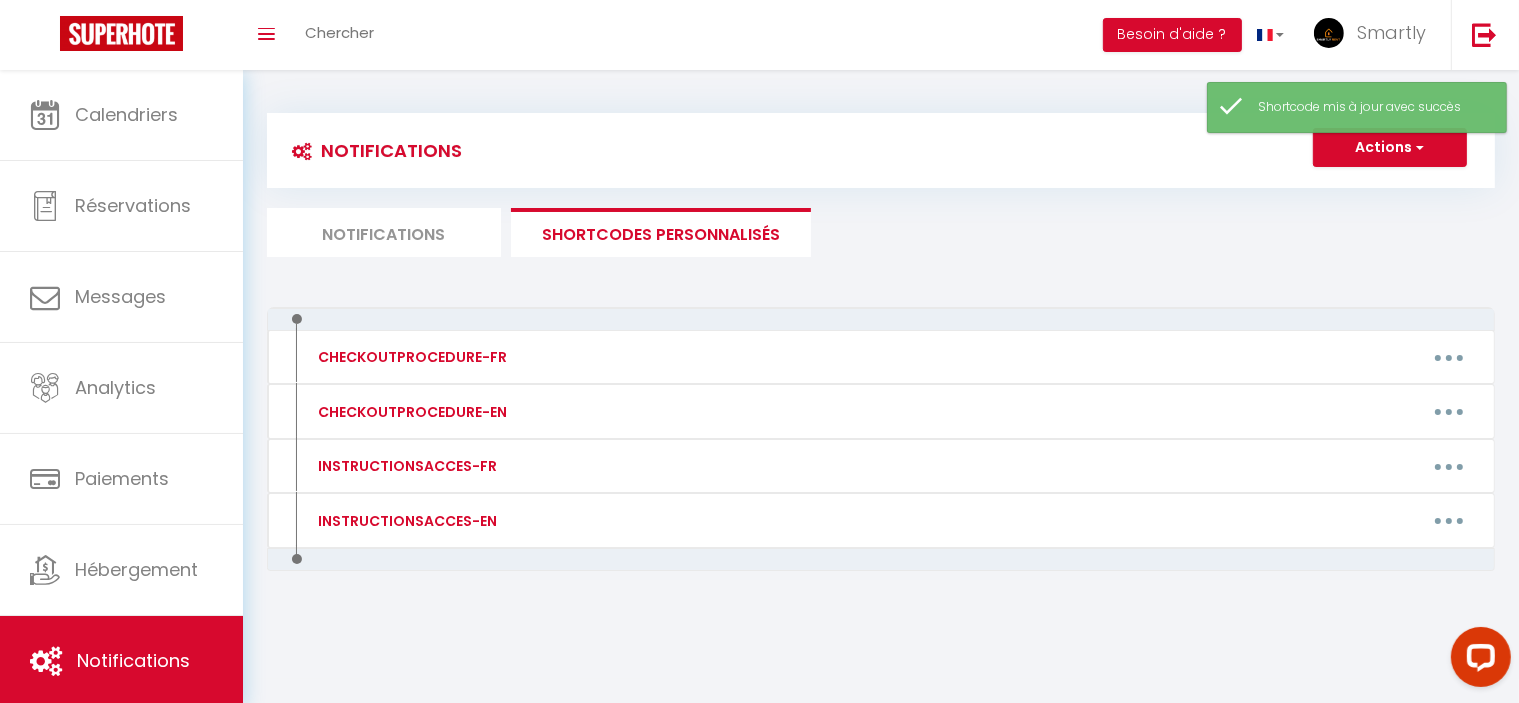 click on "Notifications" at bounding box center [384, 232] 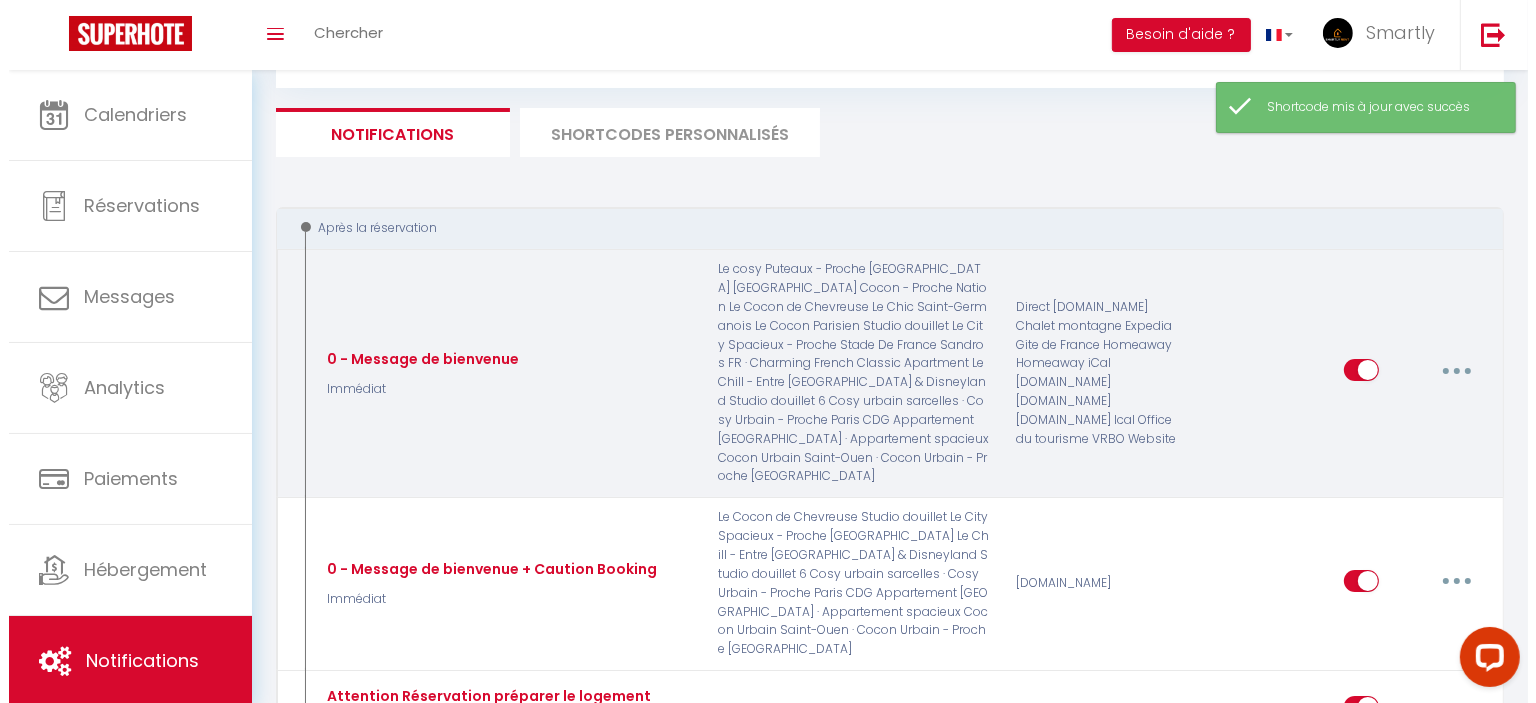 scroll, scrollTop: 100, scrollLeft: 0, axis: vertical 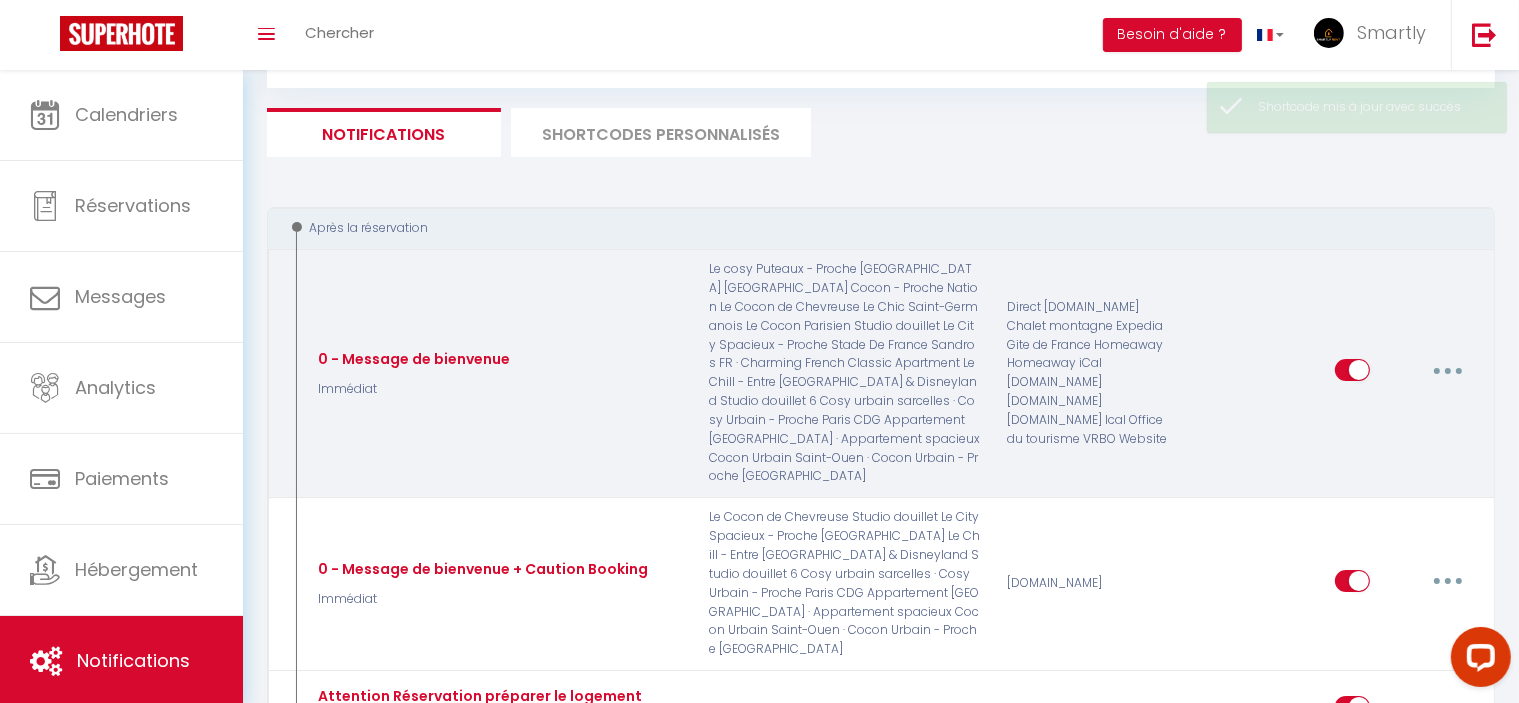 click at bounding box center (1448, 370) 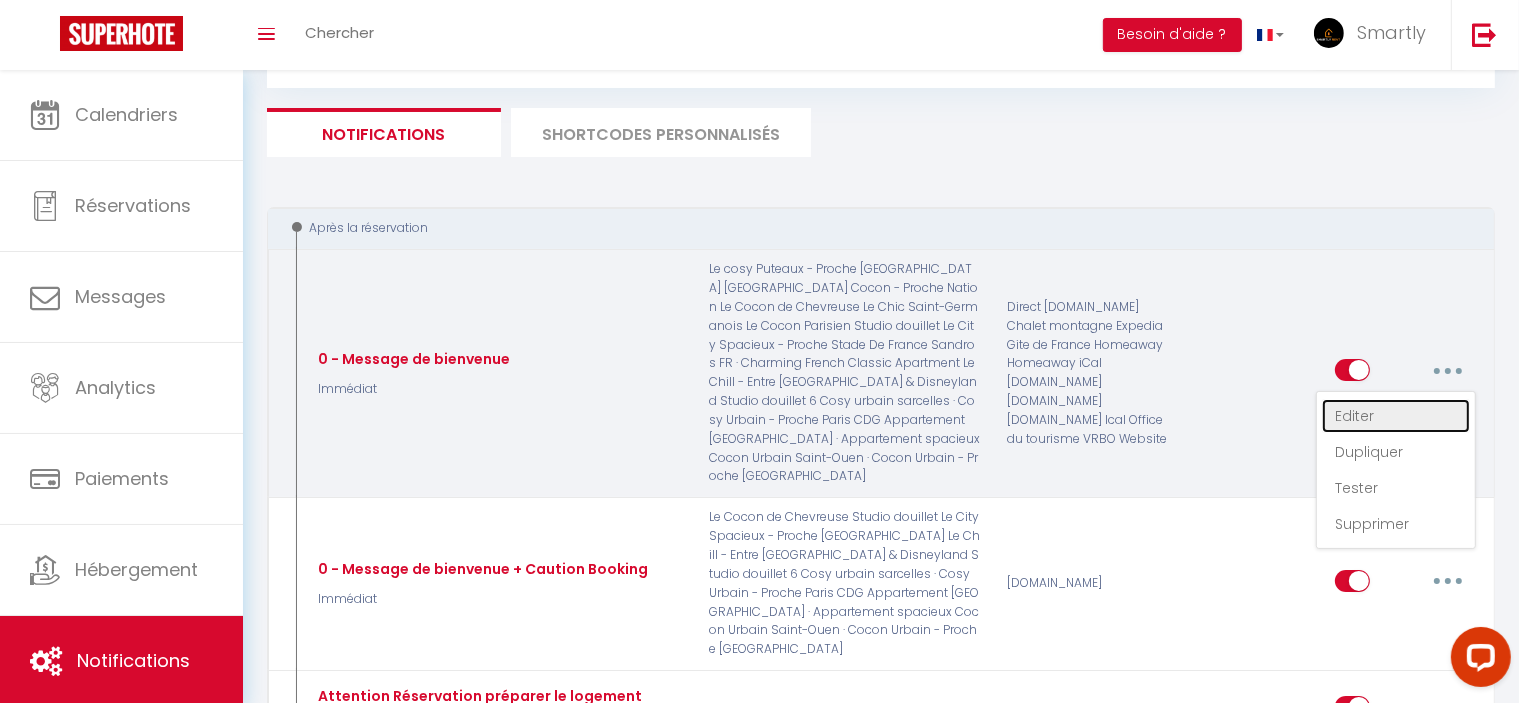 click on "Editer" at bounding box center [1396, 416] 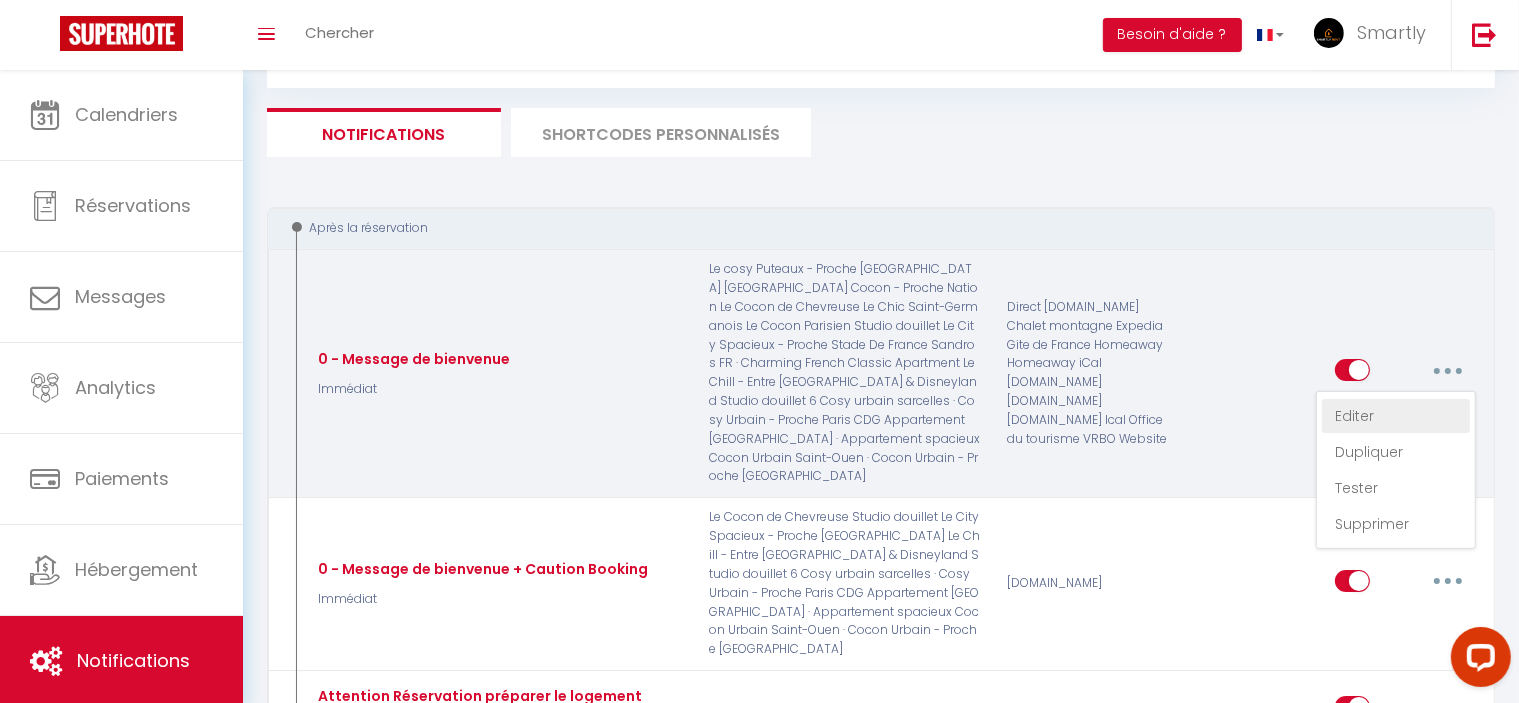 select on "Immédiat" 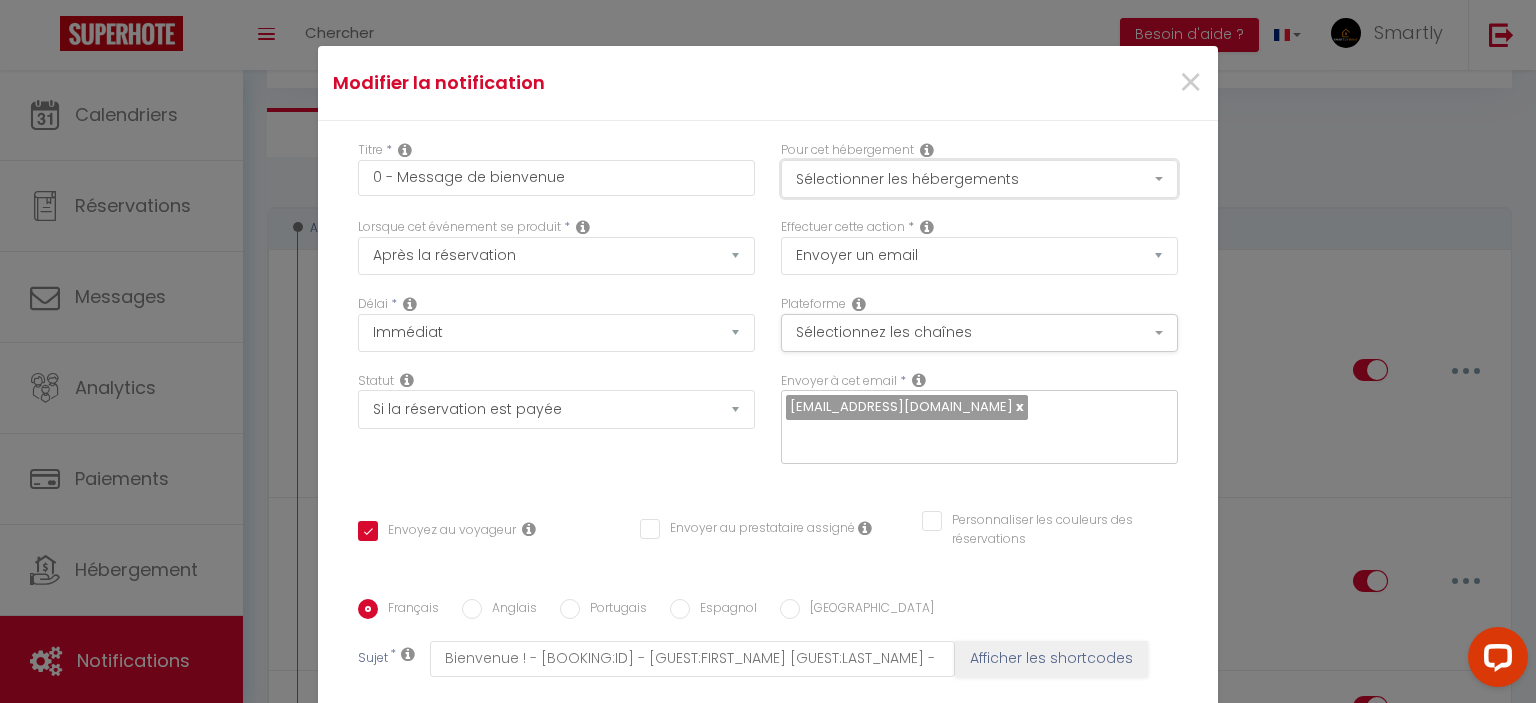 click on "Sélectionner les hébergements" at bounding box center [979, 179] 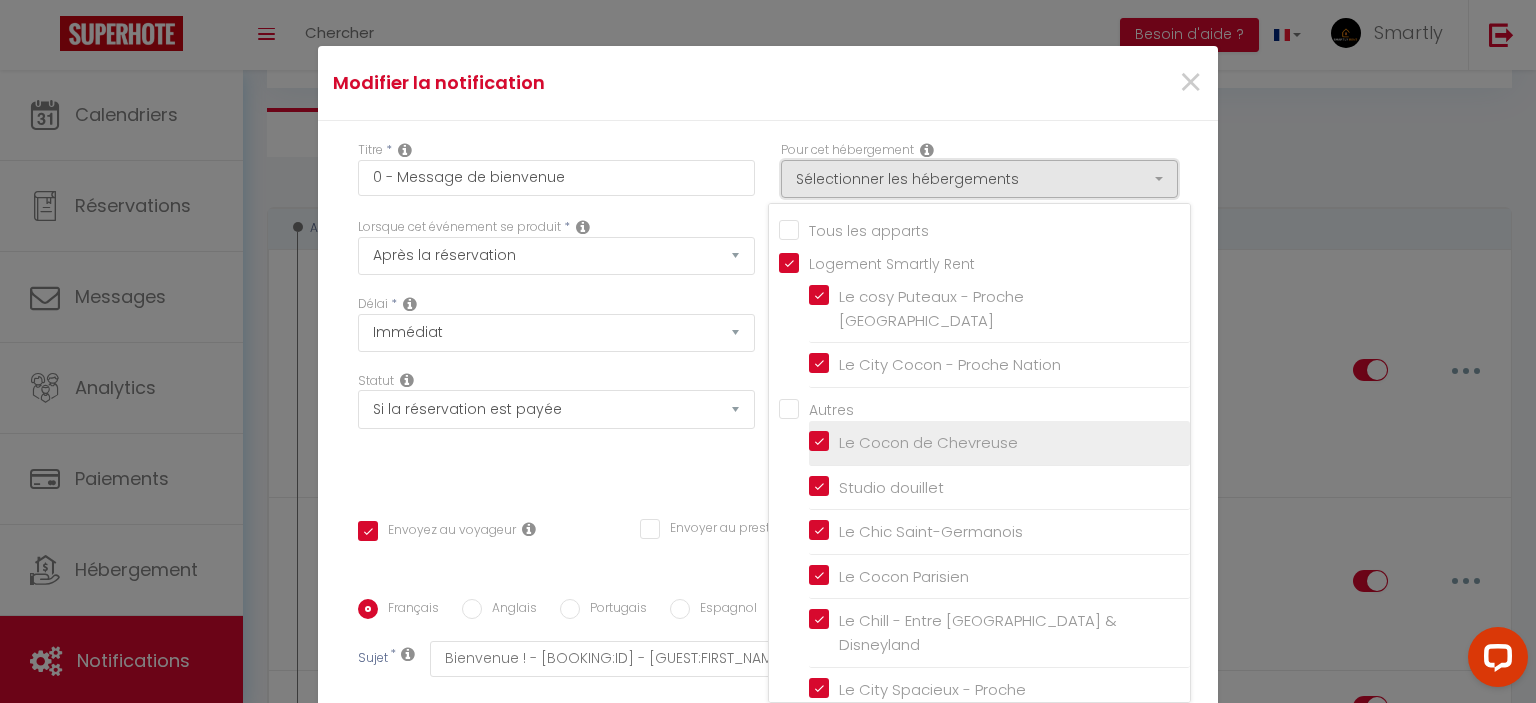 scroll, scrollTop: 380, scrollLeft: 0, axis: vertical 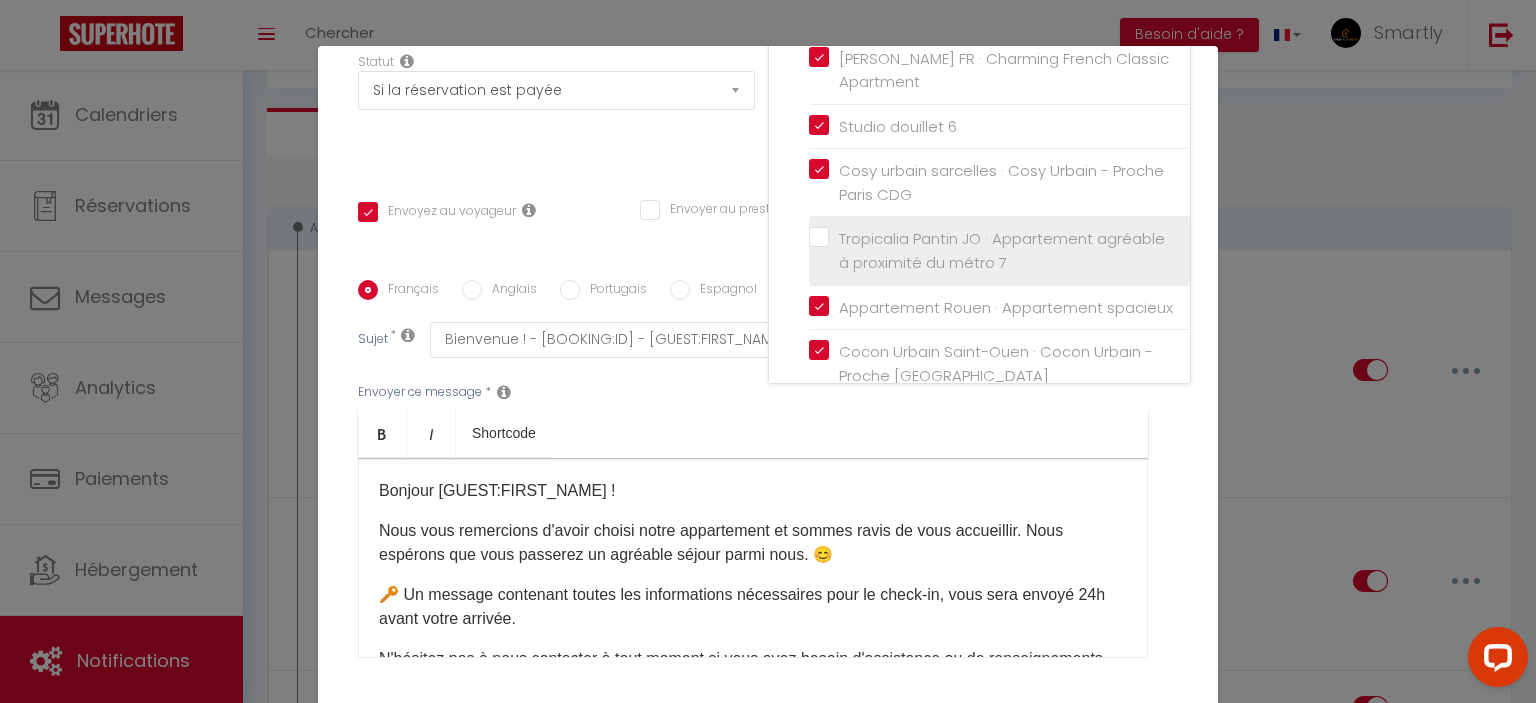 click on "Tropicalia Pantin JO · Appartement agréable à proximité du métro 7" at bounding box center (1003, 250) 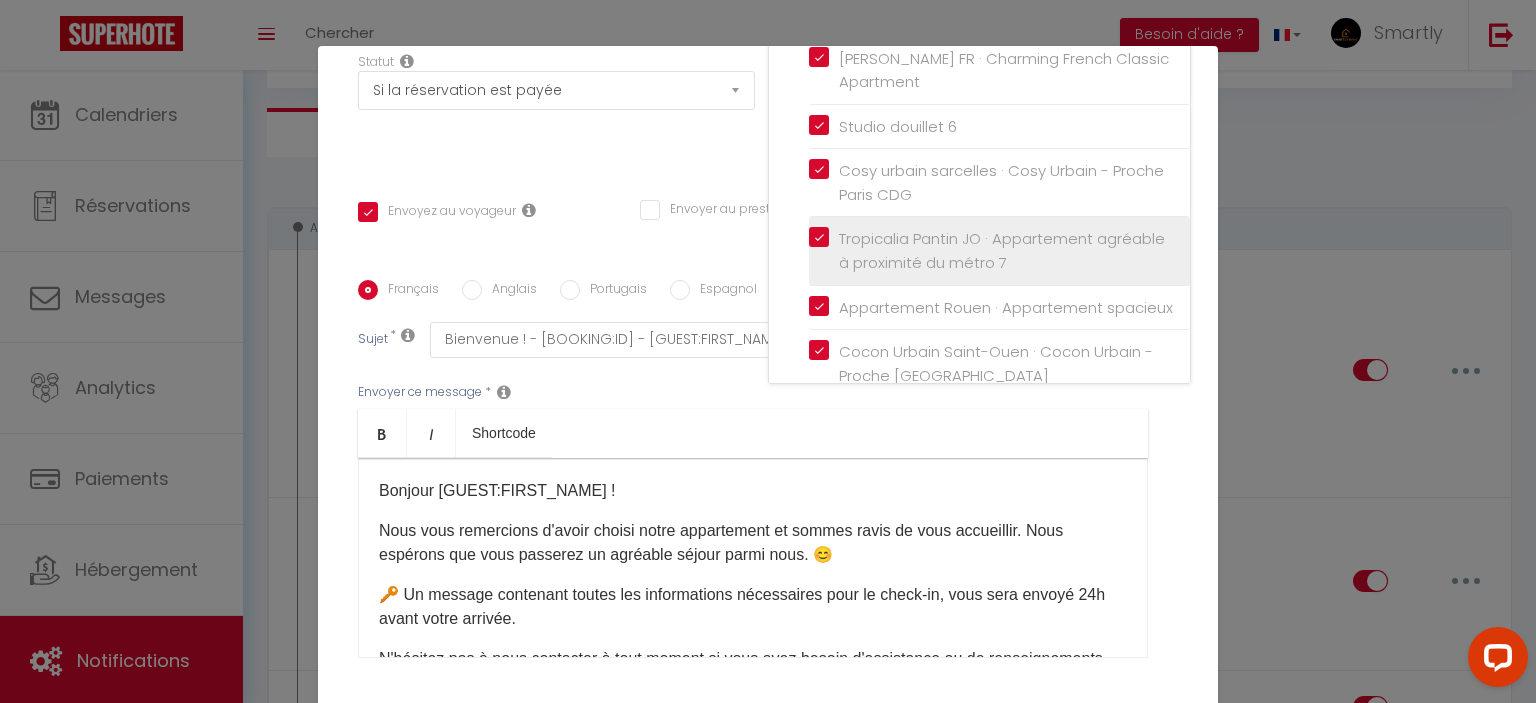 checkbox on "true" 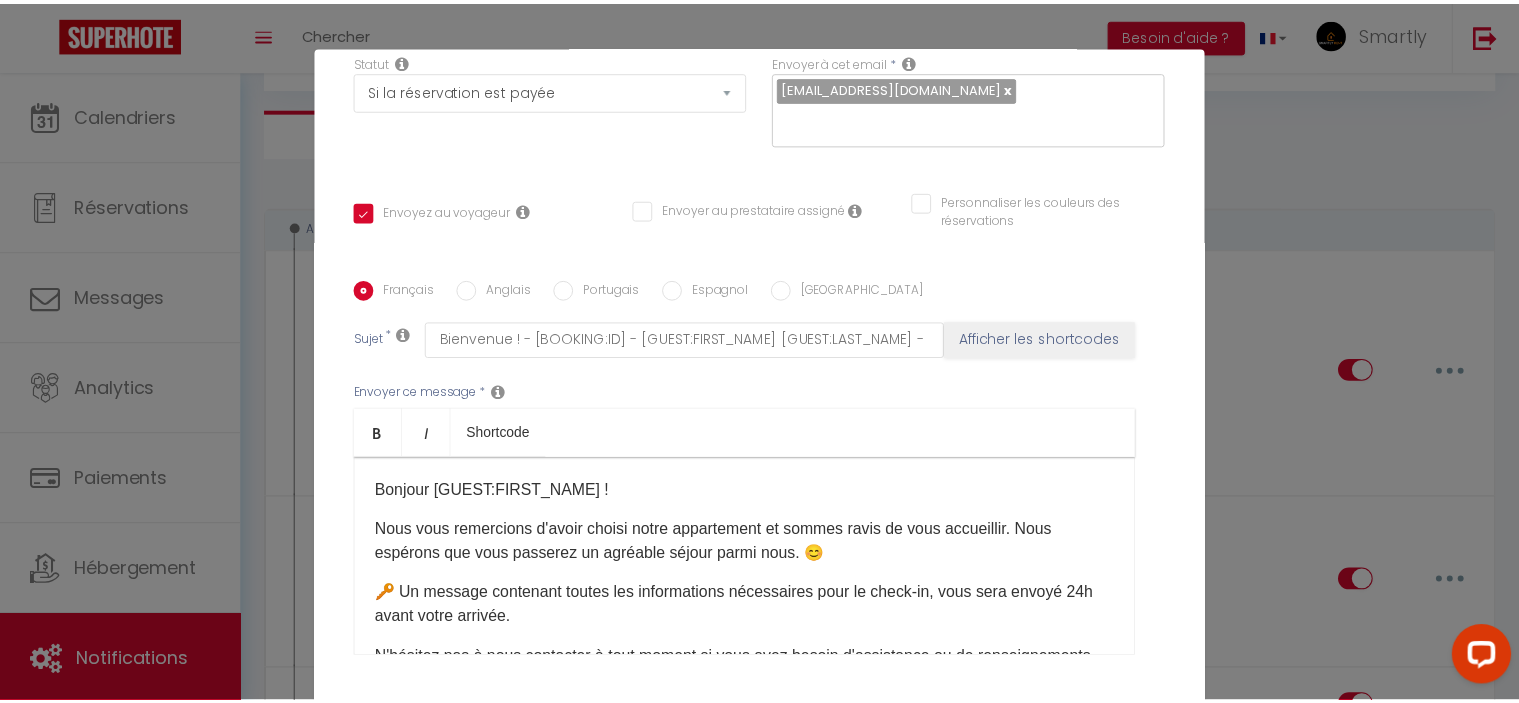 scroll, scrollTop: 360, scrollLeft: 0, axis: vertical 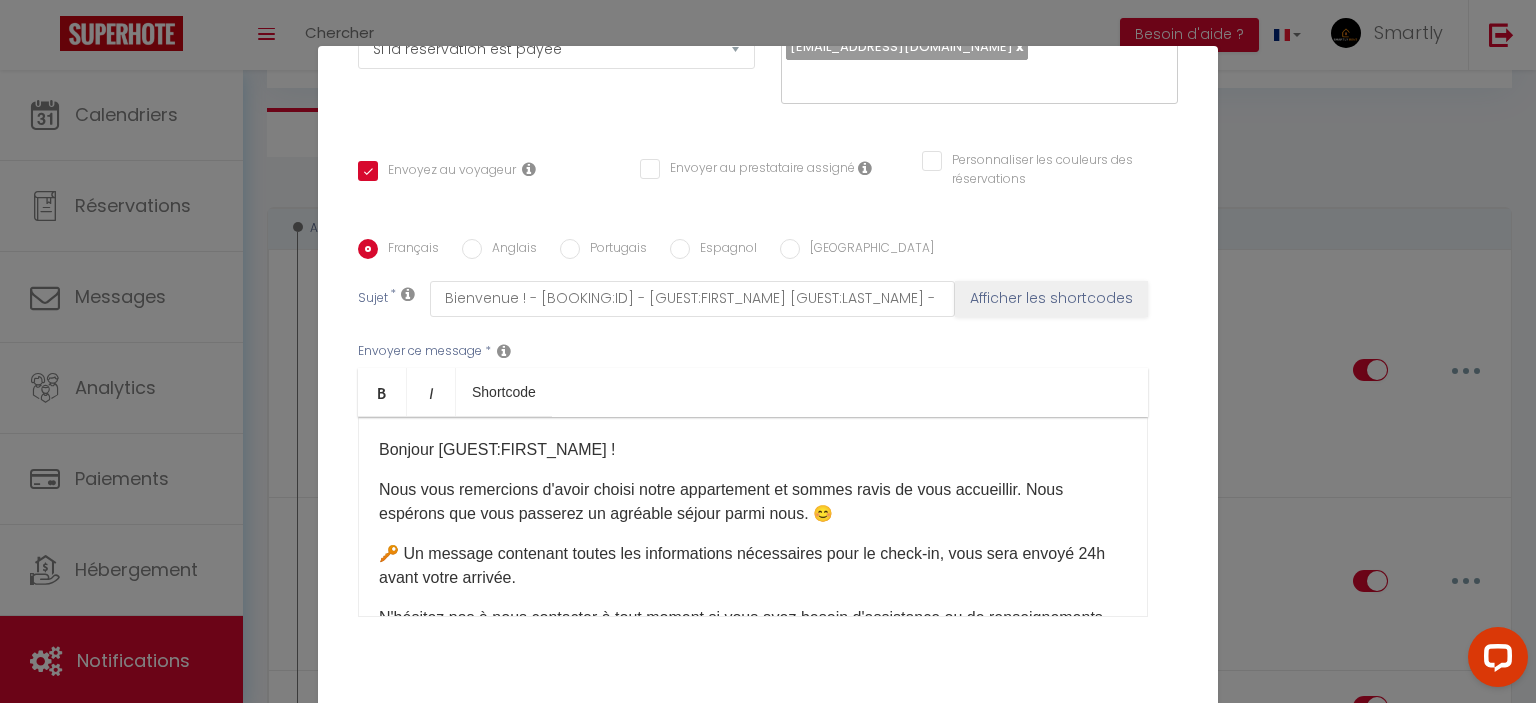 click on "Mettre à jour" at bounding box center [812, 741] 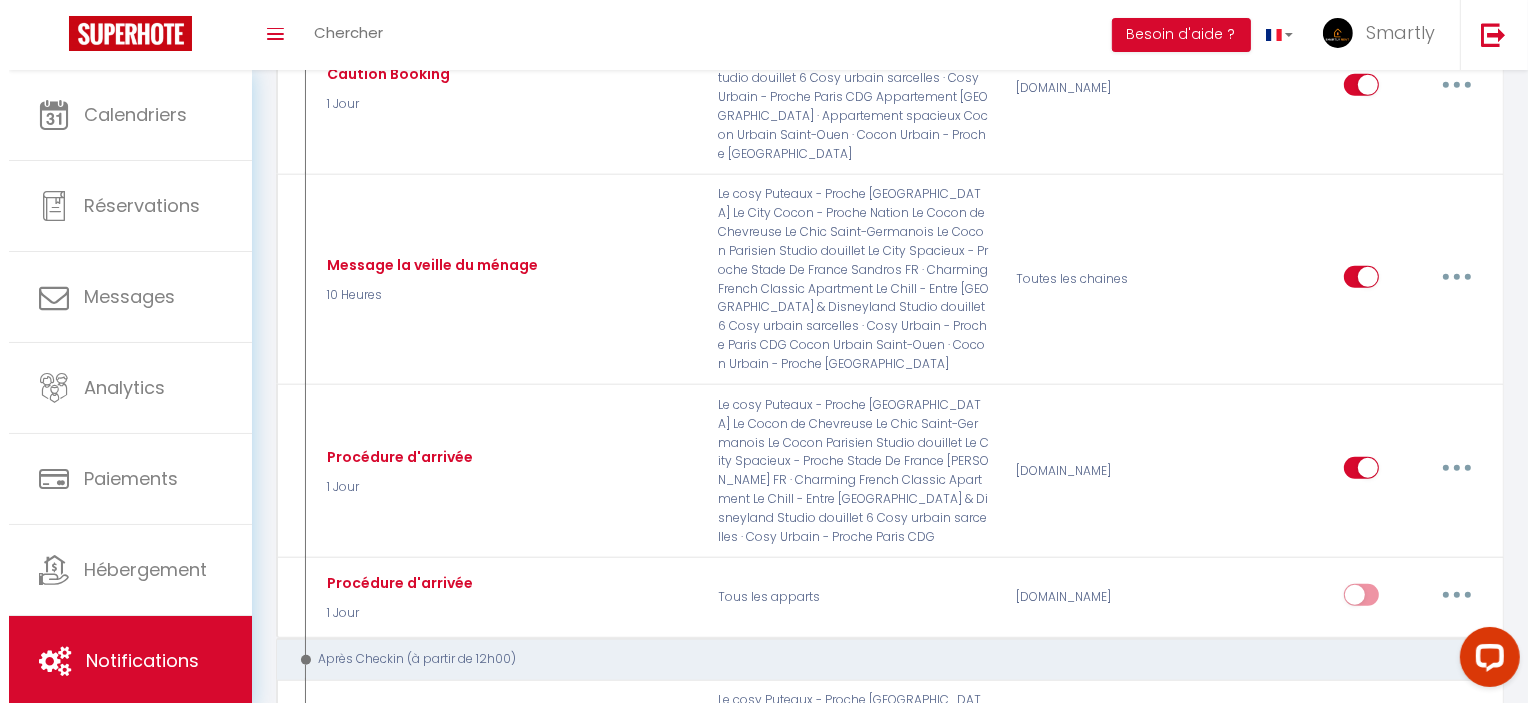 scroll, scrollTop: 1108, scrollLeft: 0, axis: vertical 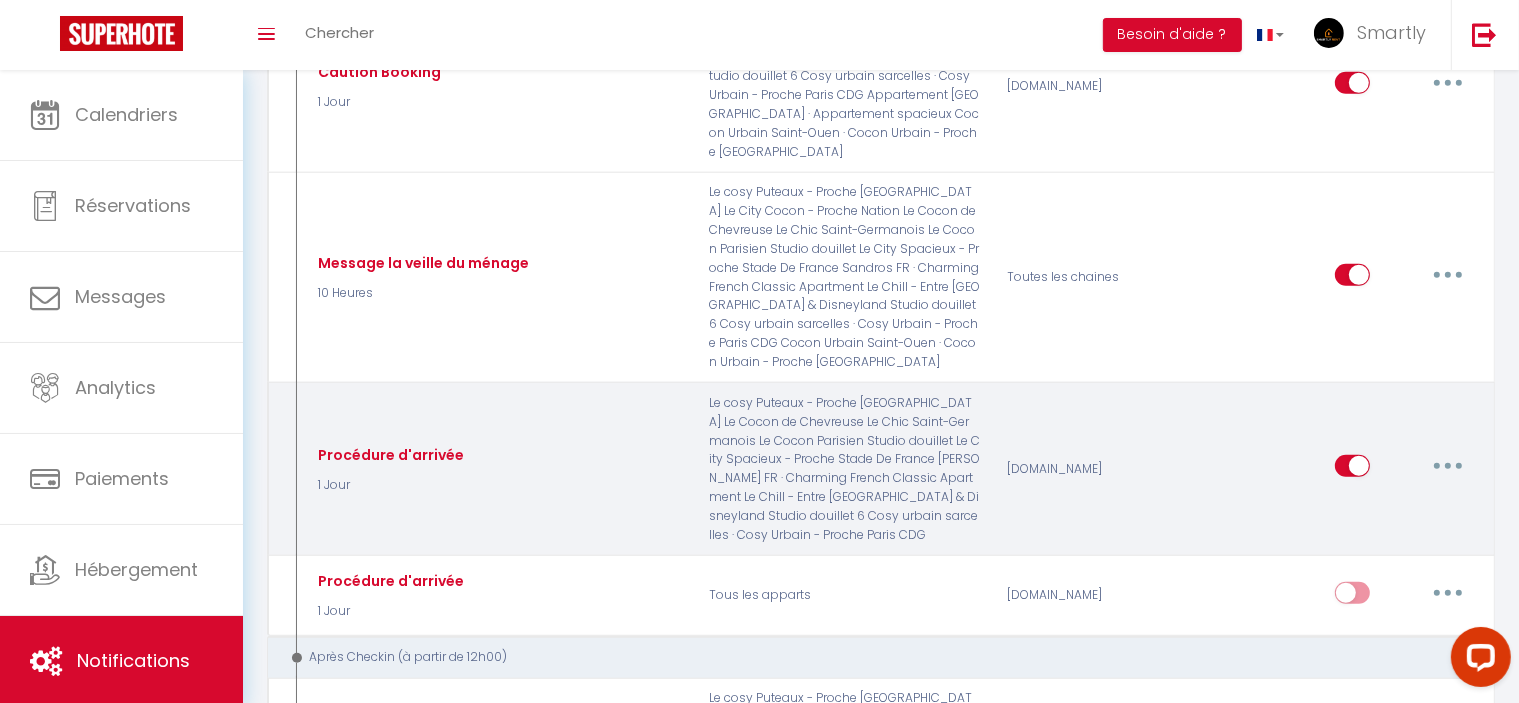 click at bounding box center [1448, 466] 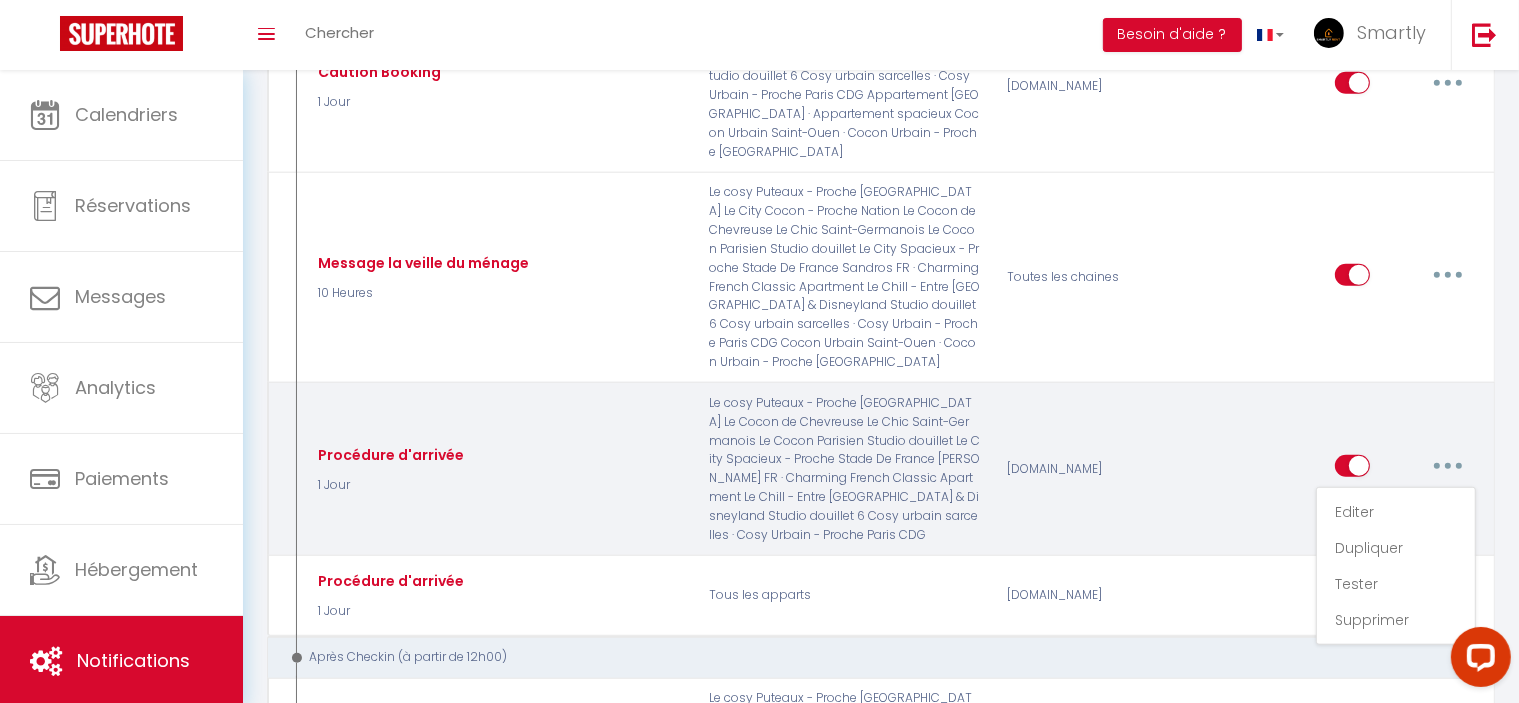 drag, startPoint x: 1367, startPoint y: 395, endPoint x: 1411, endPoint y: 386, distance: 44.911022 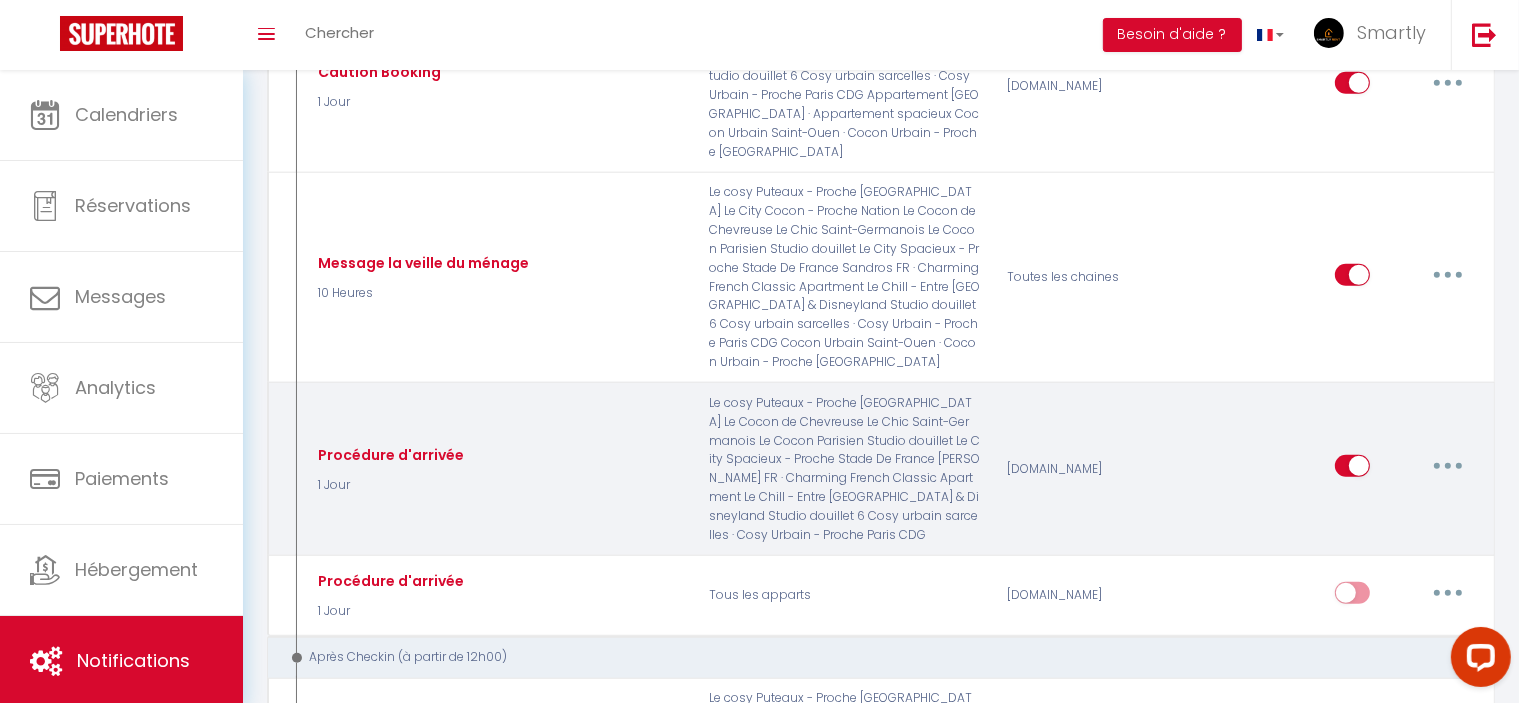 click at bounding box center (1448, 466) 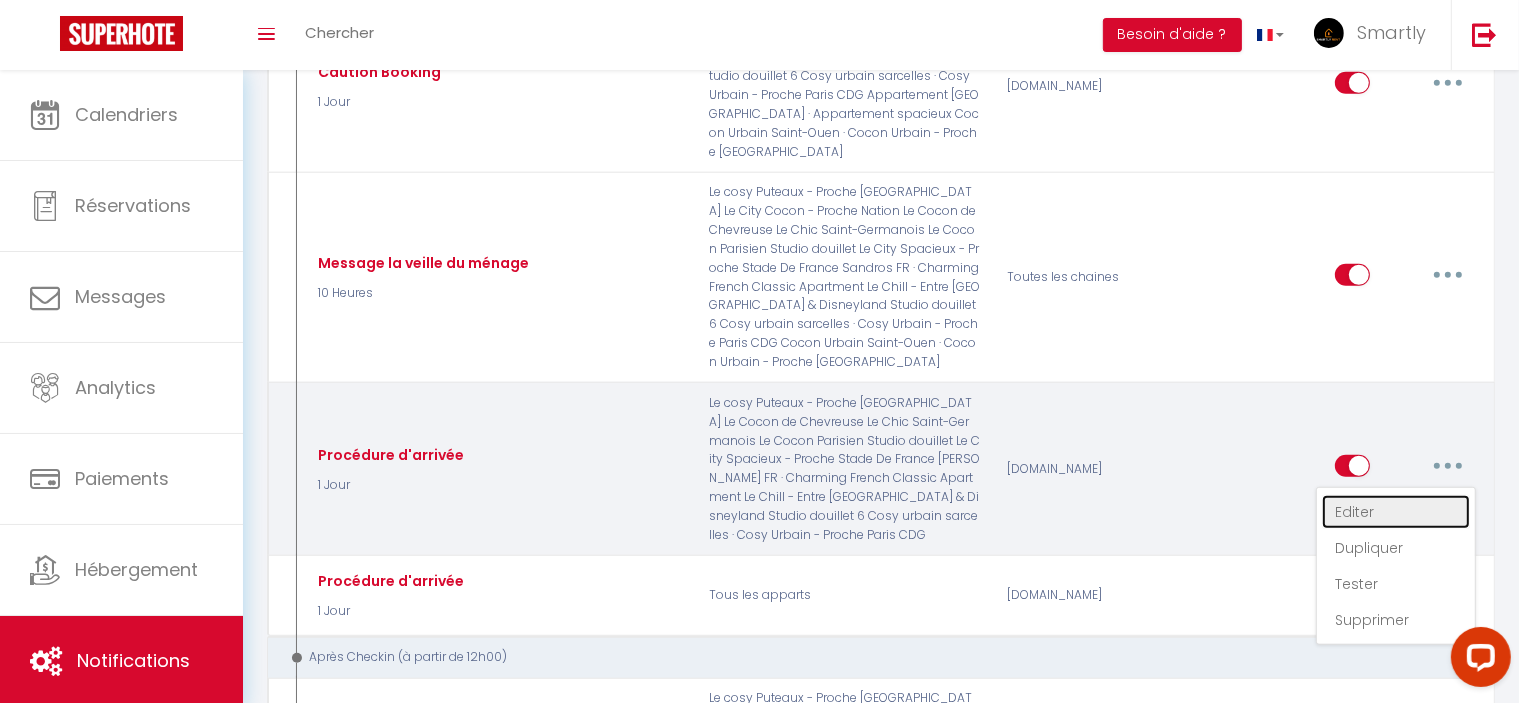 click on "Editer" at bounding box center (1396, 512) 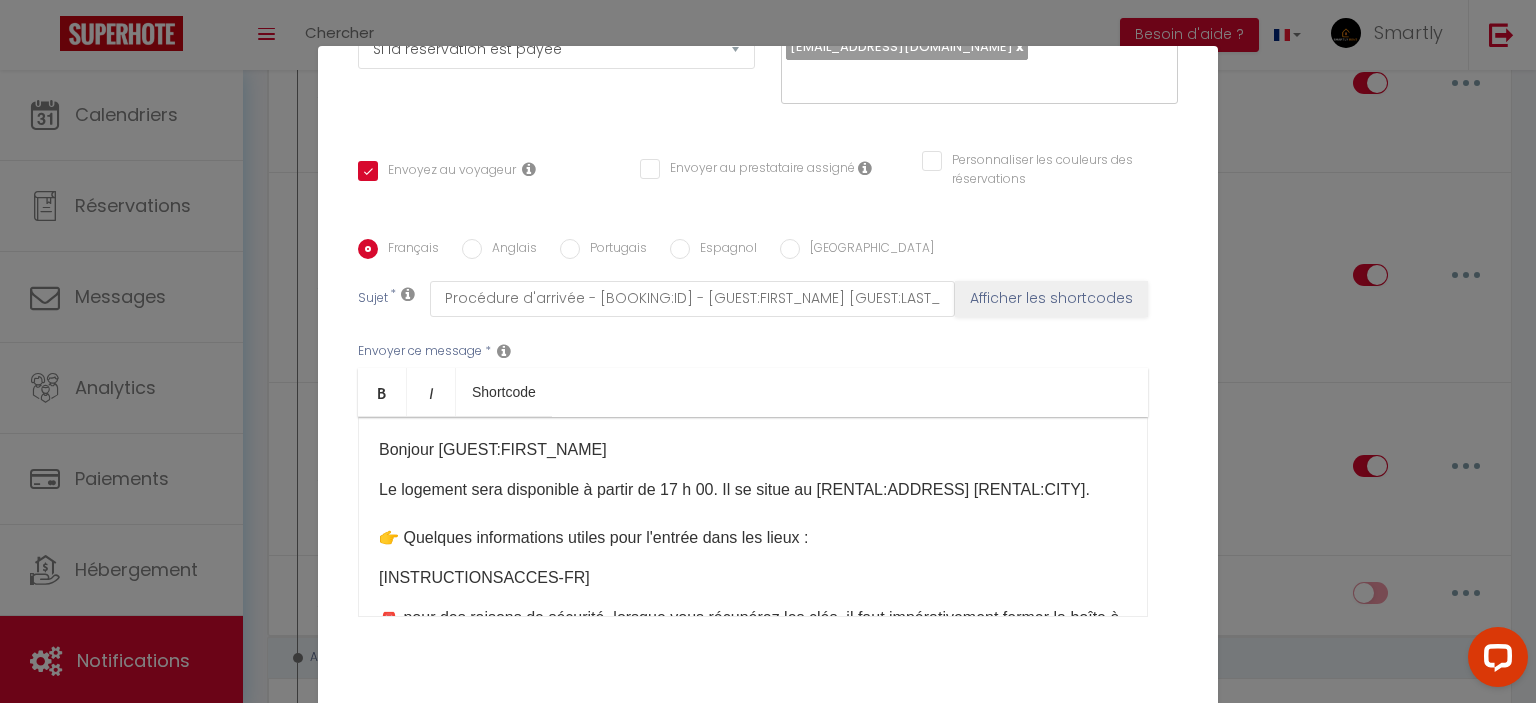 scroll, scrollTop: 91, scrollLeft: 0, axis: vertical 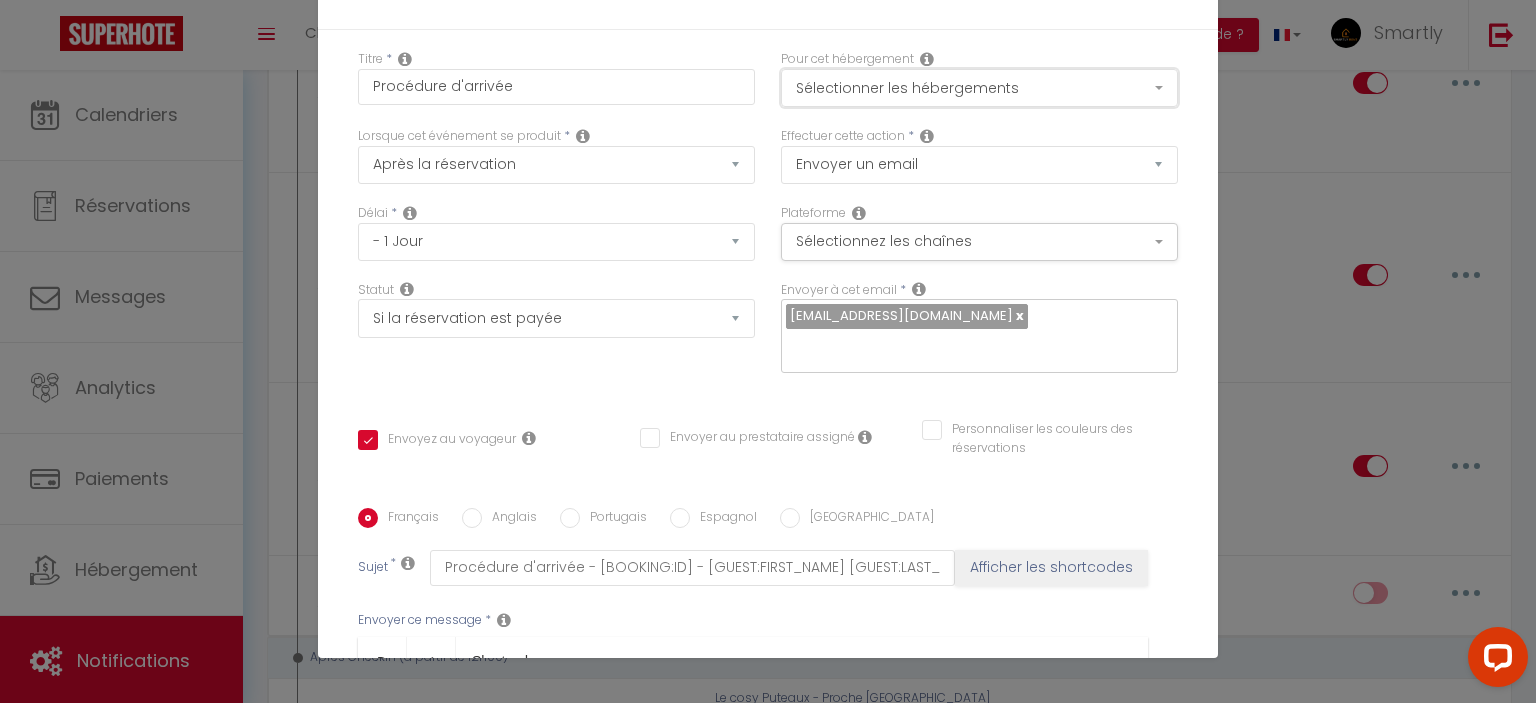 click on "Sélectionner les hébergements" at bounding box center [979, 88] 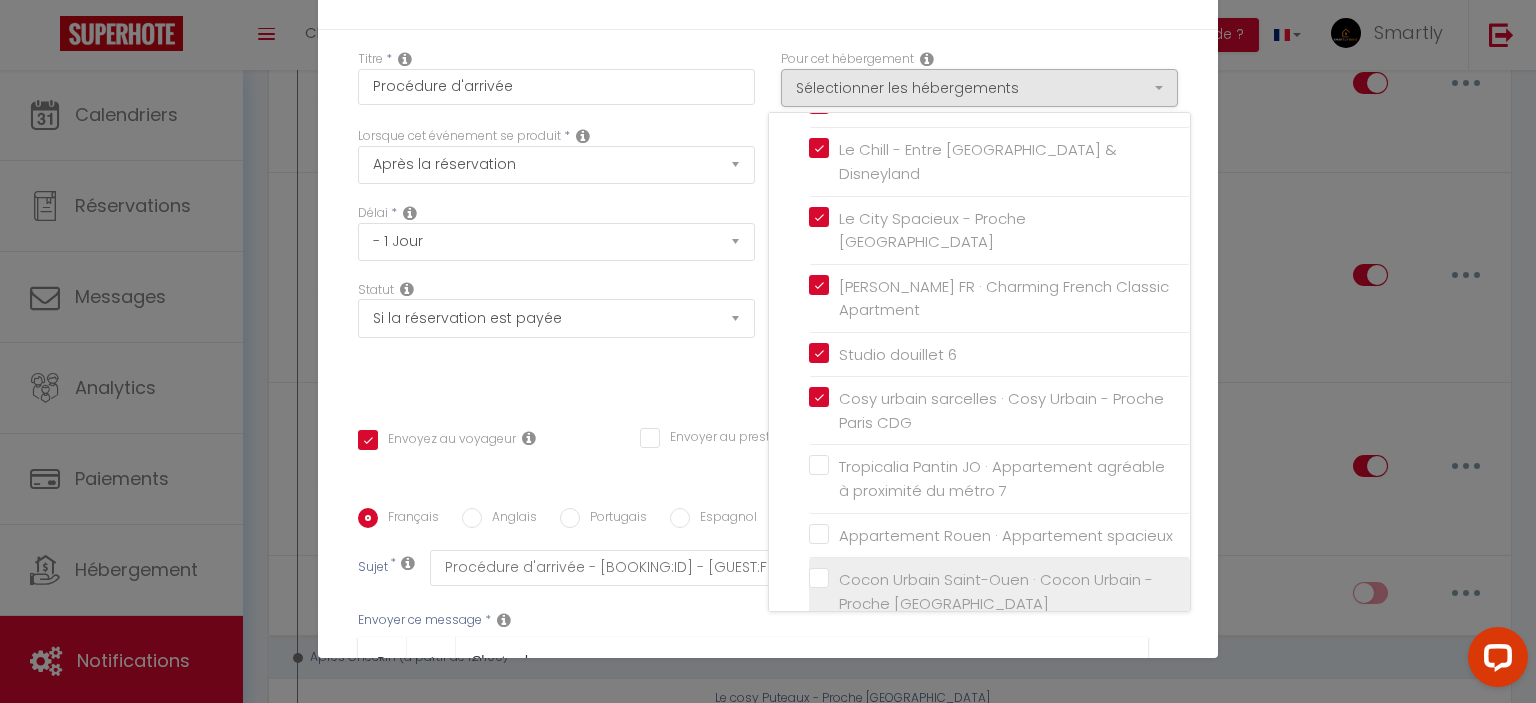 click on "Cocon Urbain Saint-Ouen  · Cocon Urbain - Proche [GEOGRAPHIC_DATA]" at bounding box center [1003, 591] 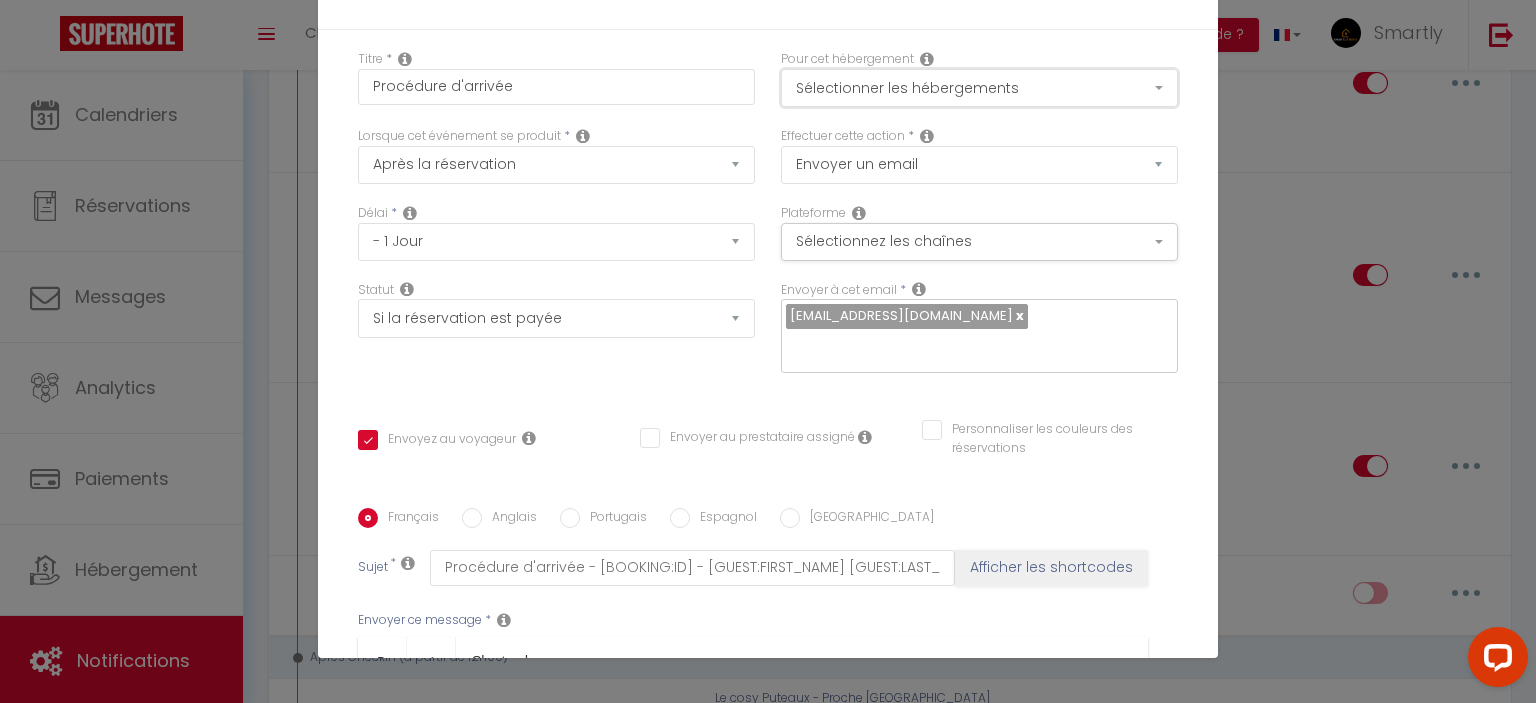 click on "Sélectionner les hébergements" at bounding box center [979, 88] 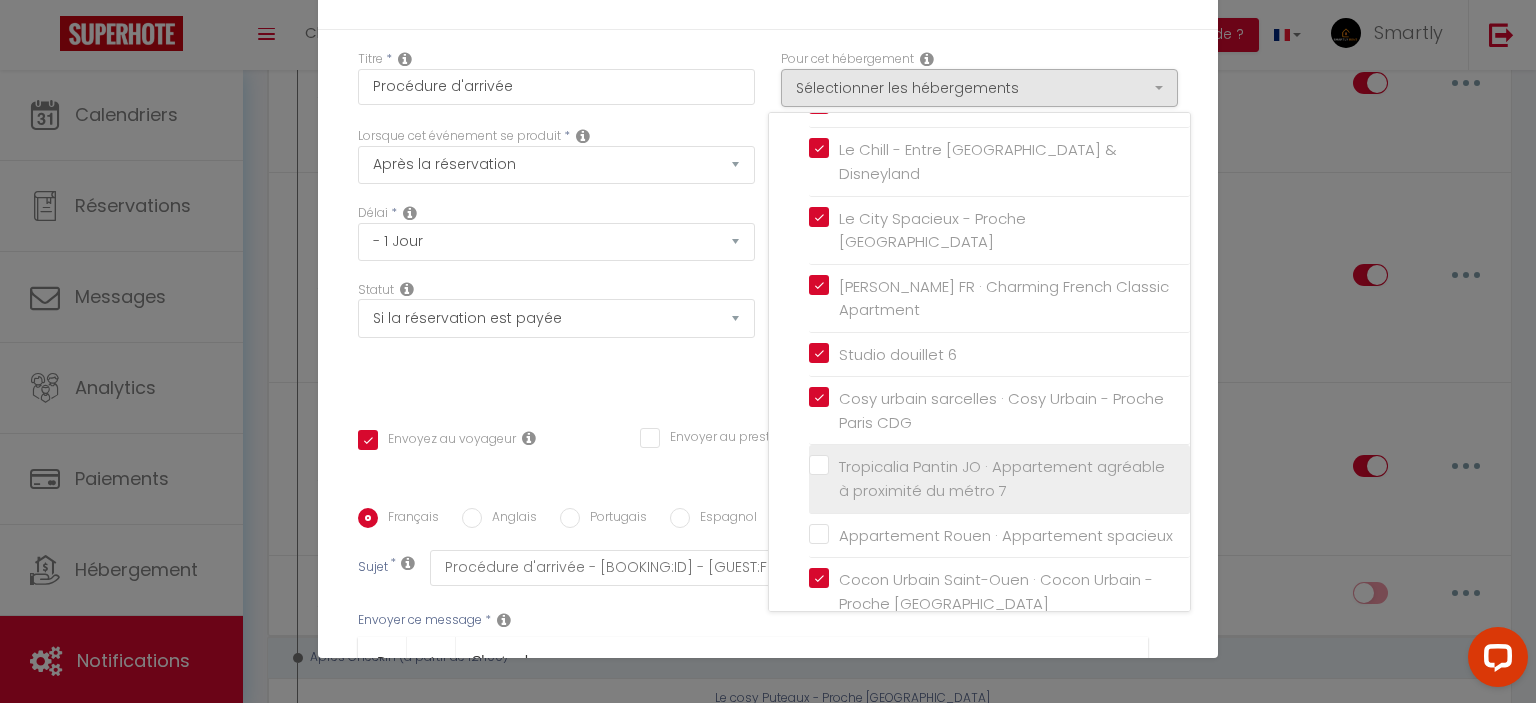 click on "Tropicalia Pantin JO · Appartement agréable à proximité du métro 7" at bounding box center (1003, 478) 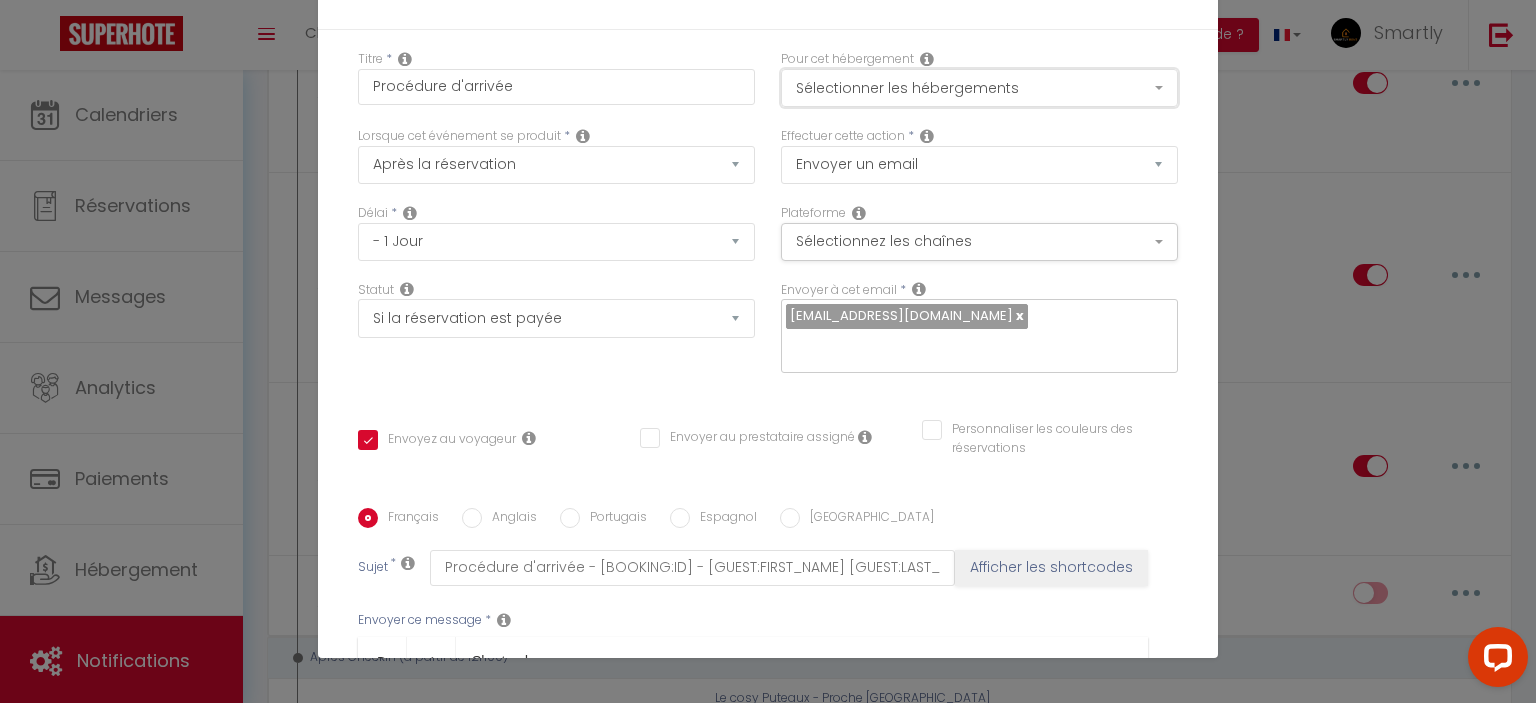 click on "Sélectionner les hébergements" at bounding box center [979, 88] 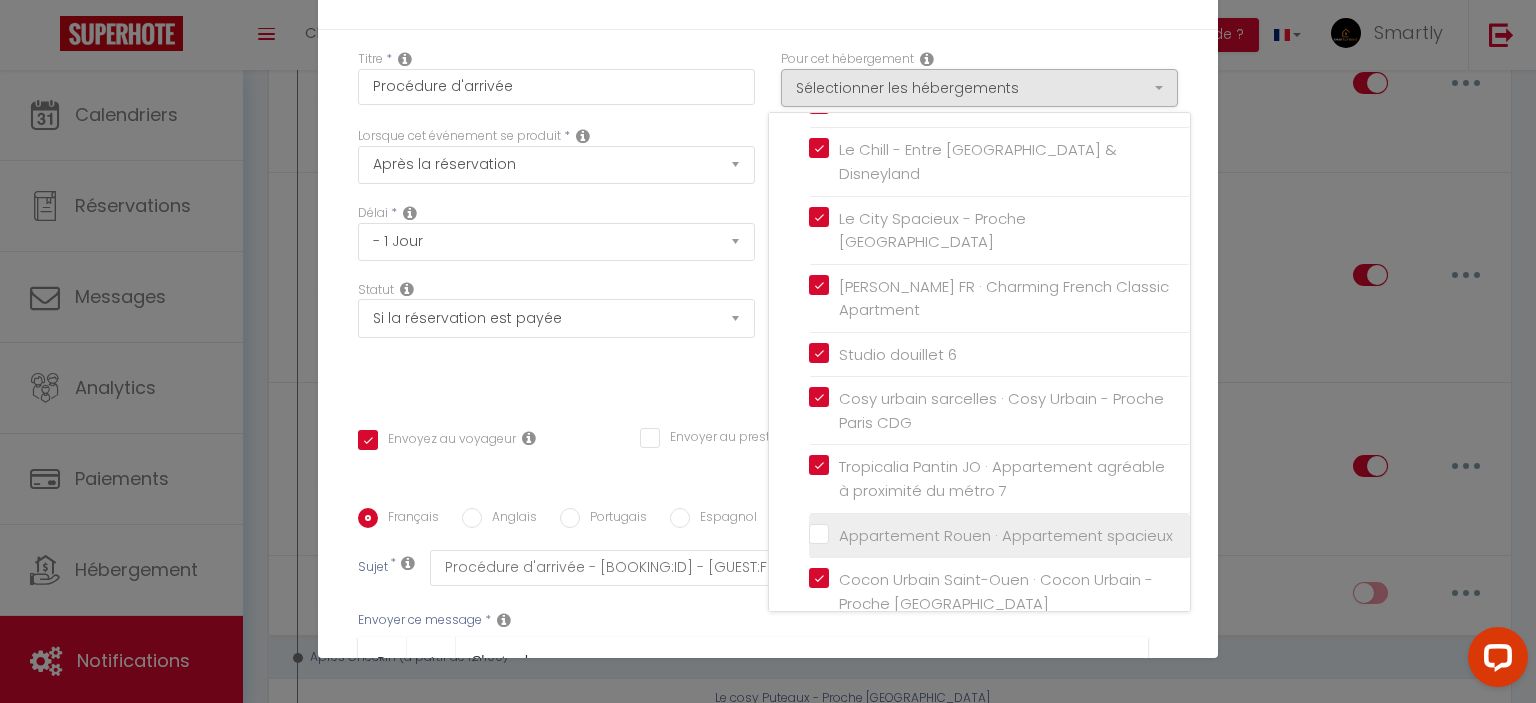 click on "Appartement Rouen  · Appartement spacieux" at bounding box center (999, 535) 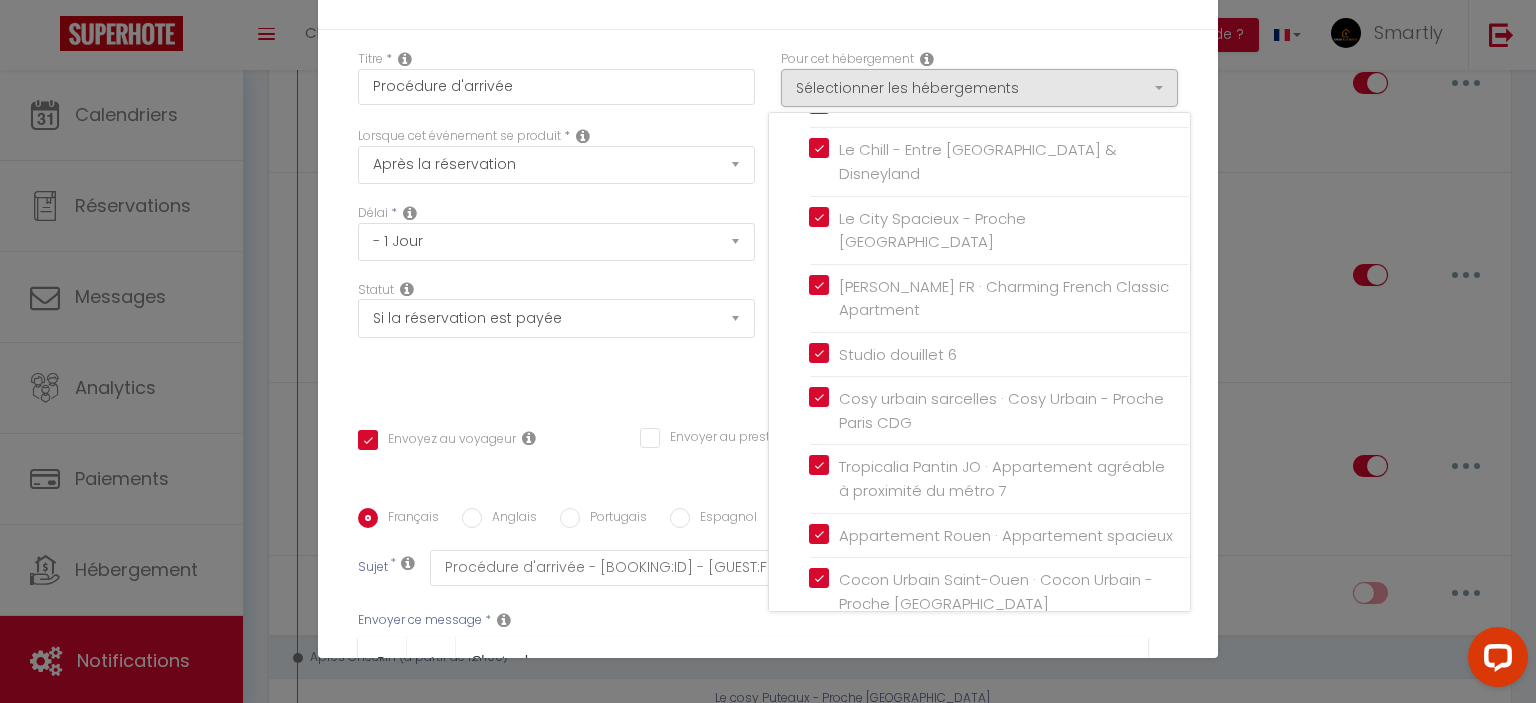 click on "Envoyer au prestataire assigné" at bounding box center (747, 449) 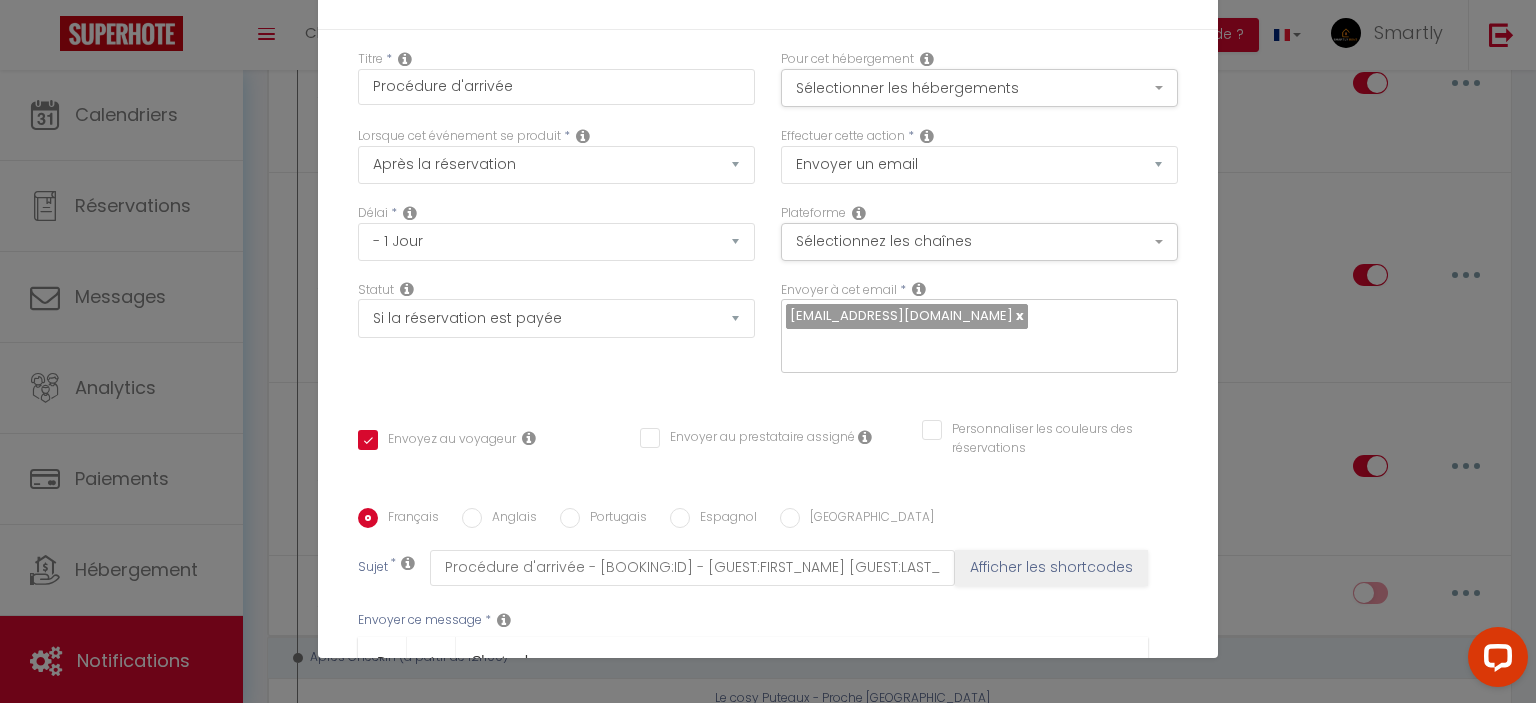 scroll, scrollTop: 360, scrollLeft: 0, axis: vertical 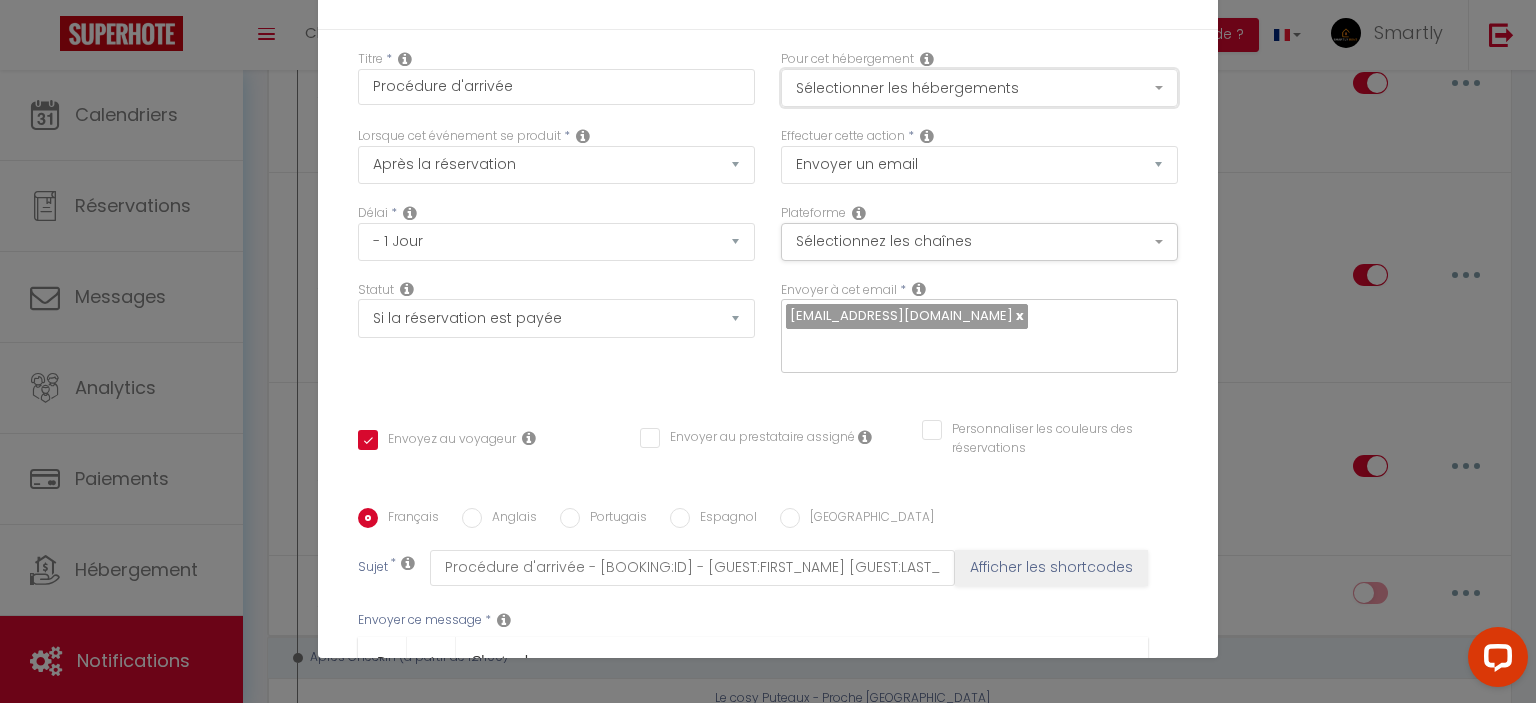 click on "Sélectionner les hébergements" at bounding box center (979, 88) 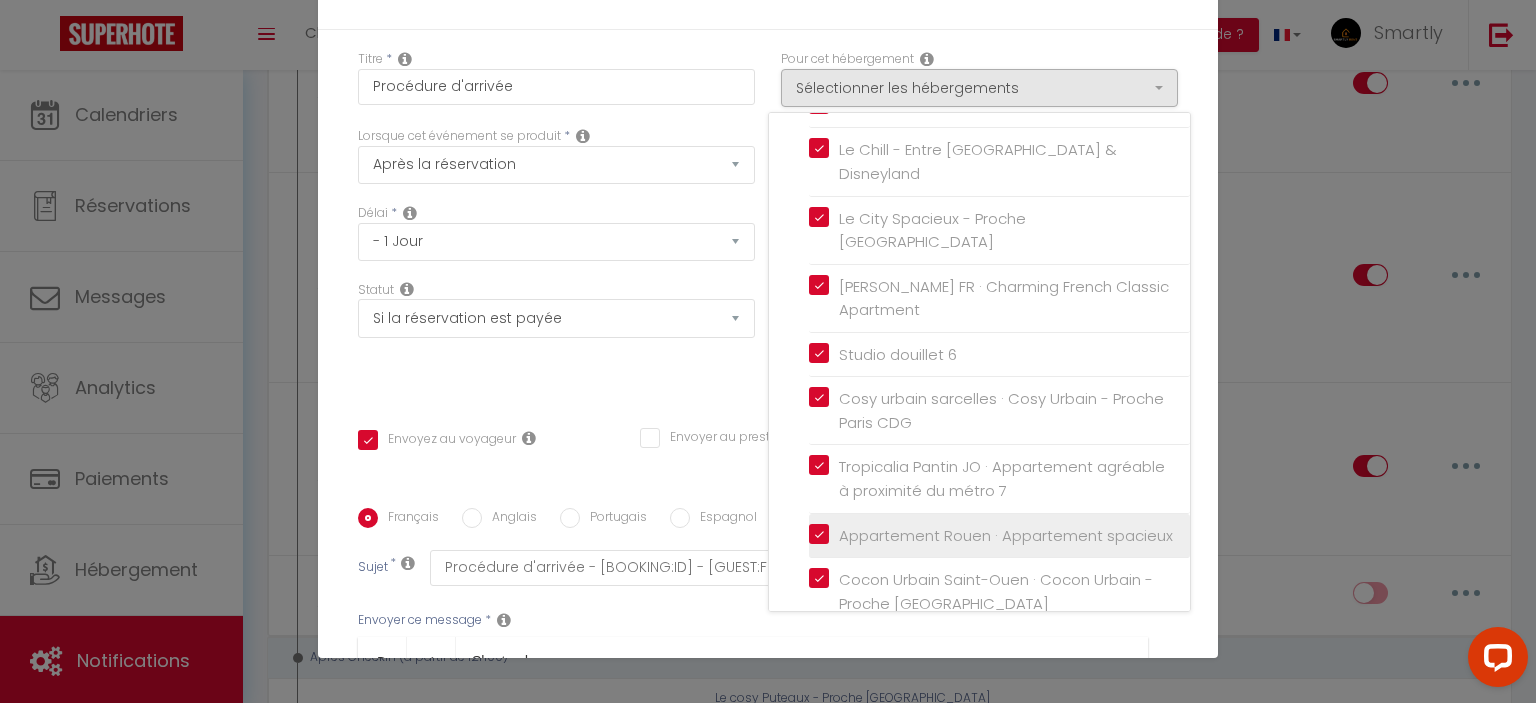 click on "Appartement Rouen  · Appartement spacieux" at bounding box center [1001, 536] 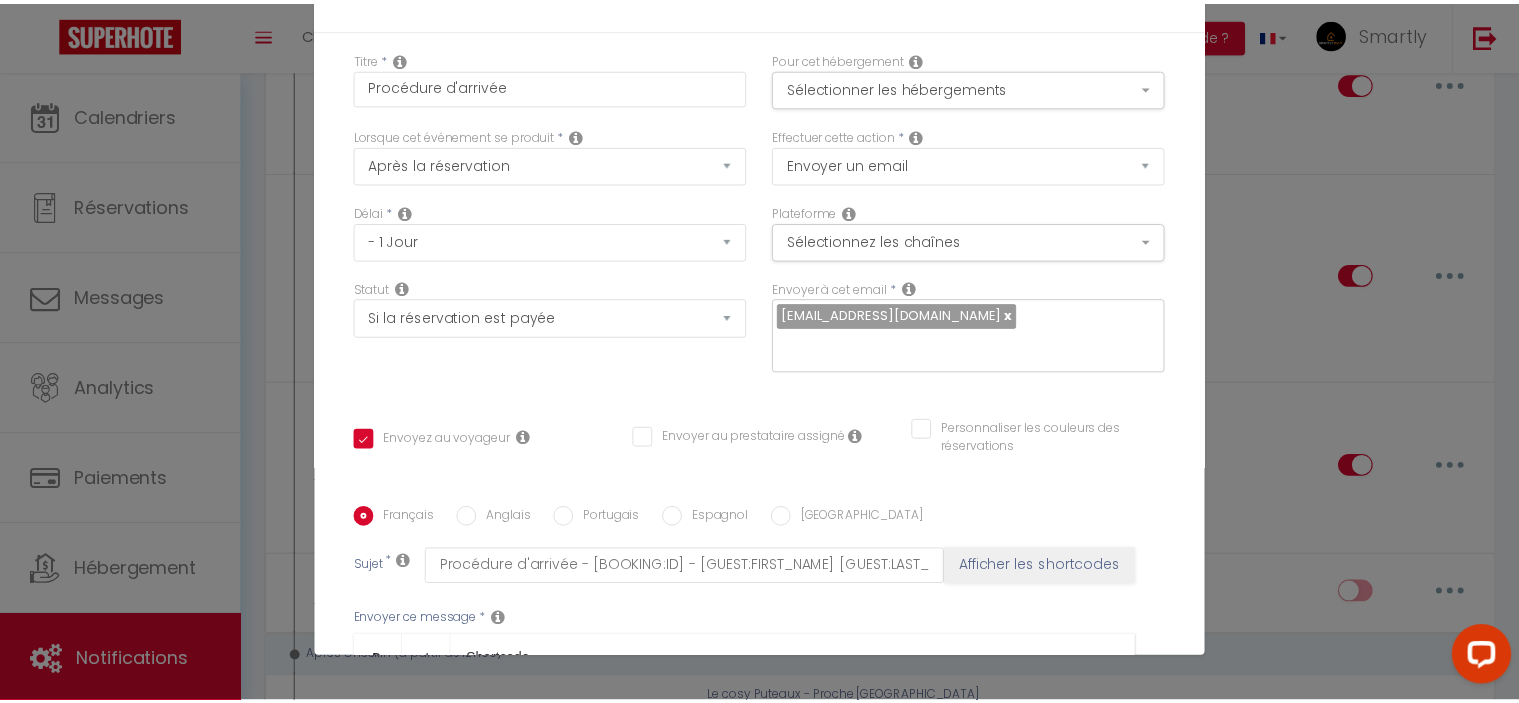 scroll, scrollTop: 360, scrollLeft: 0, axis: vertical 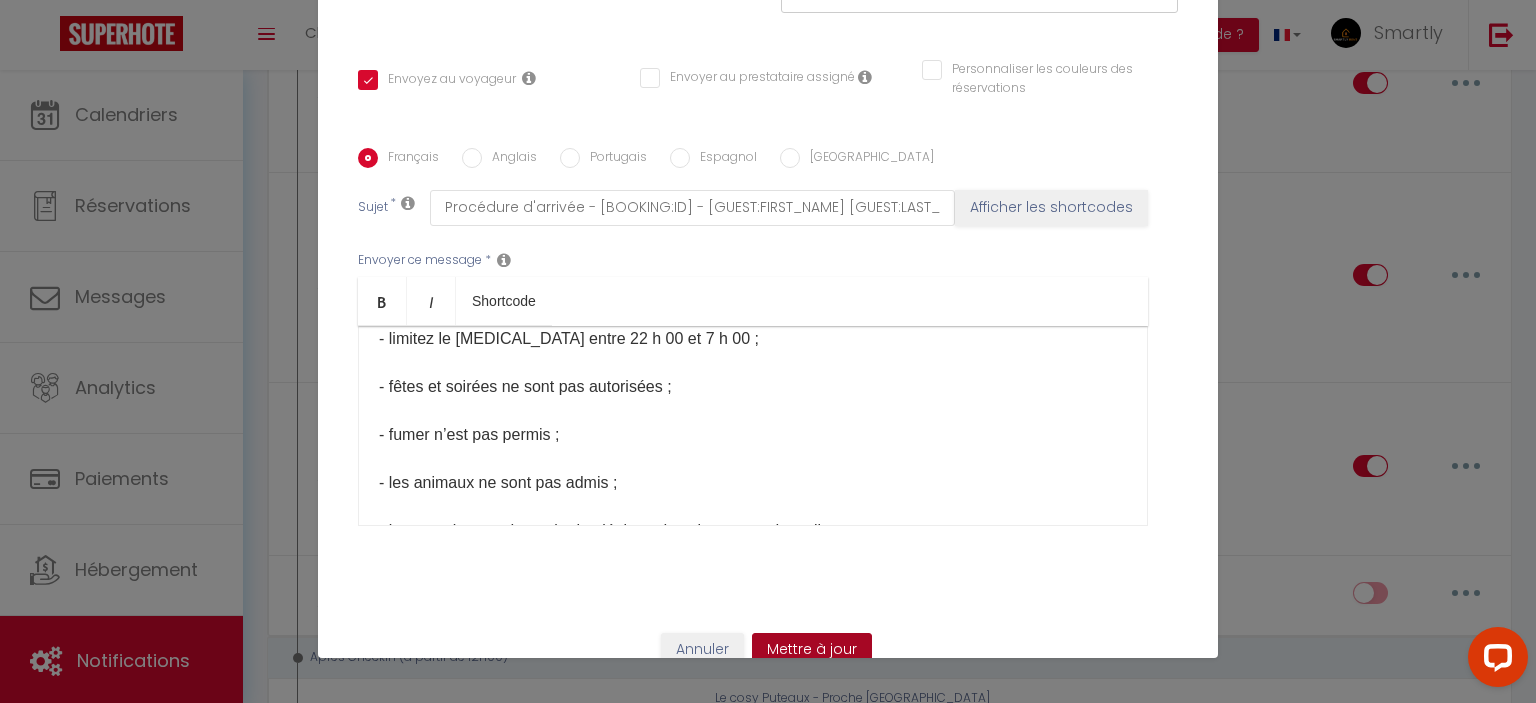 click on "Mettre à jour" at bounding box center (812, 650) 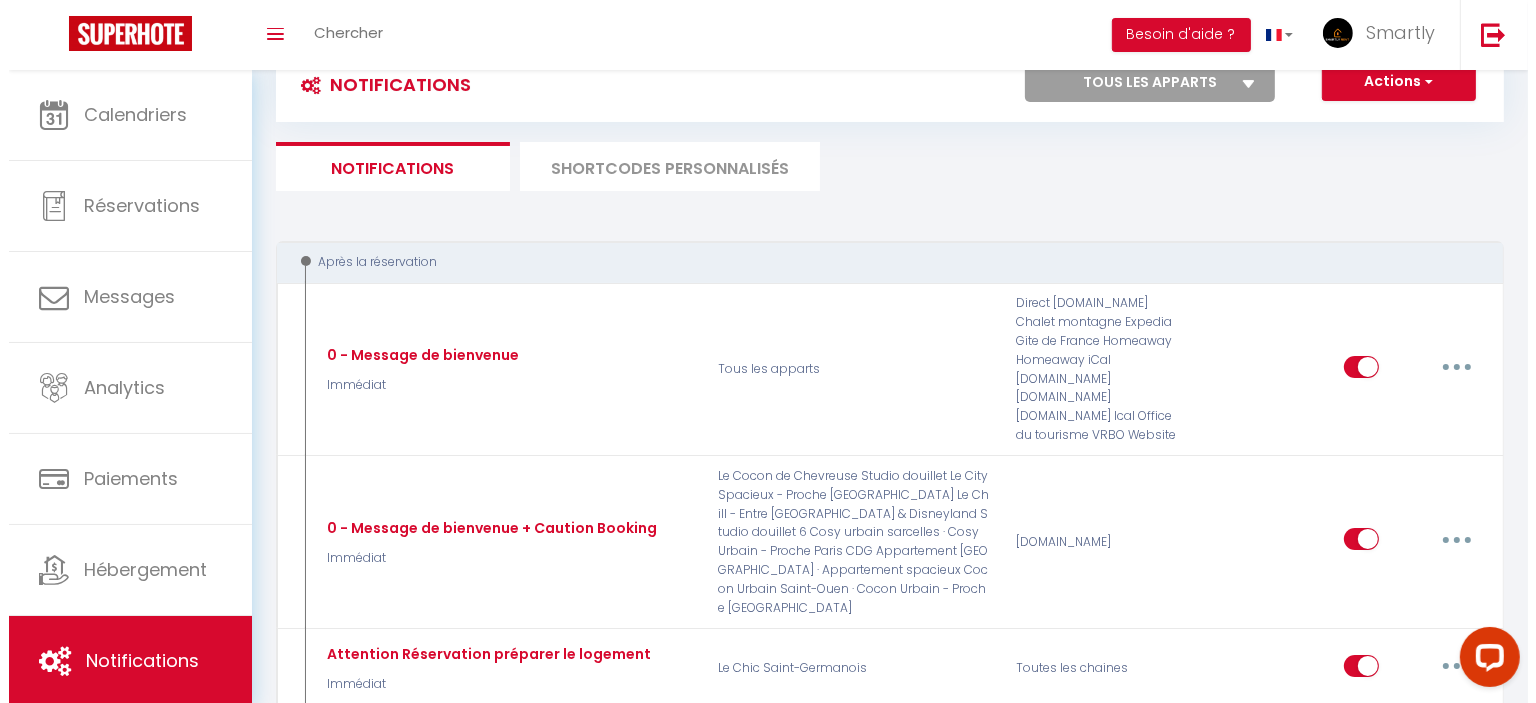 scroll, scrollTop: 168, scrollLeft: 0, axis: vertical 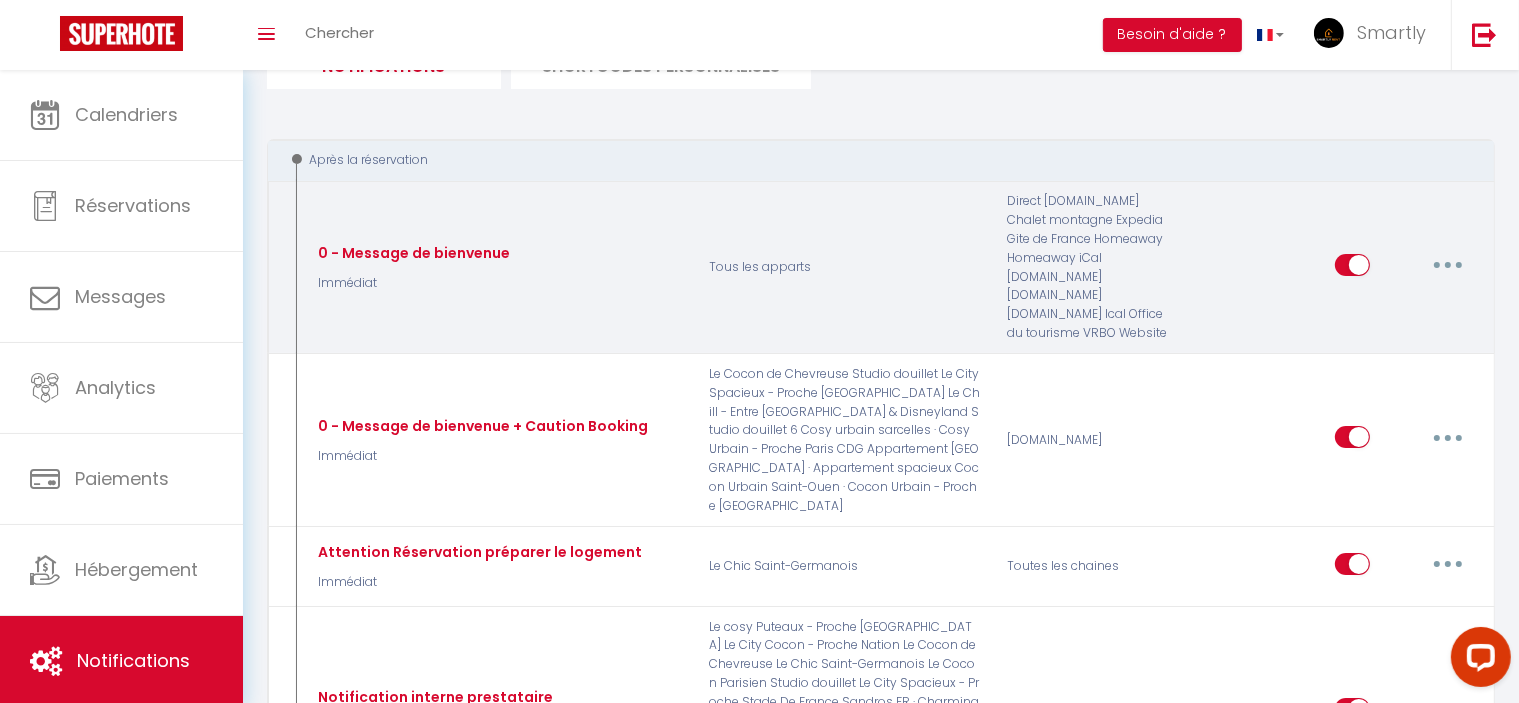 click at bounding box center (1448, 265) 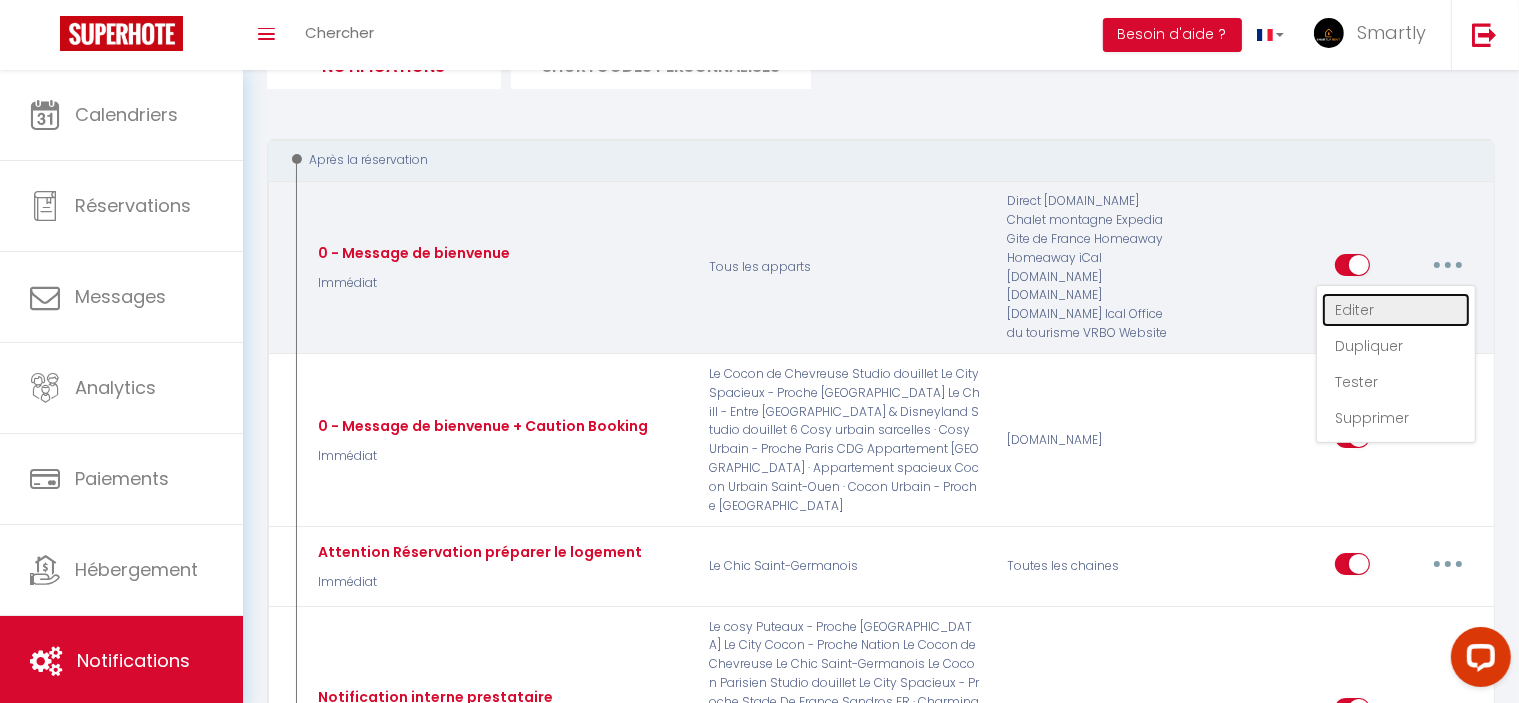click on "Editer" at bounding box center (1396, 310) 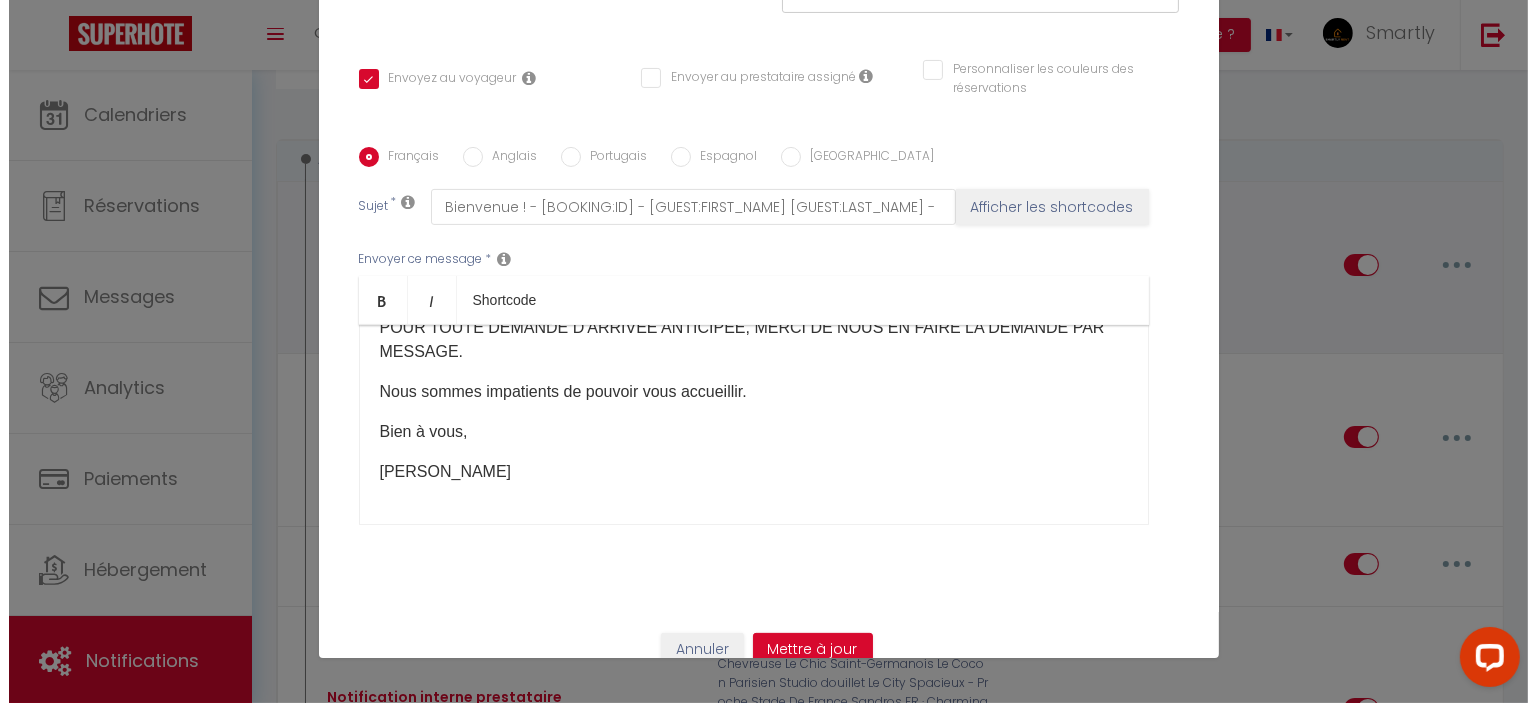 scroll, scrollTop: 301, scrollLeft: 0, axis: vertical 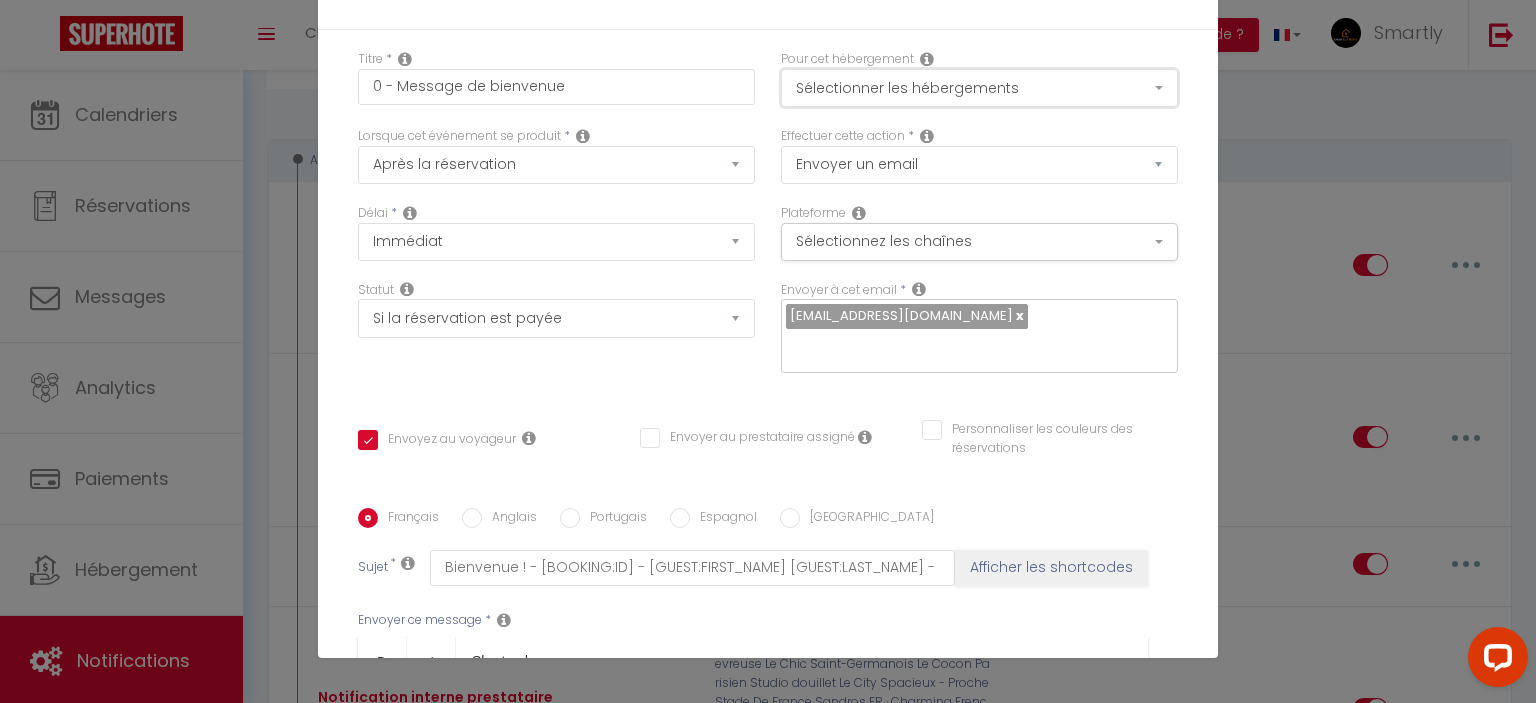 click on "Sélectionner les hébergements" at bounding box center (979, 88) 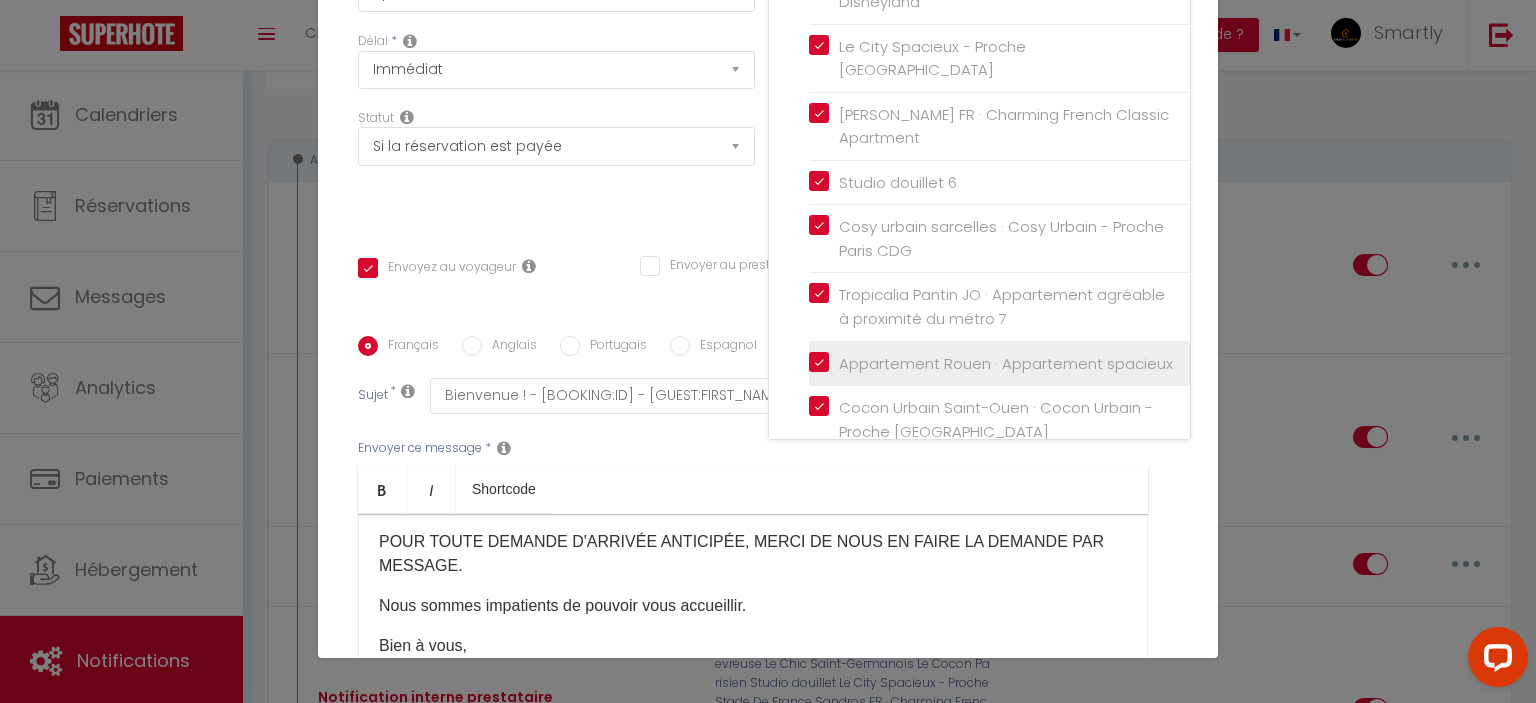 scroll, scrollTop: 174, scrollLeft: 0, axis: vertical 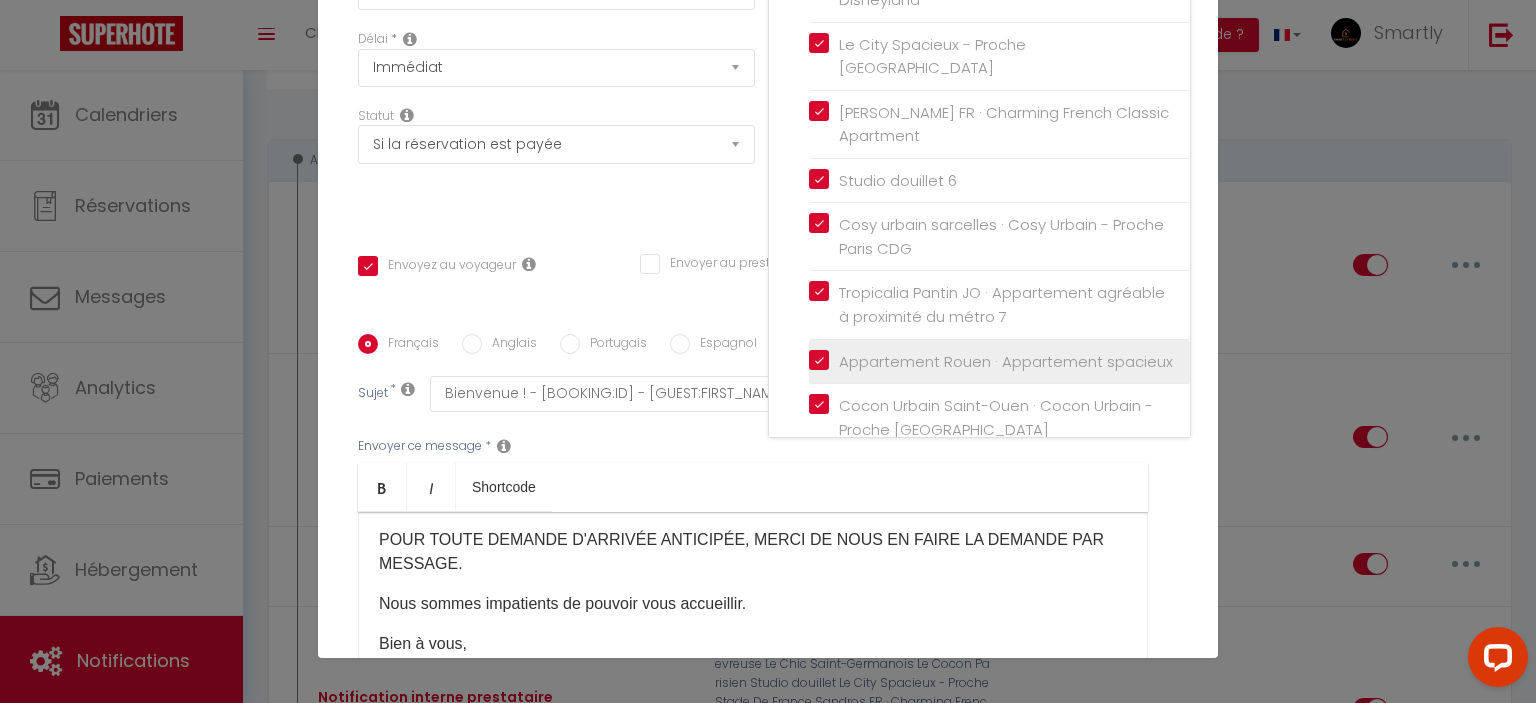 click on "Appartement Rouen  · Appartement spacieux" at bounding box center [1001, 362] 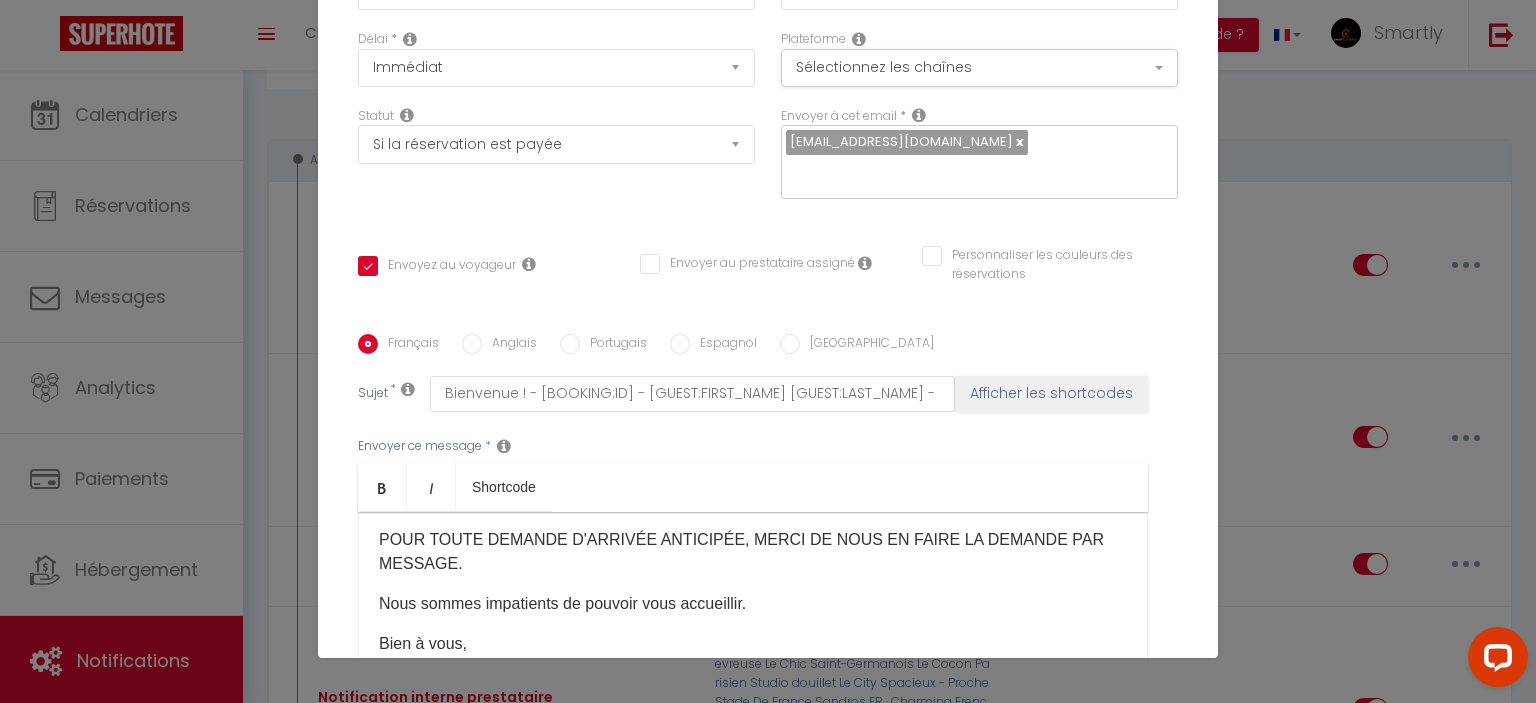 scroll, scrollTop: 360, scrollLeft: 0, axis: vertical 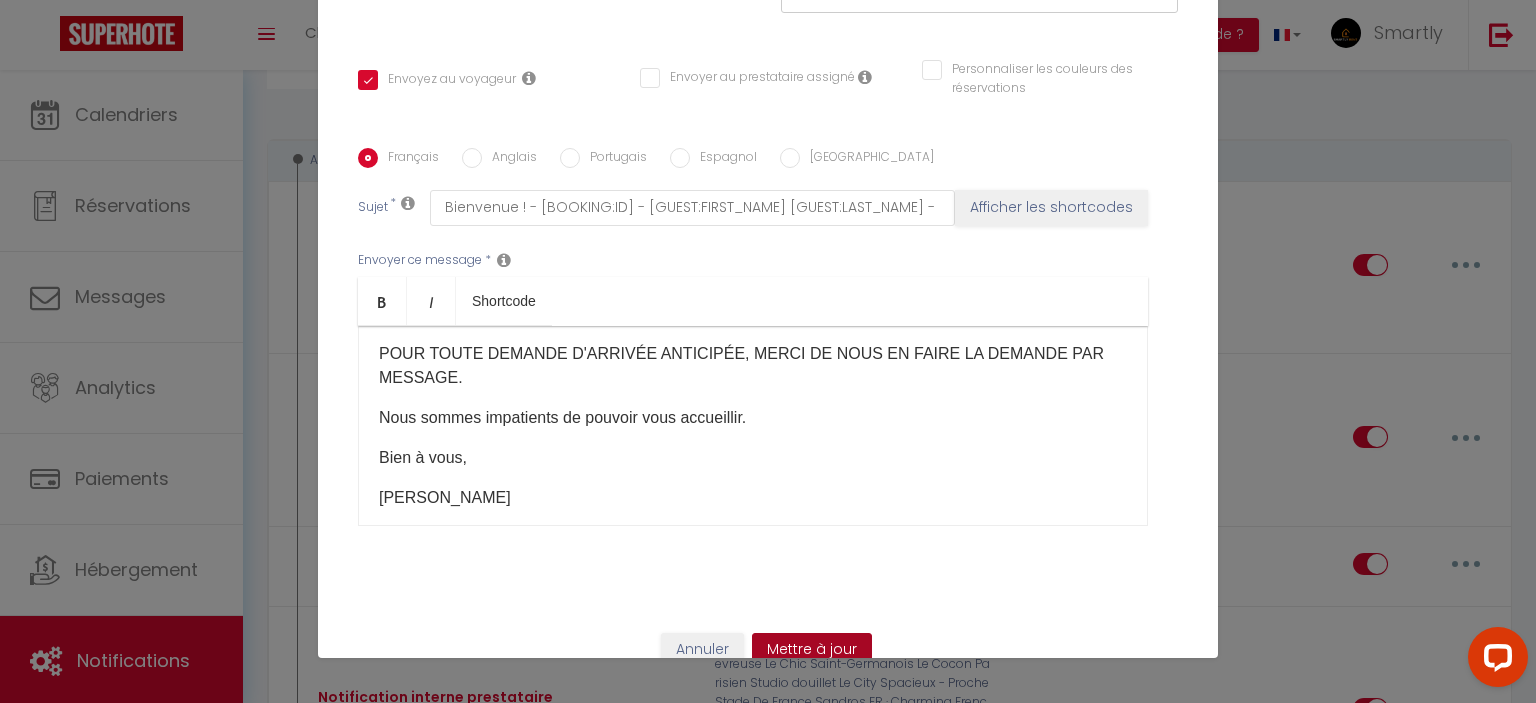 click on "Mettre à jour" at bounding box center [812, 650] 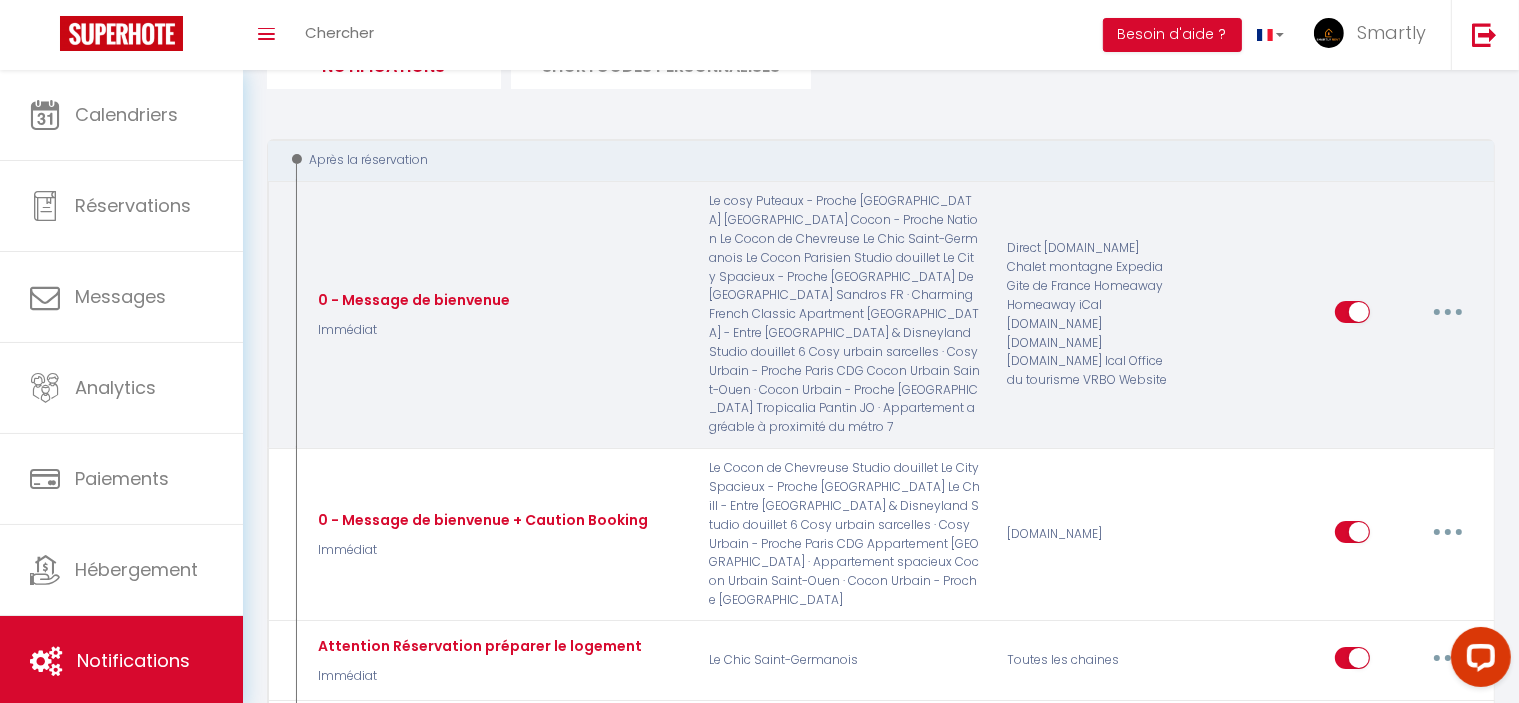 click at bounding box center [1448, 312] 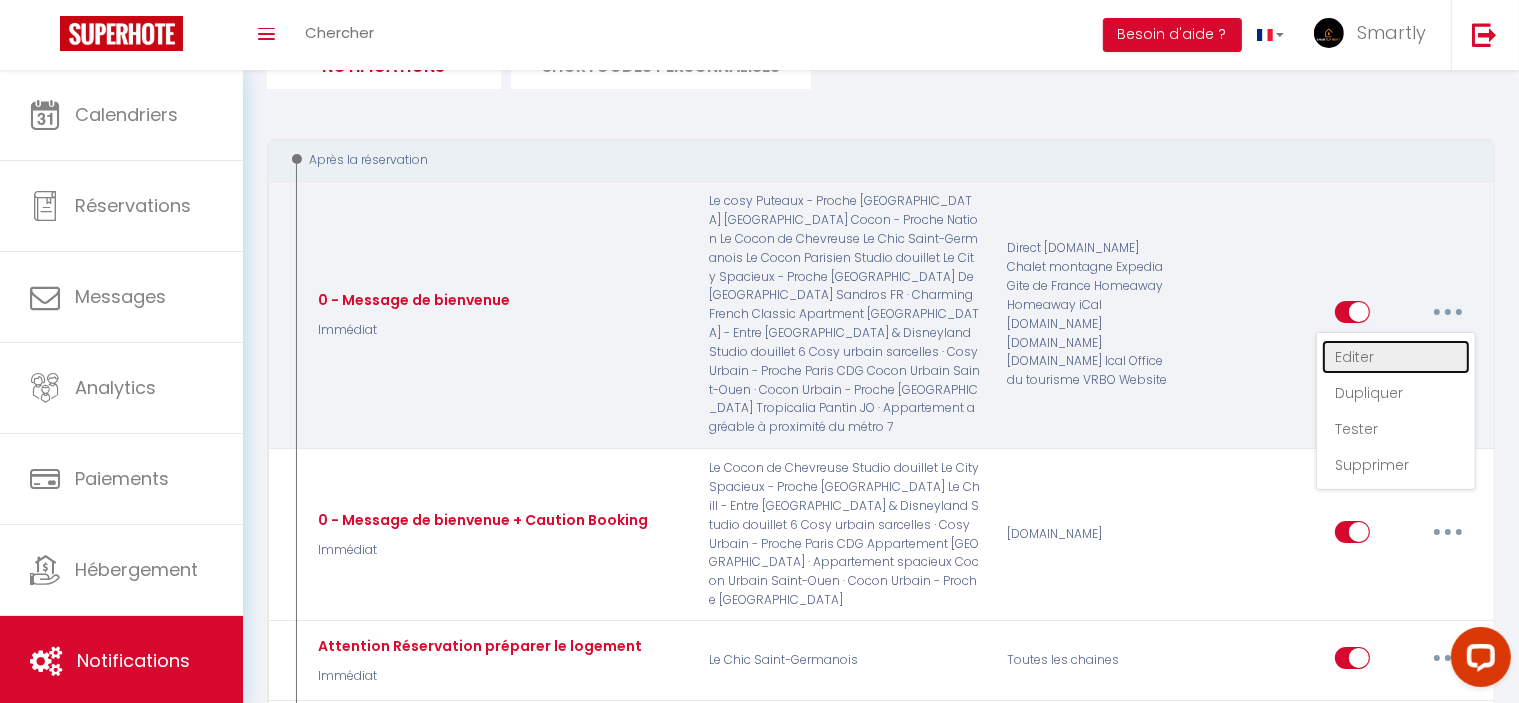 click on "Editer" at bounding box center [1396, 357] 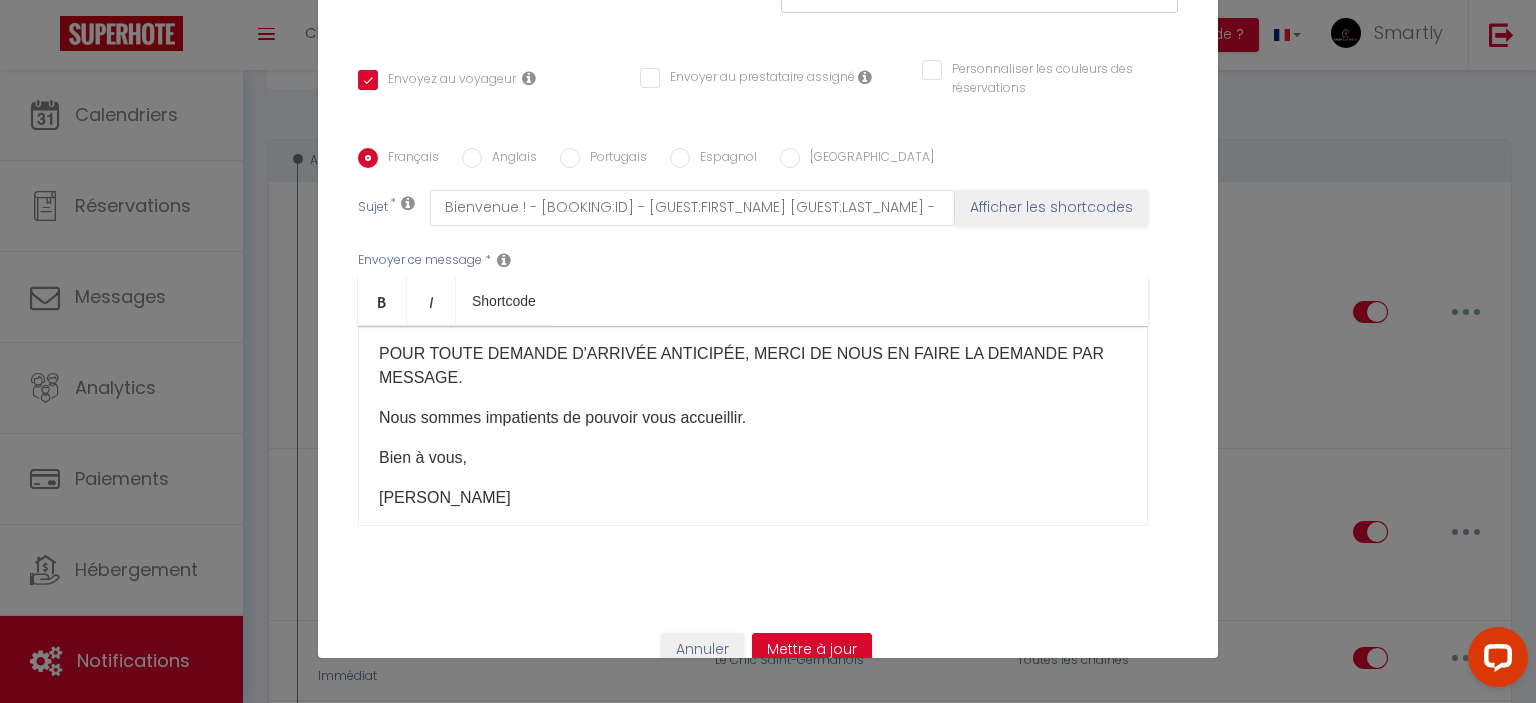 scroll, scrollTop: 0, scrollLeft: 0, axis: both 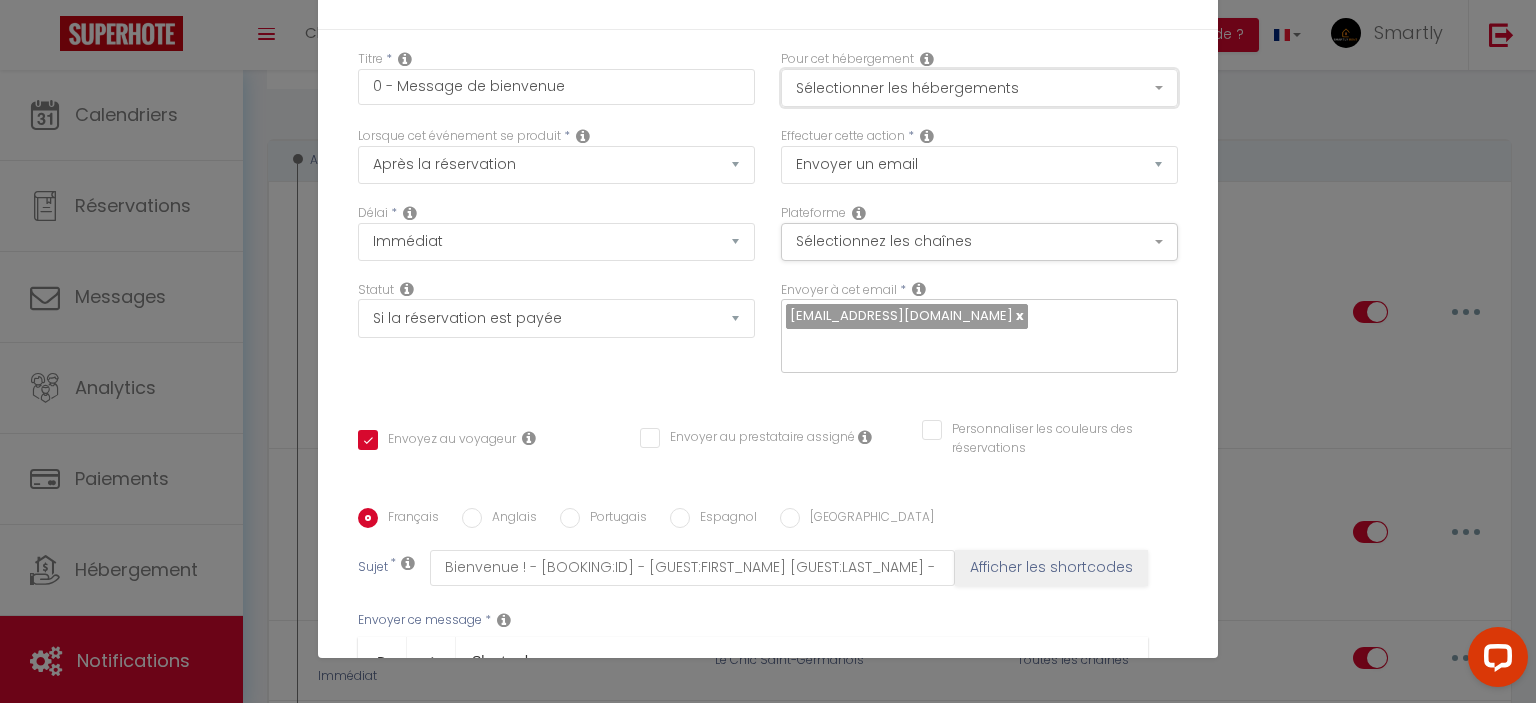click on "Sélectionner les hébergements" at bounding box center [979, 88] 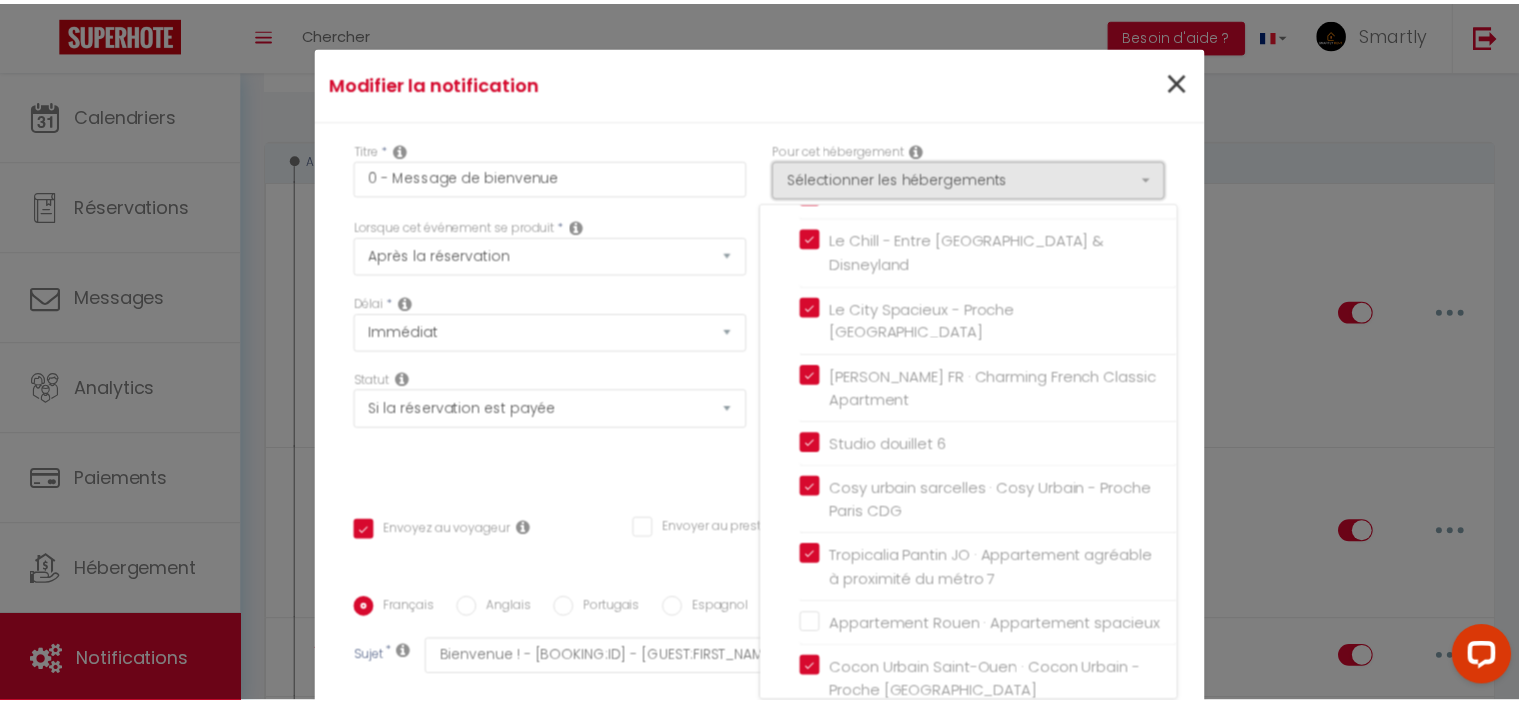 scroll, scrollTop: 0, scrollLeft: 0, axis: both 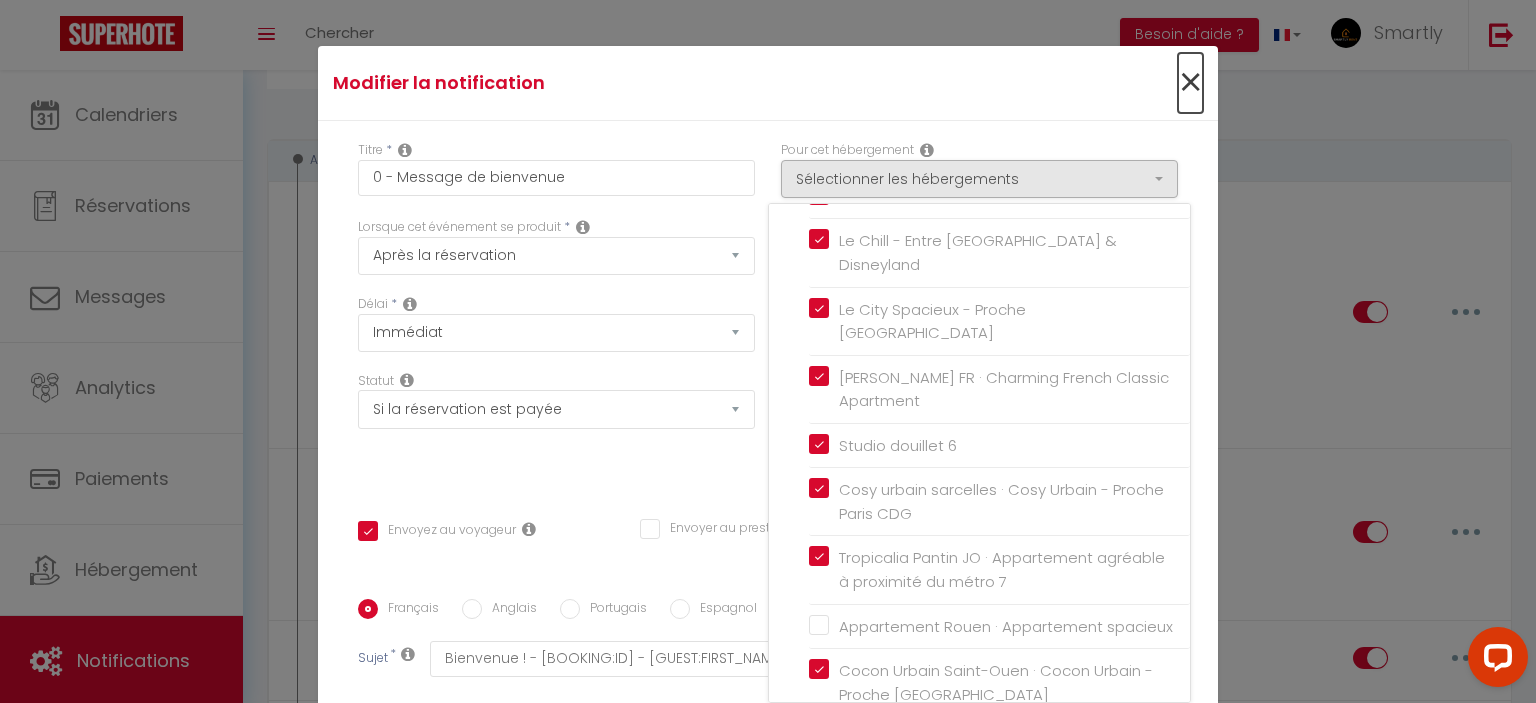 click on "×" at bounding box center (1190, 83) 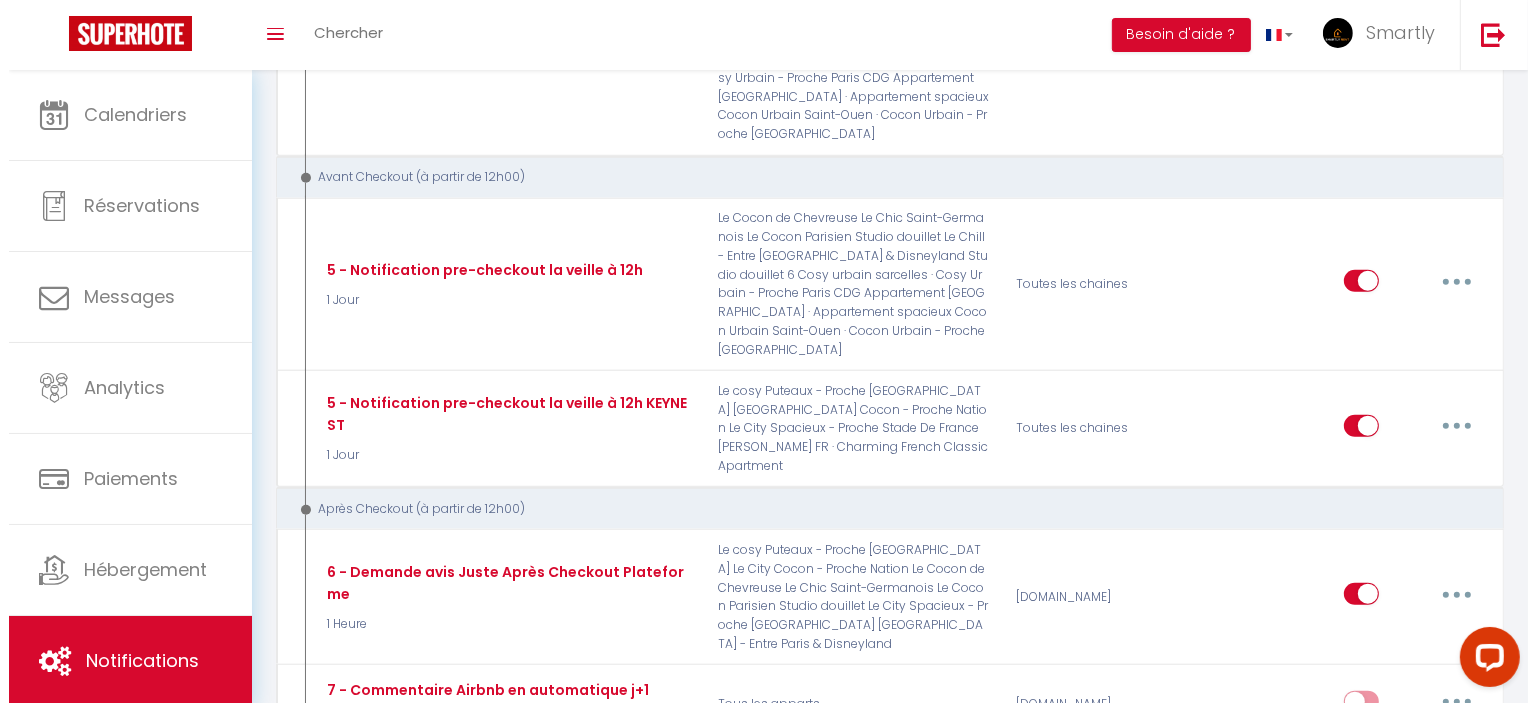scroll, scrollTop: 2028, scrollLeft: 0, axis: vertical 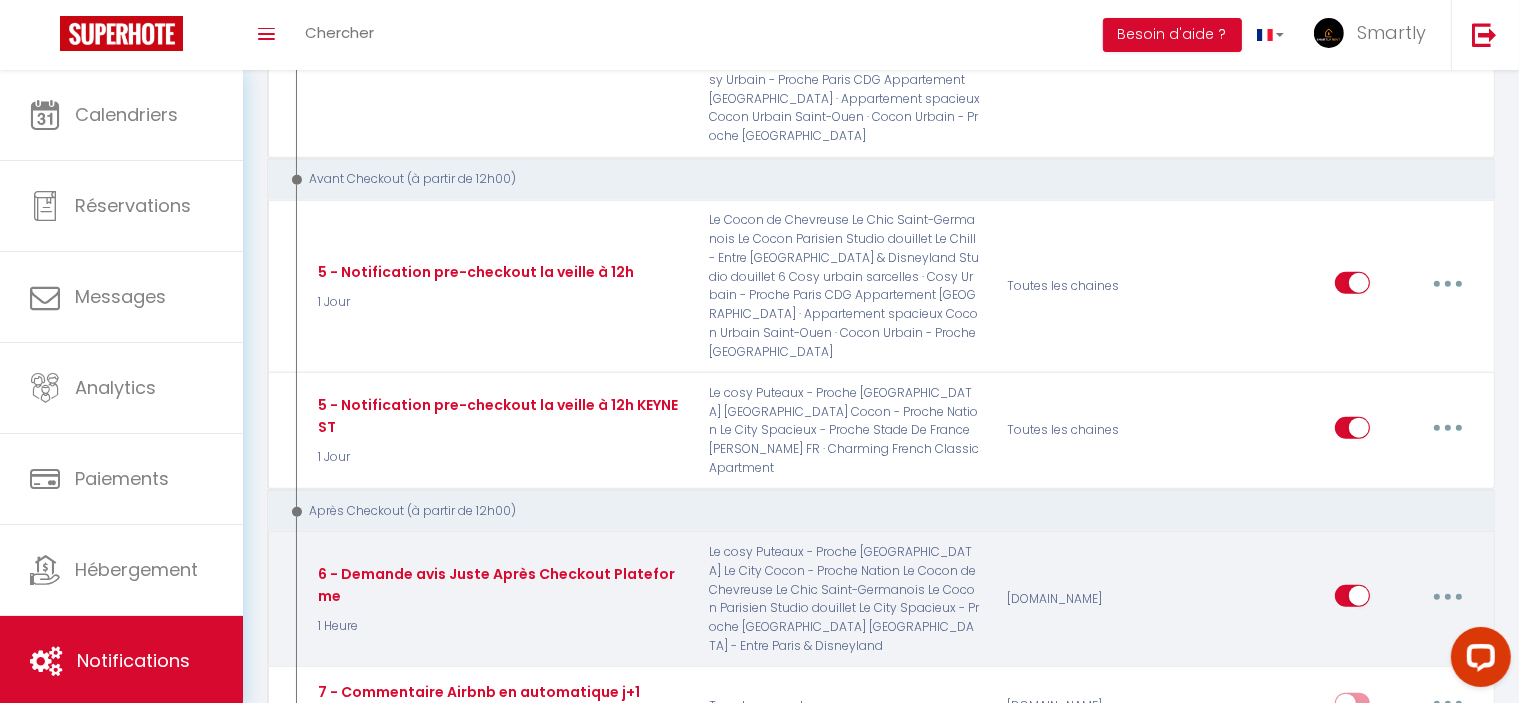 click at bounding box center (1448, 596) 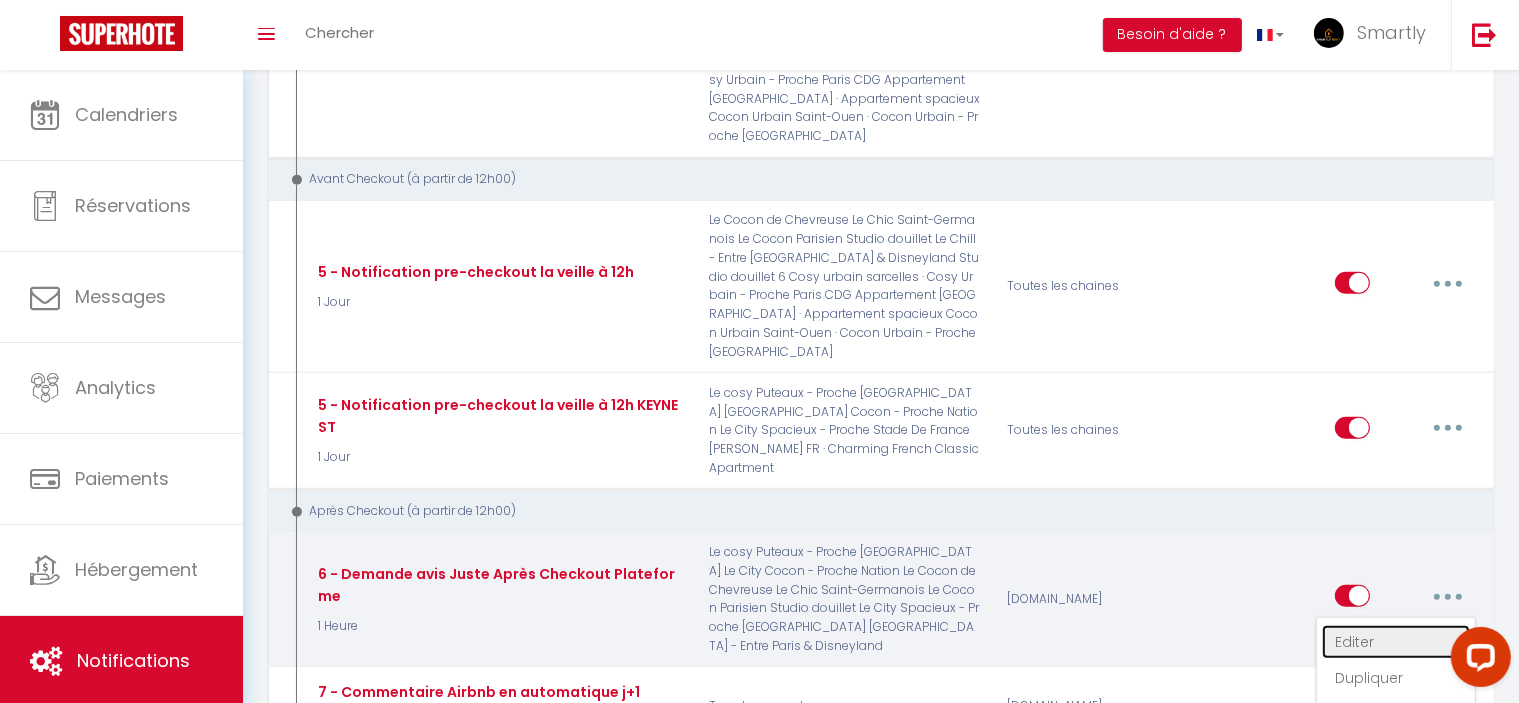 click on "Editer" at bounding box center [1396, 642] 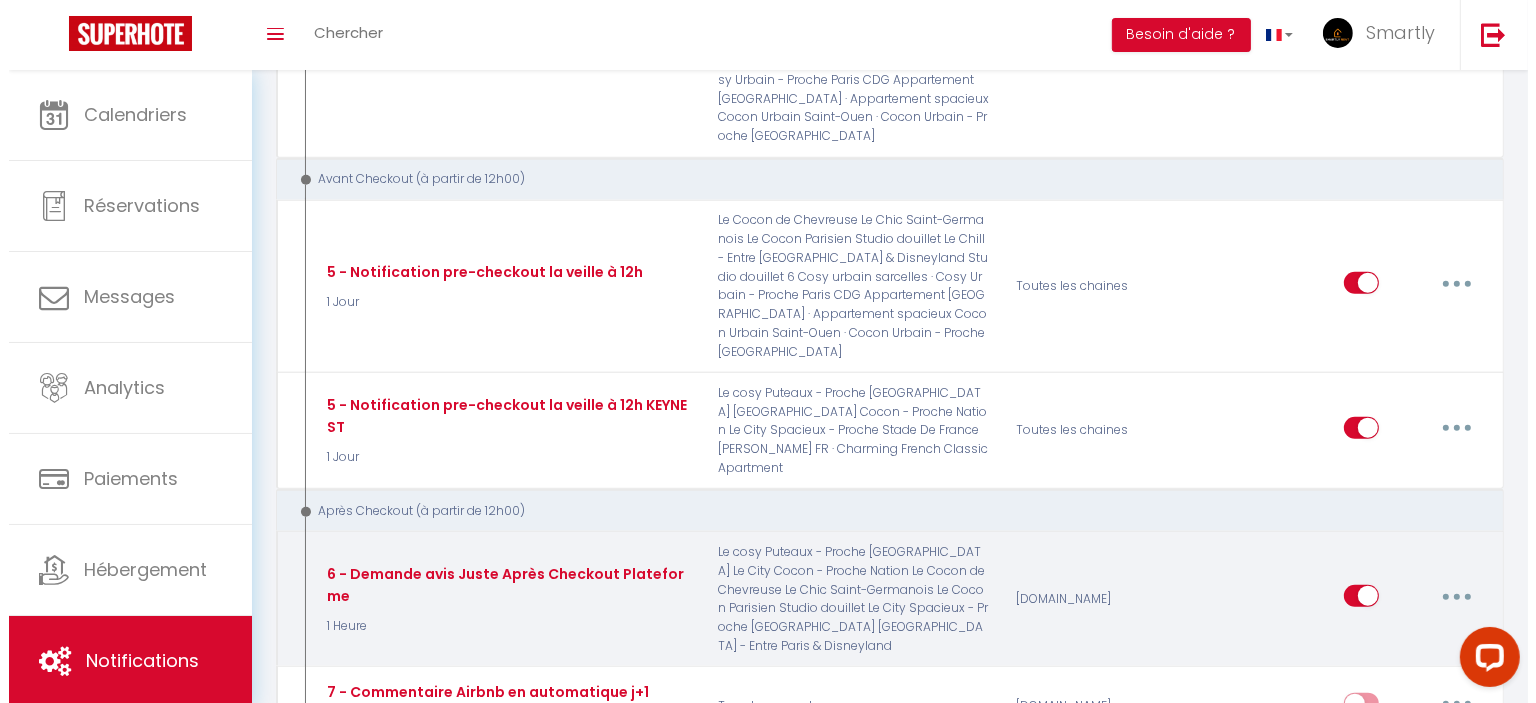 scroll, scrollTop: 141, scrollLeft: 0, axis: vertical 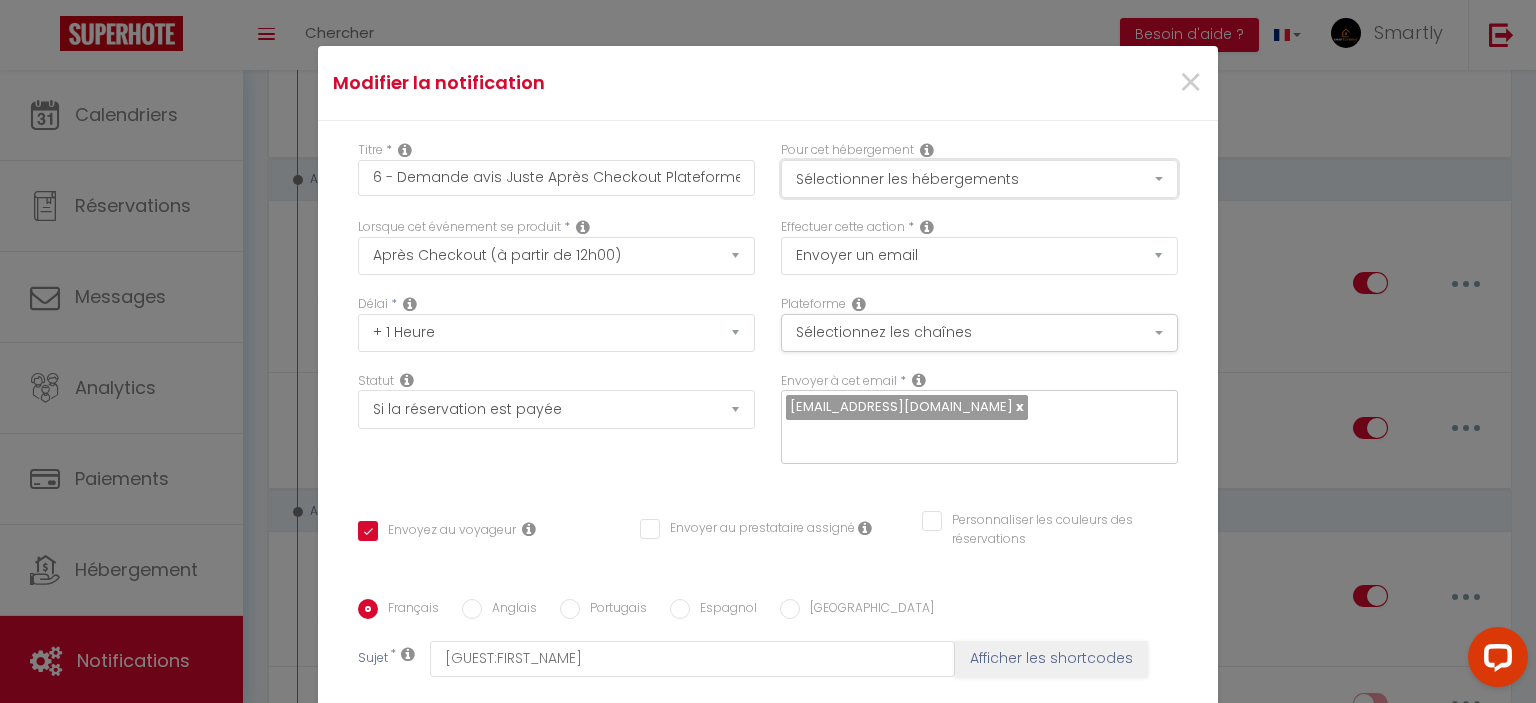 click on "Sélectionner les hébergements" at bounding box center [979, 179] 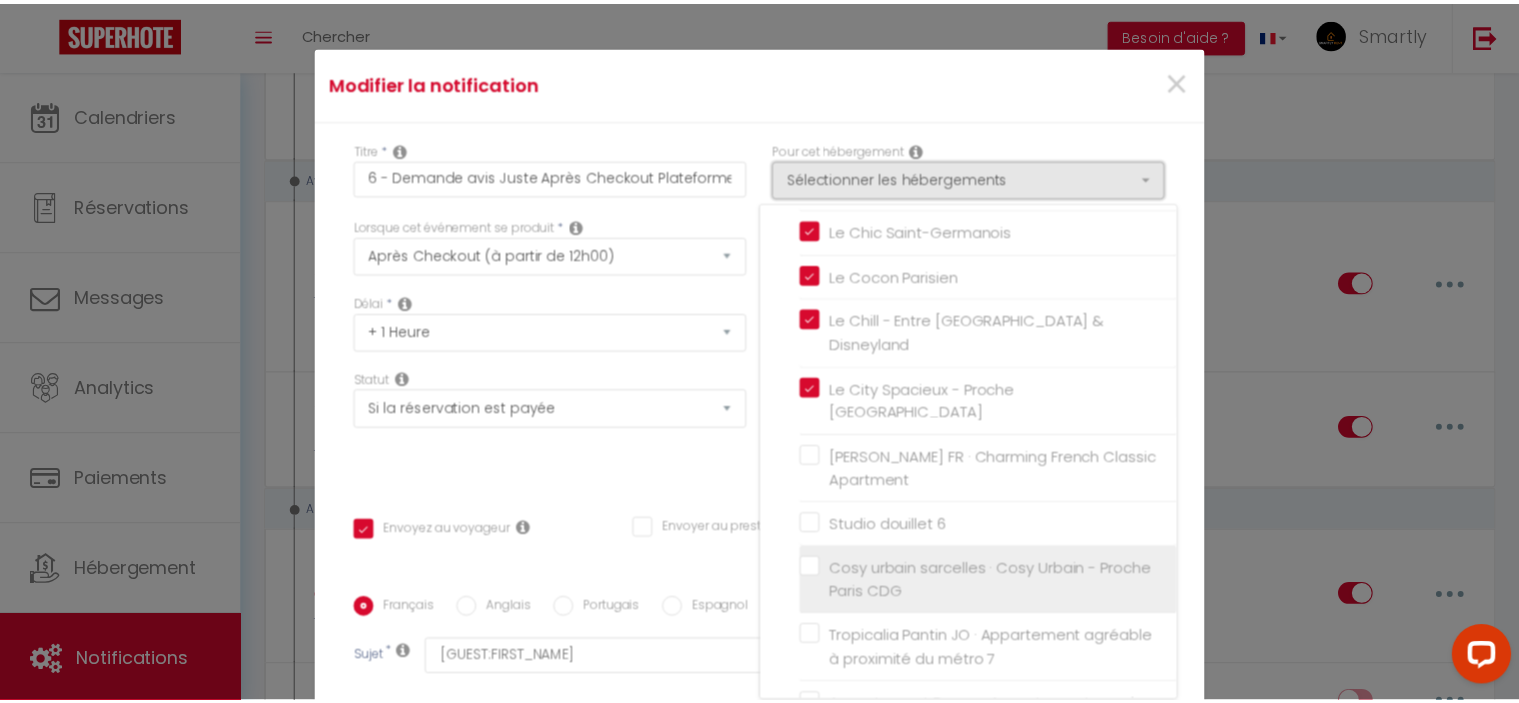 scroll, scrollTop: 380, scrollLeft: 0, axis: vertical 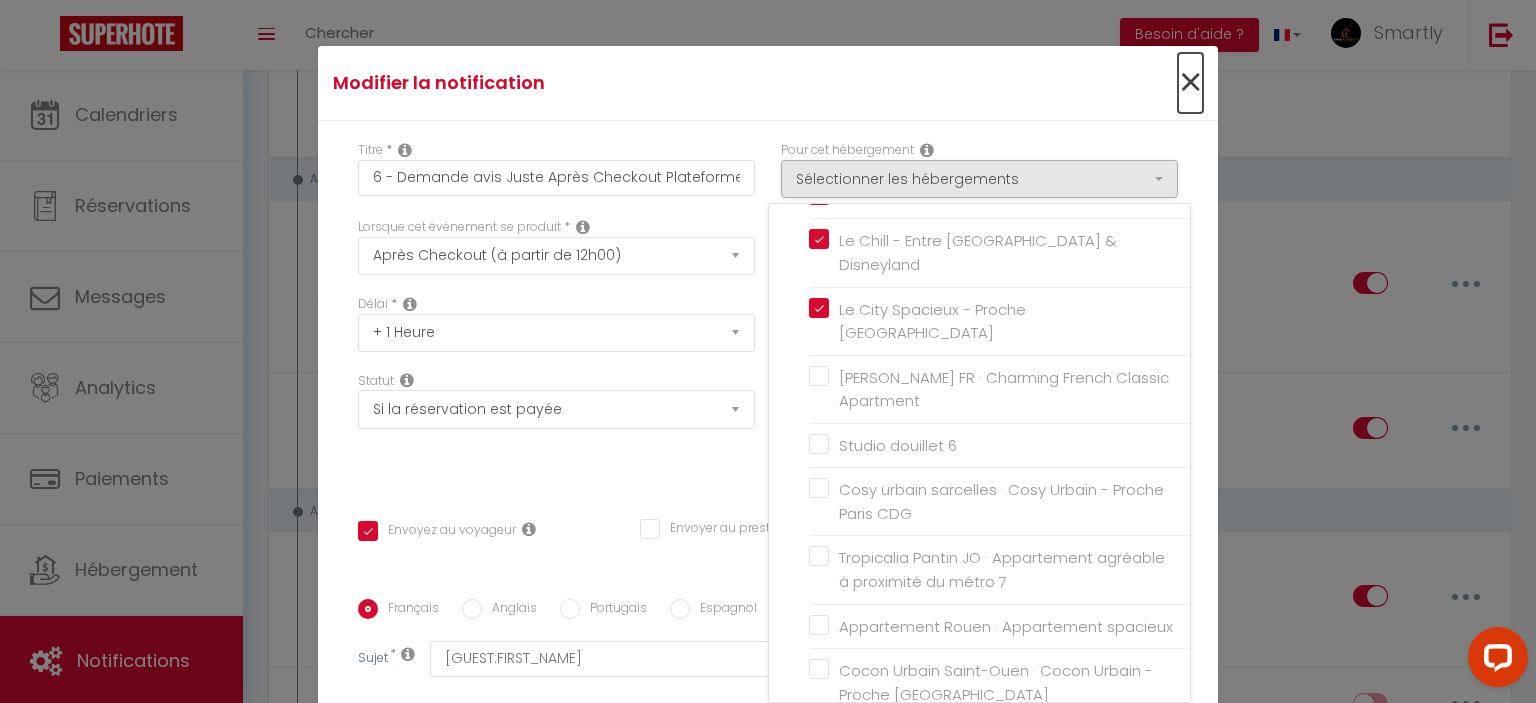 click on "×" at bounding box center (1190, 83) 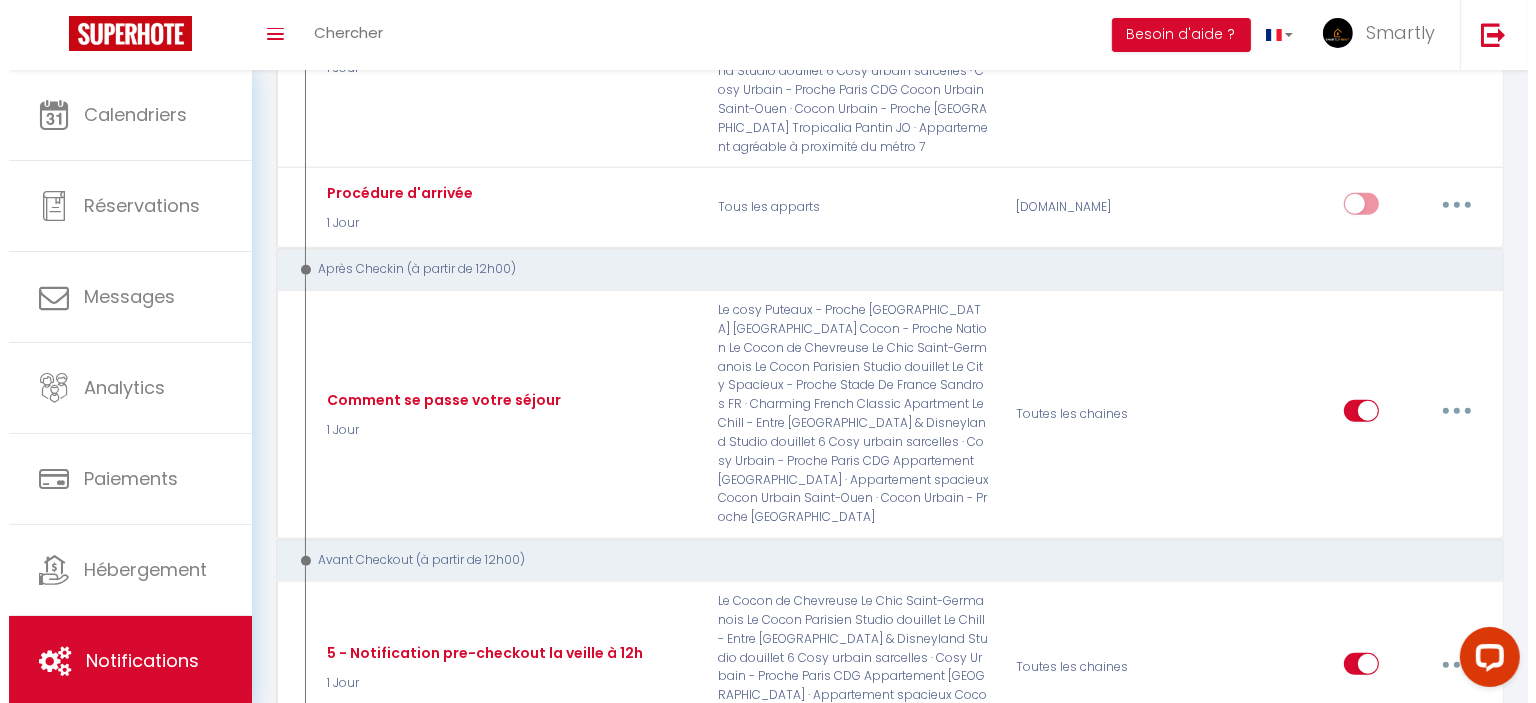 scroll, scrollTop: 1595, scrollLeft: 0, axis: vertical 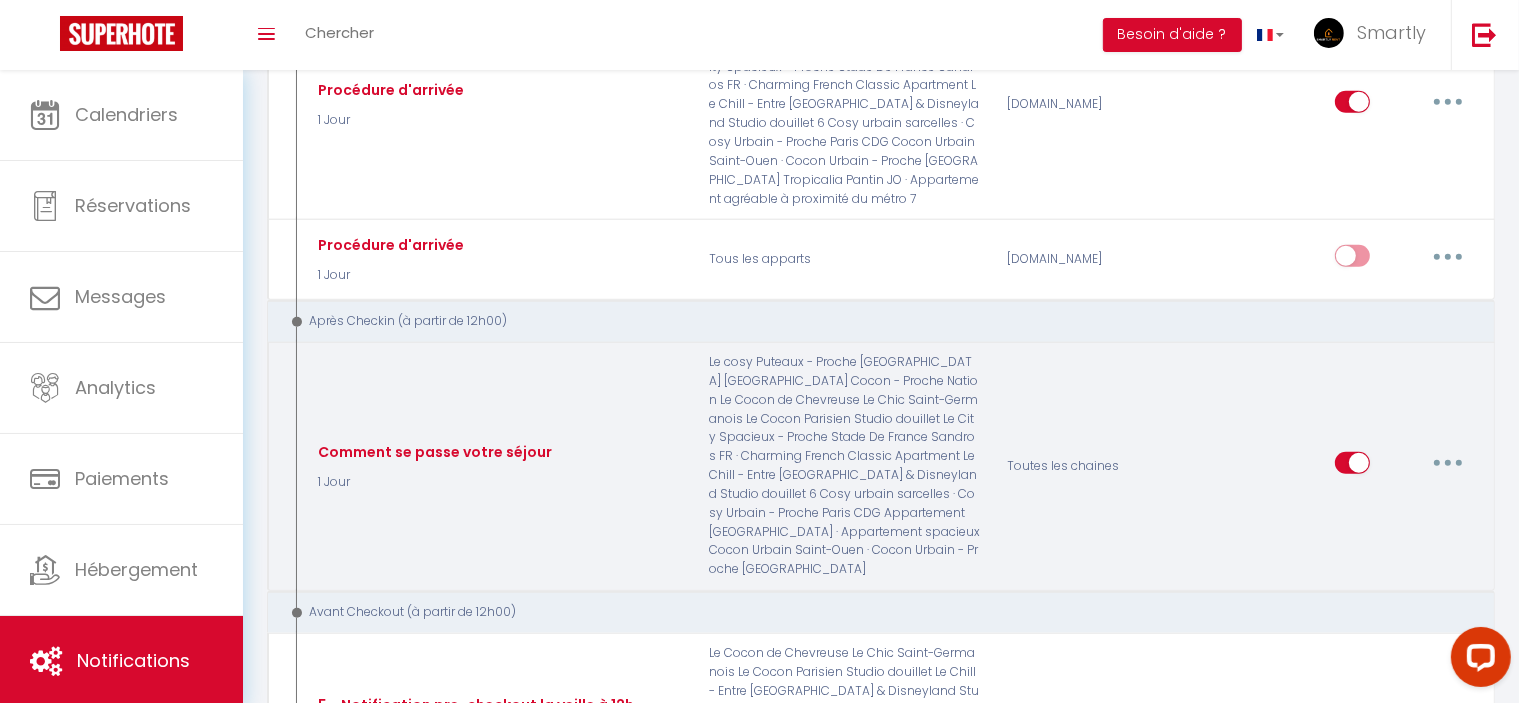 click at bounding box center (1448, 463) 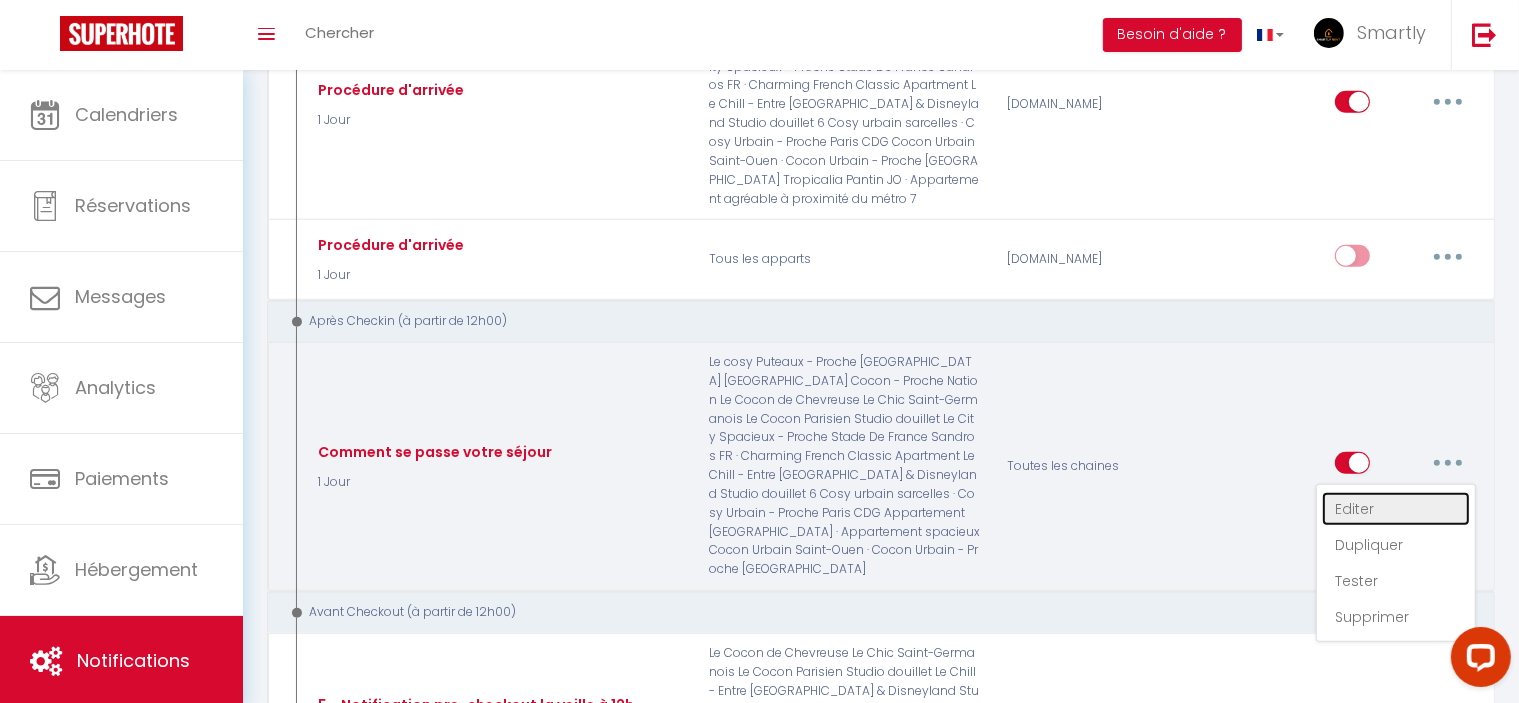 click on "Editer" at bounding box center [1396, 509] 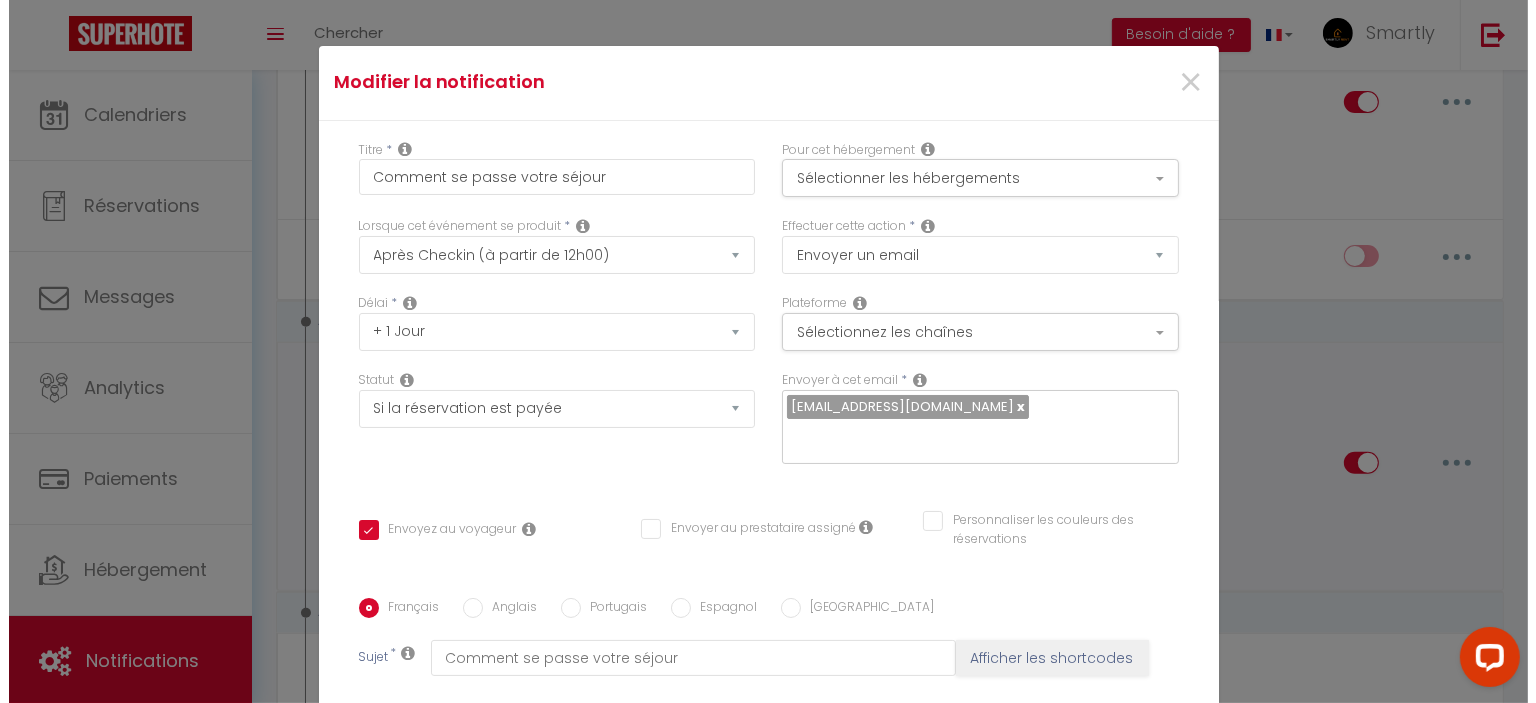 scroll, scrollTop: 0, scrollLeft: 0, axis: both 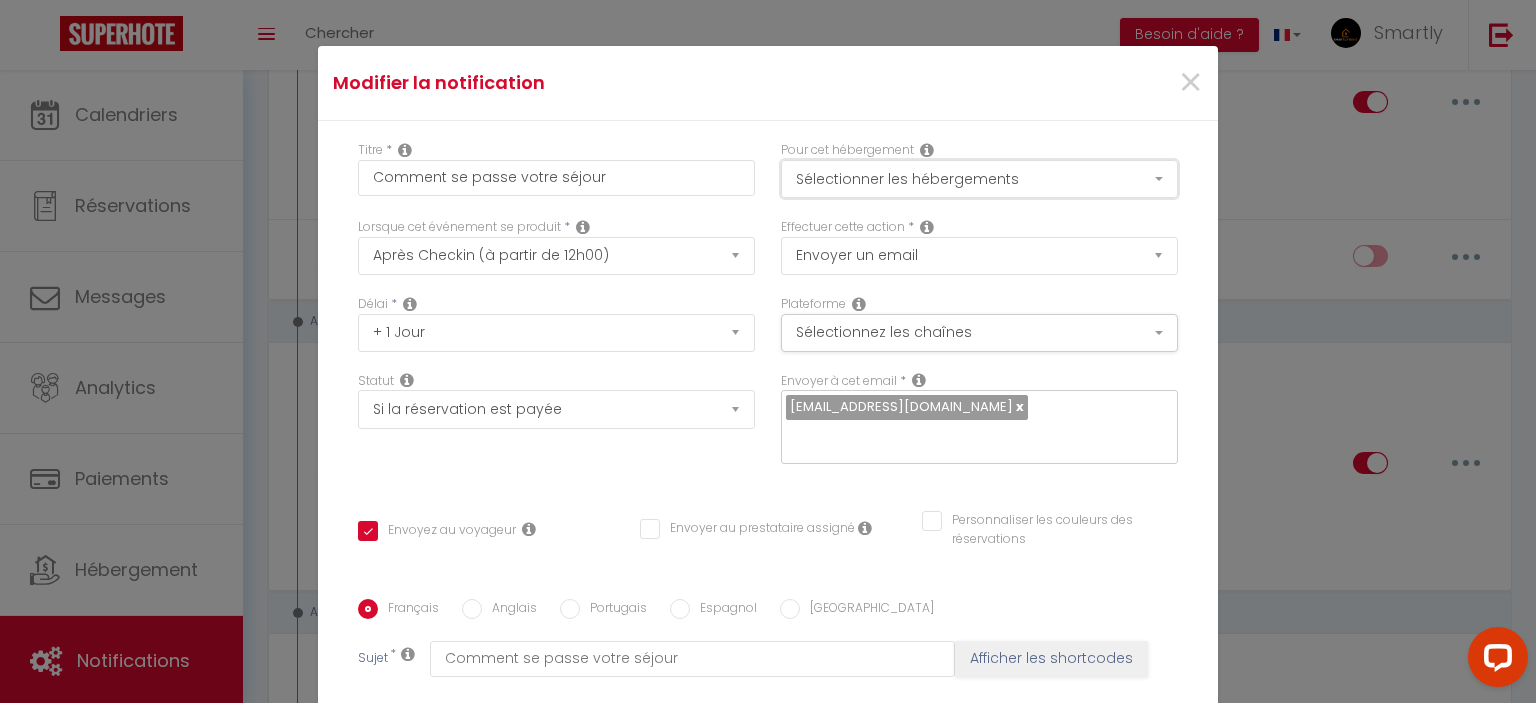 click on "Sélectionner les hébergements" at bounding box center (979, 179) 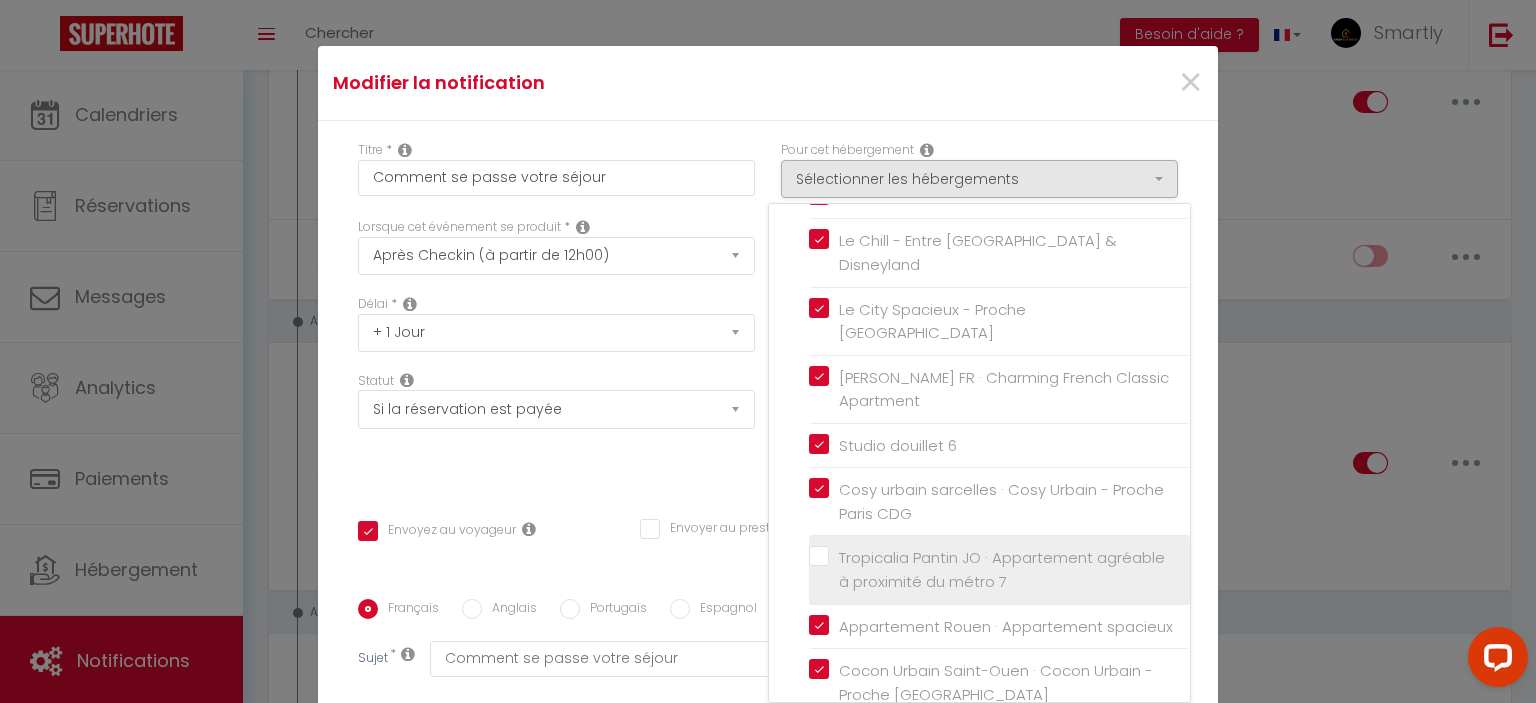 click on "Tropicalia Pantin JO · Appartement agréable à proximité du métro 7" at bounding box center (1003, 569) 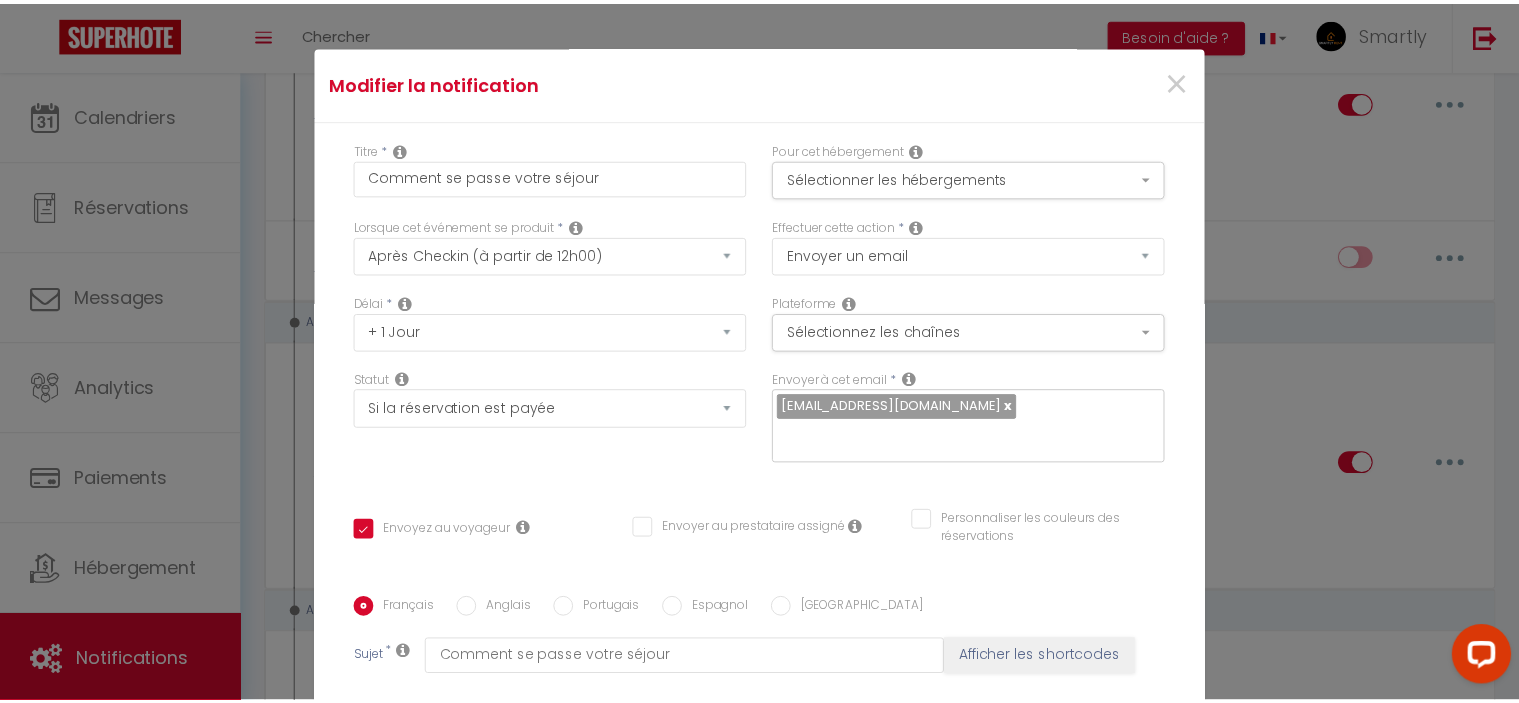 scroll, scrollTop: 360, scrollLeft: 0, axis: vertical 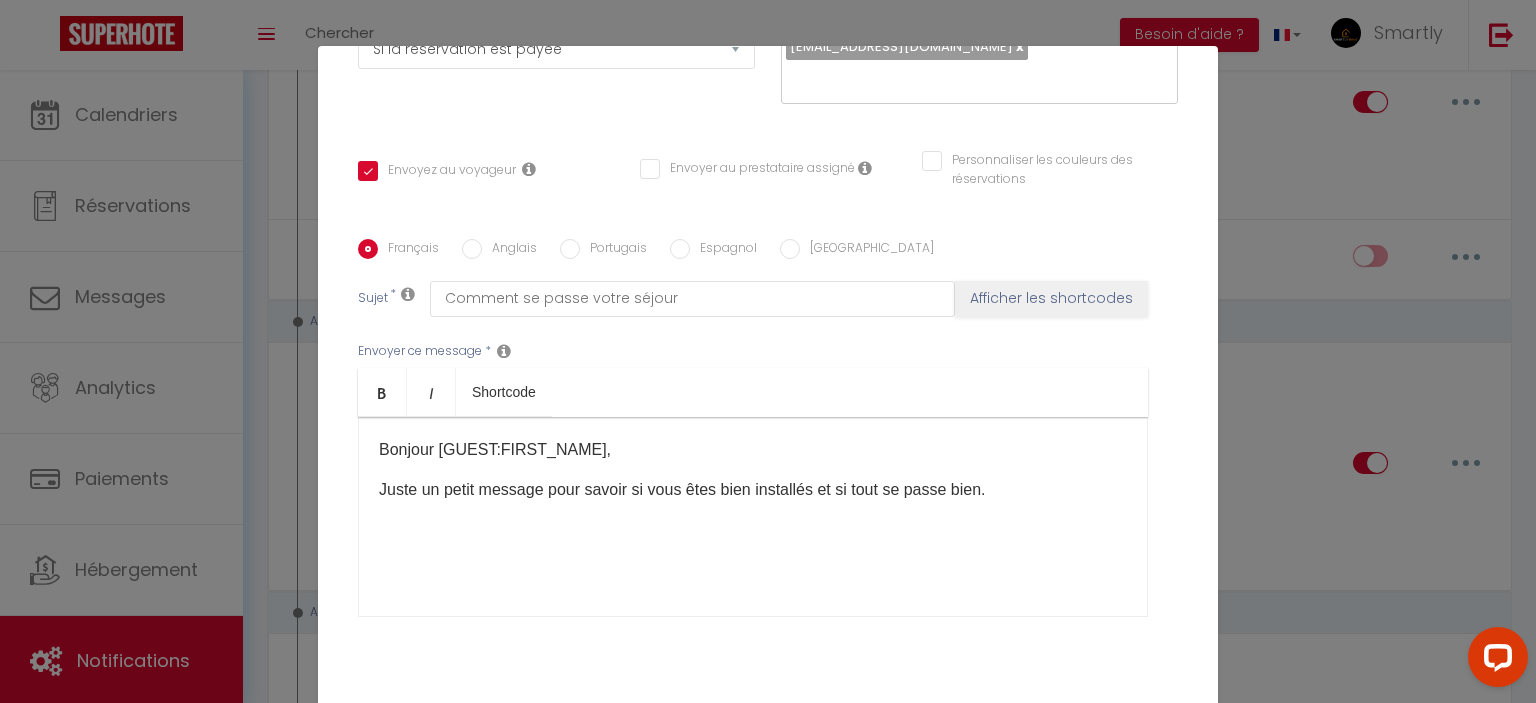 click on "Mettre à jour" at bounding box center [812, 741] 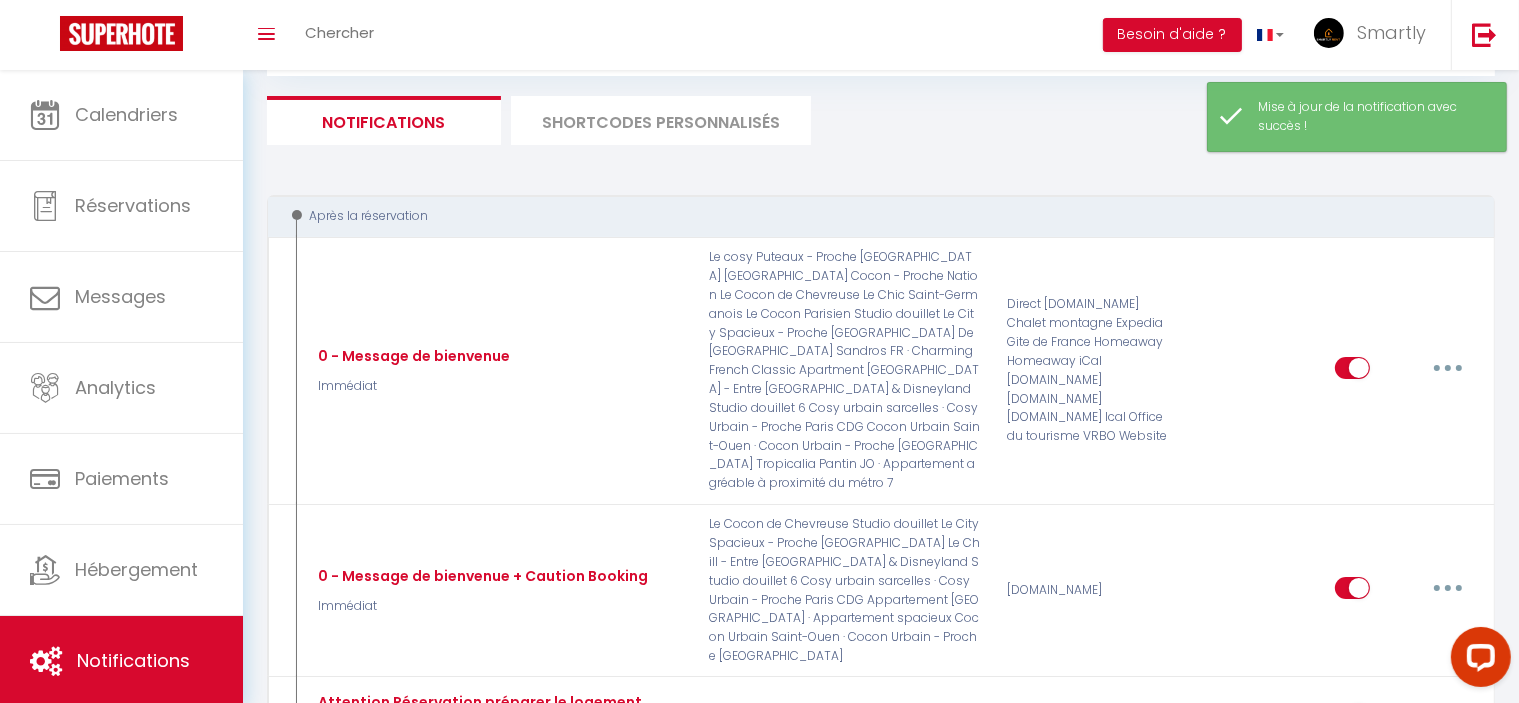 scroll, scrollTop: 0, scrollLeft: 0, axis: both 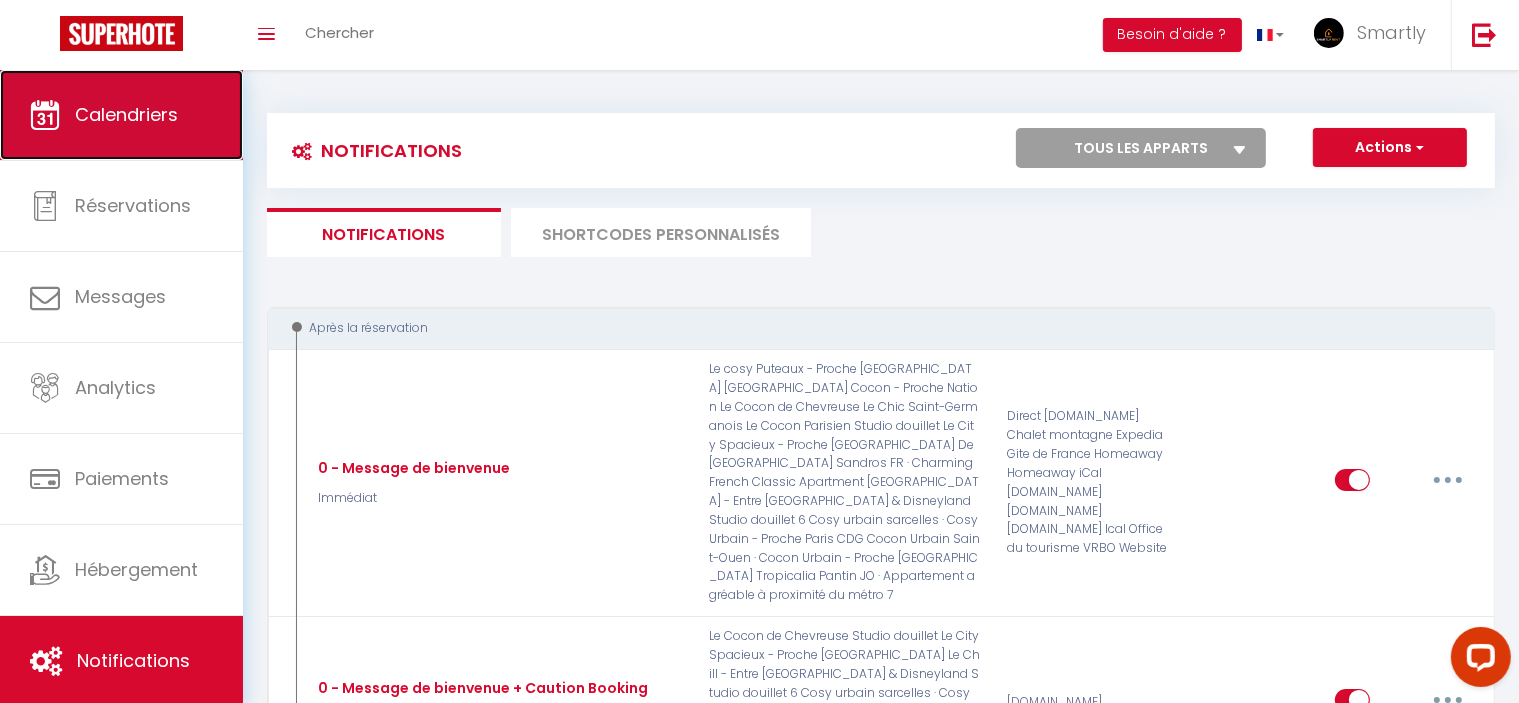 click on "Calendriers" at bounding box center [121, 115] 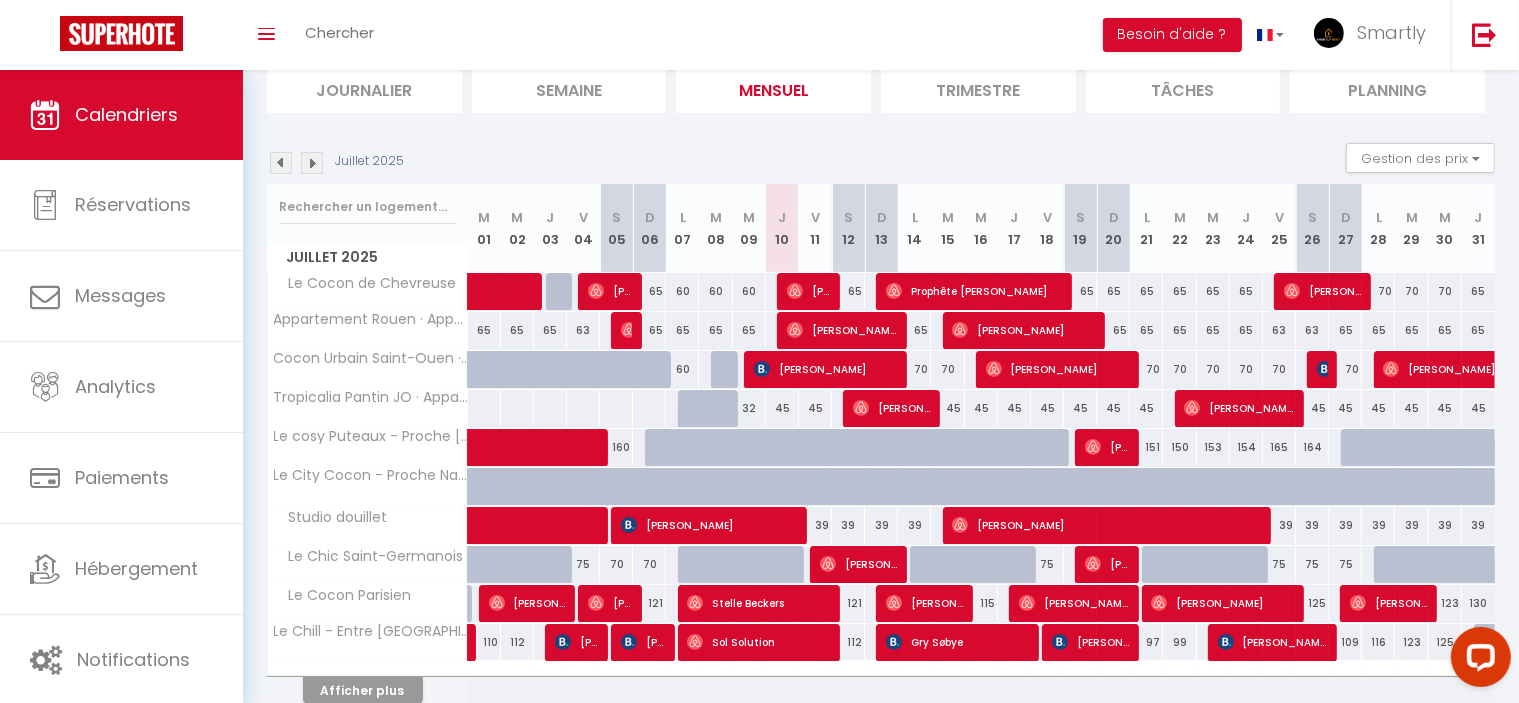 scroll, scrollTop: 232, scrollLeft: 0, axis: vertical 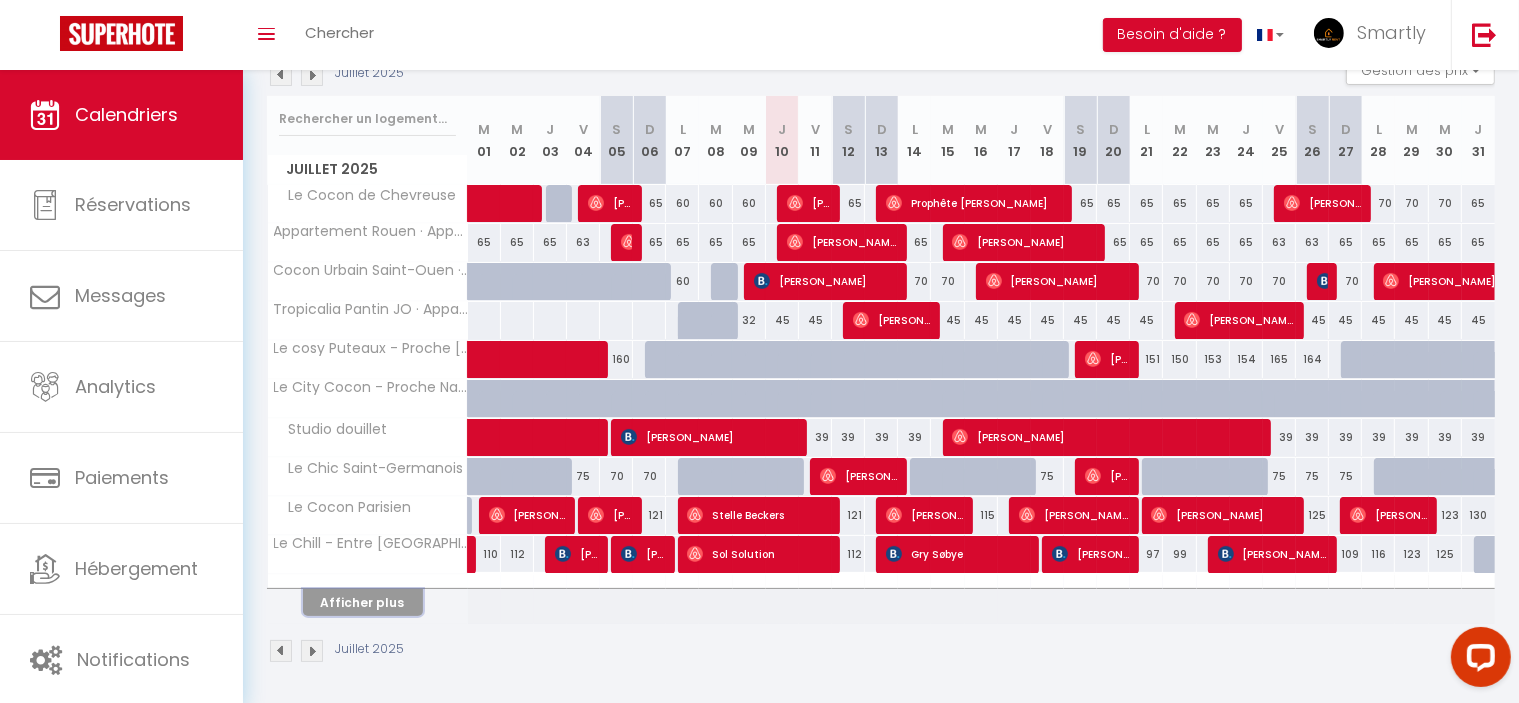 click on "Afficher plus" at bounding box center (363, 602) 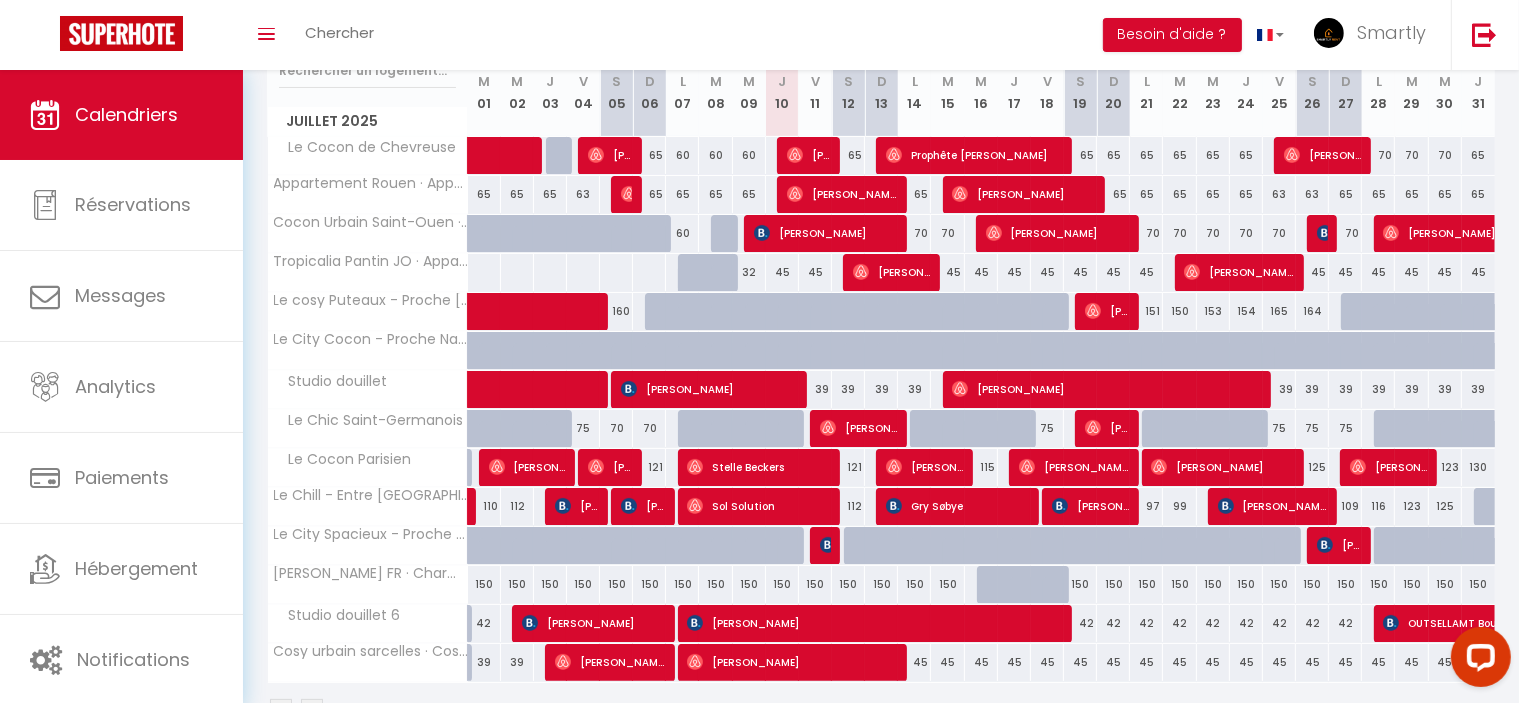 scroll, scrollTop: 281, scrollLeft: 0, axis: vertical 